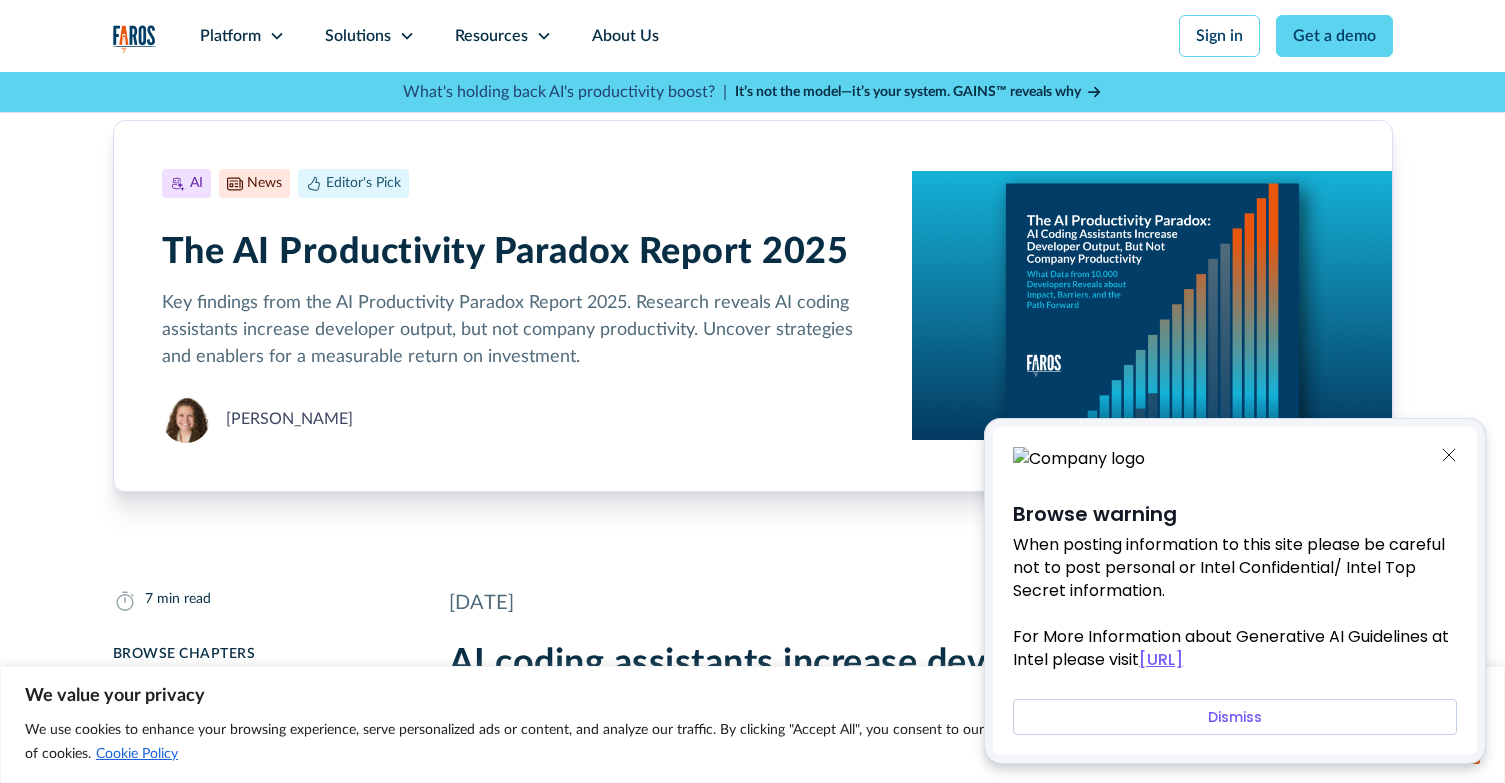 scroll, scrollTop: 0, scrollLeft: 0, axis: both 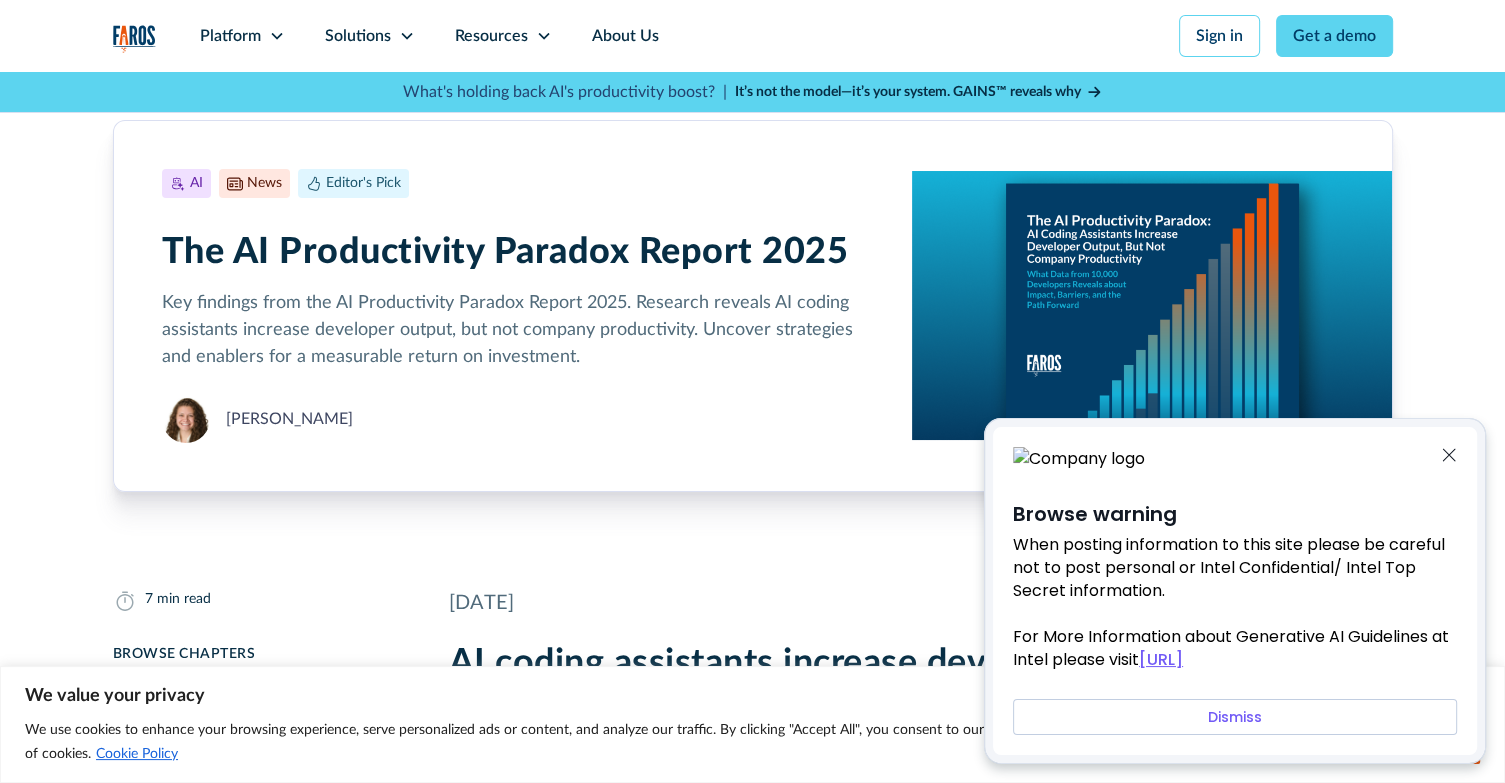 click on "Dismiss" at bounding box center (1235, 717) 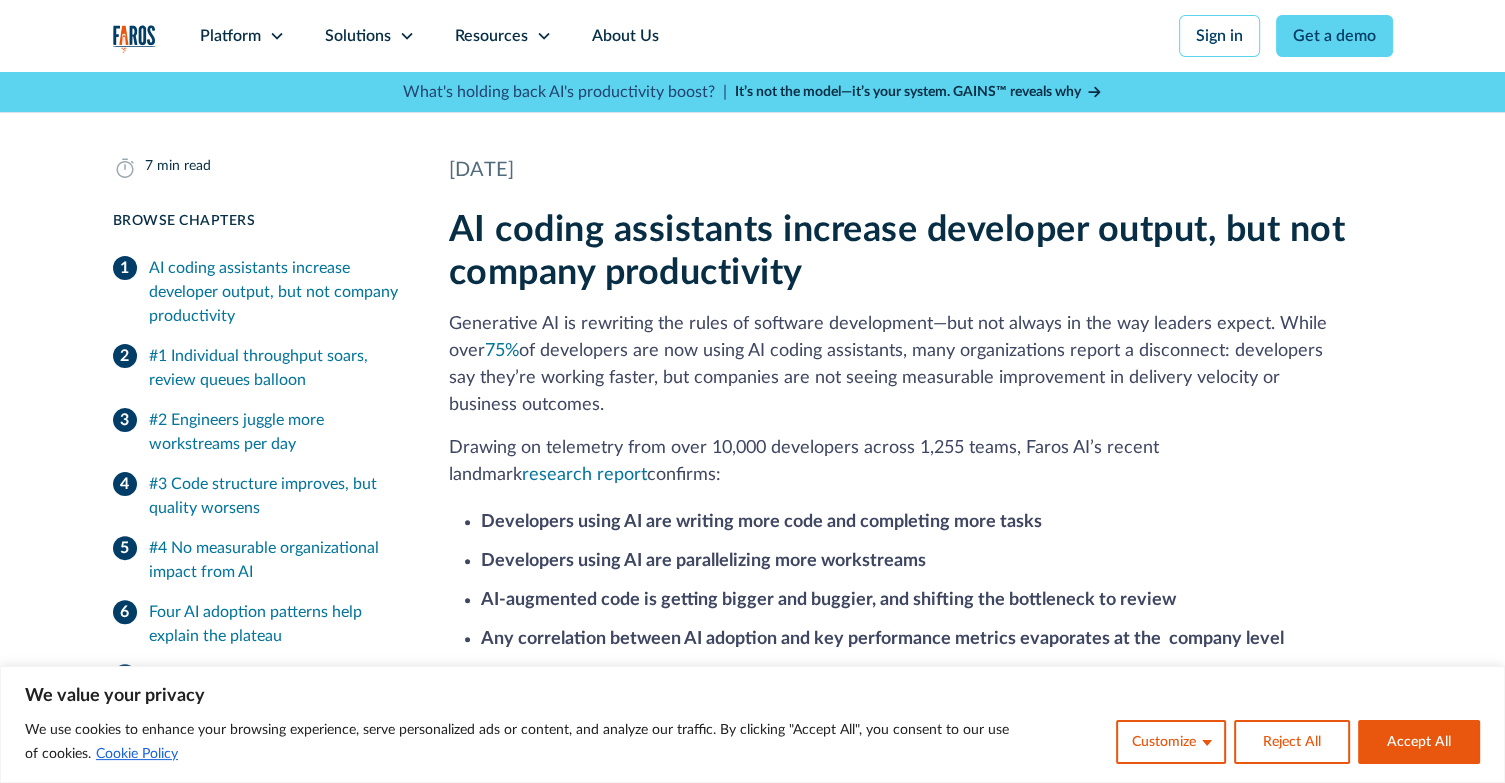 scroll, scrollTop: 500, scrollLeft: 0, axis: vertical 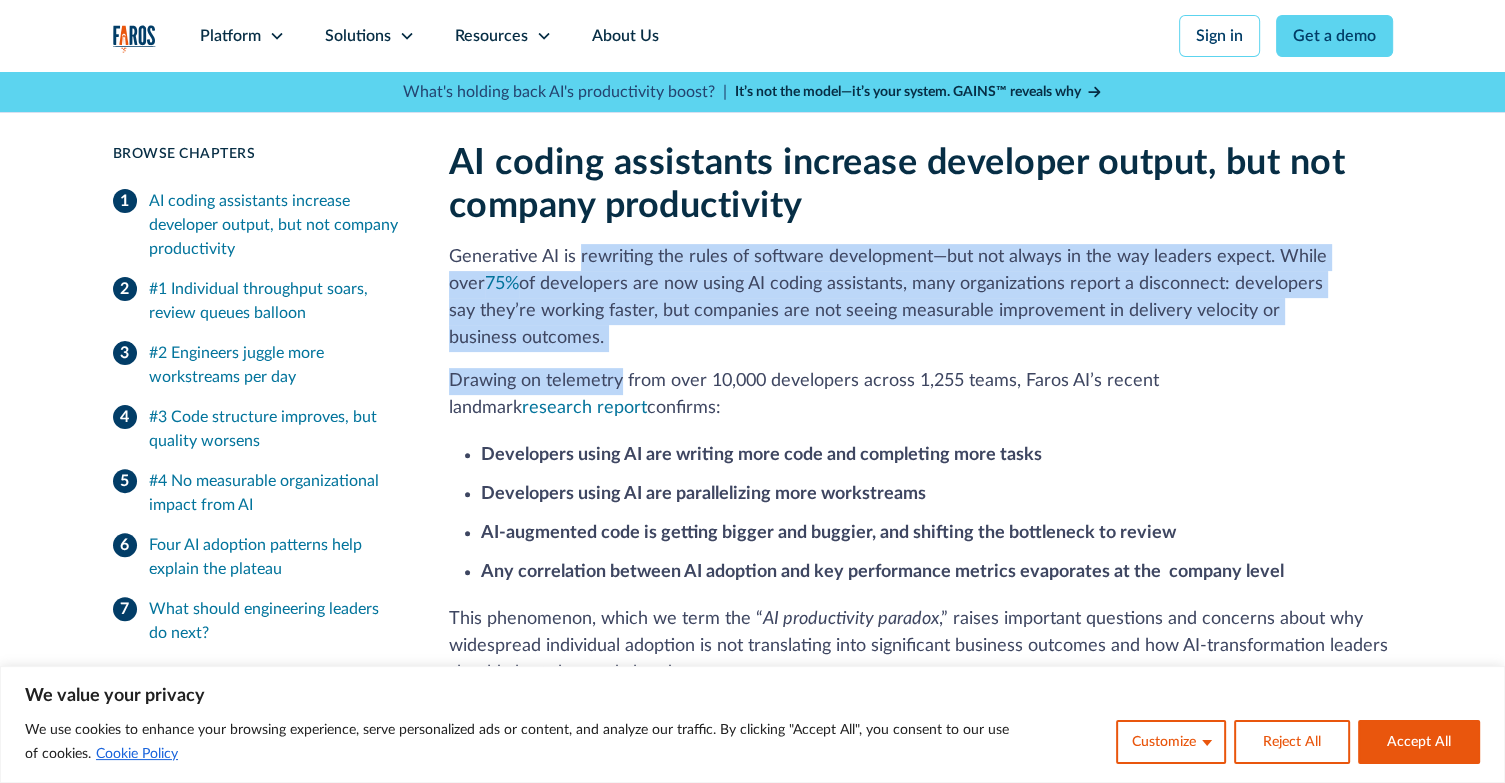 drag, startPoint x: 580, startPoint y: 263, endPoint x: 617, endPoint y: 328, distance: 74.793045 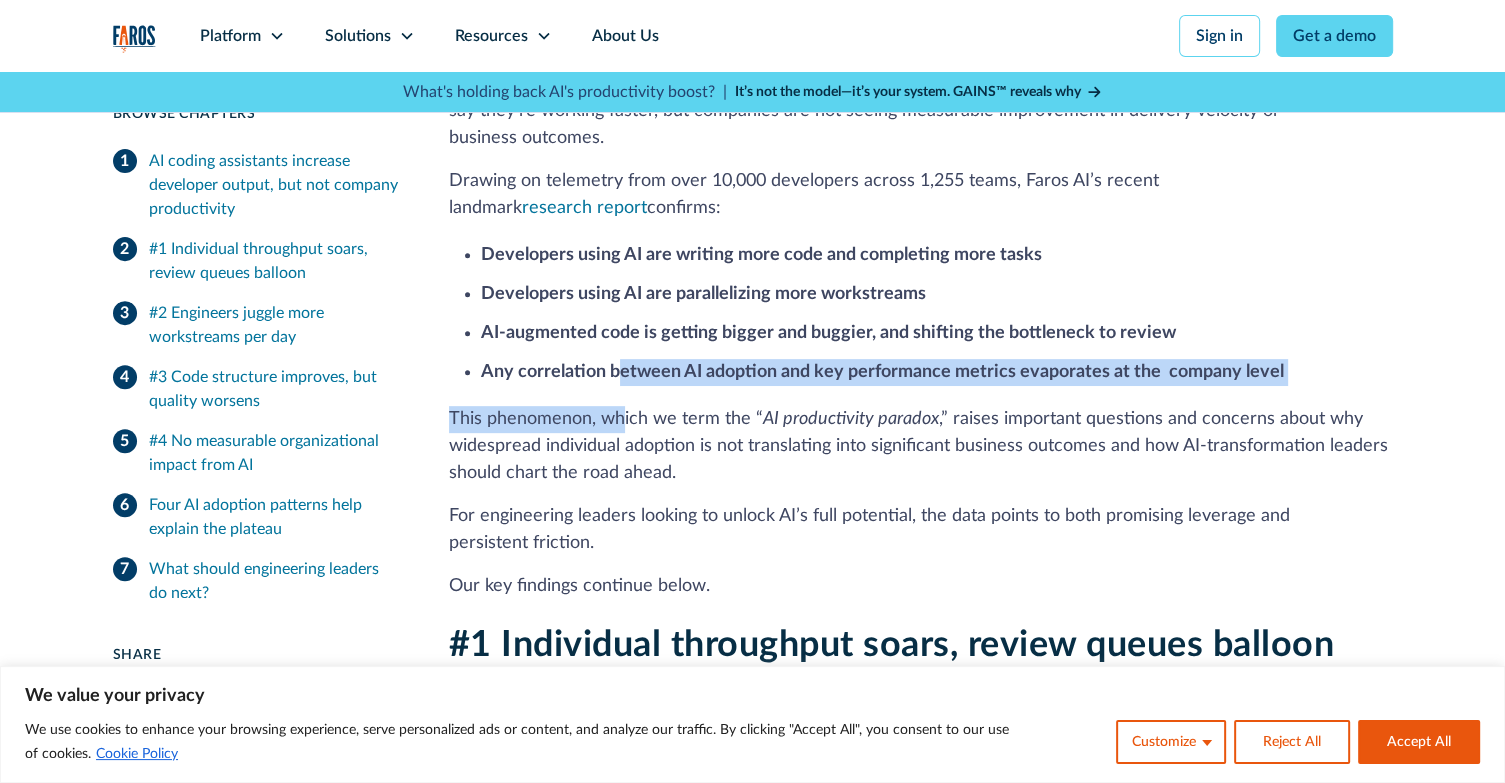 drag, startPoint x: 619, startPoint y: 330, endPoint x: 620, endPoint y: 367, distance: 37.01351 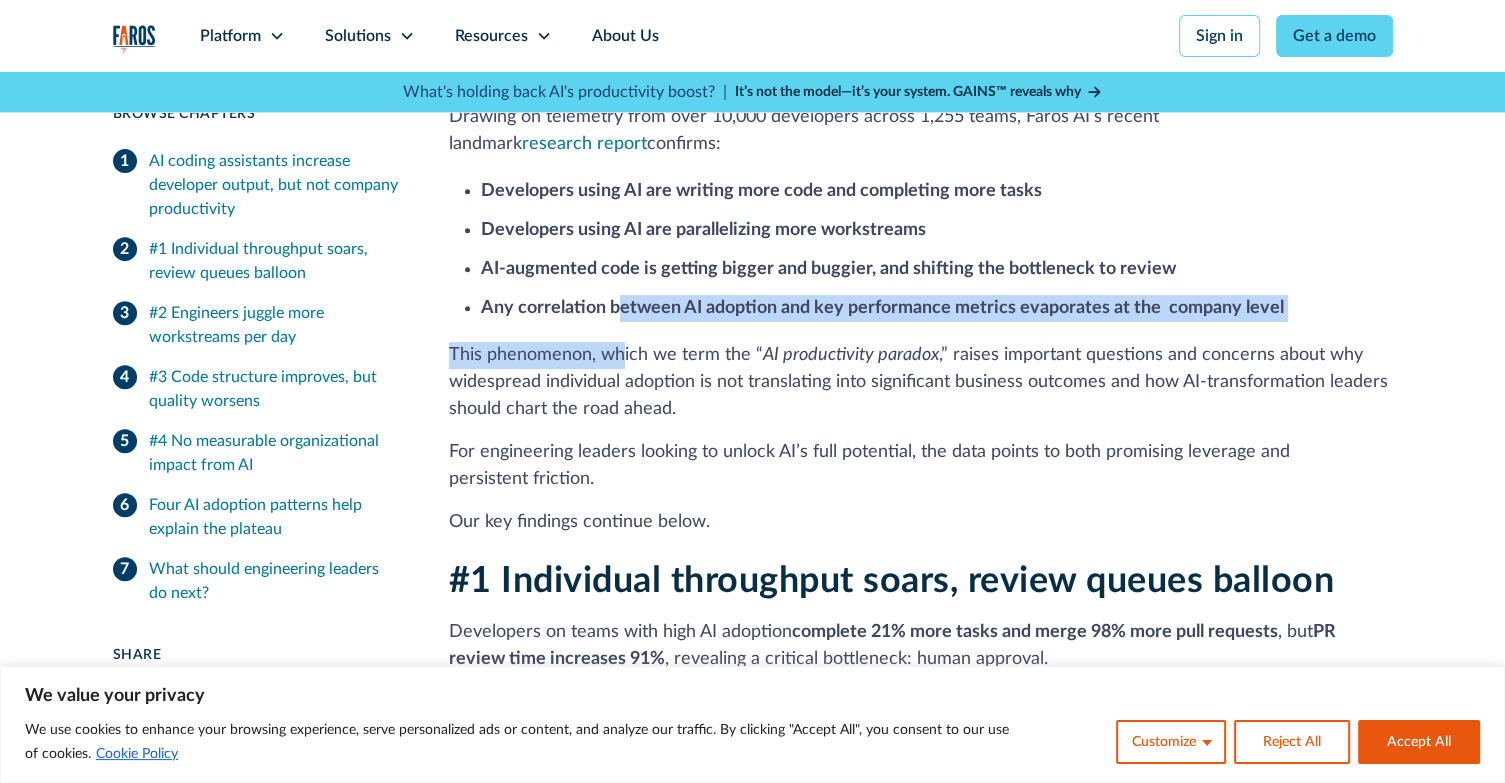 scroll, scrollTop: 800, scrollLeft: 0, axis: vertical 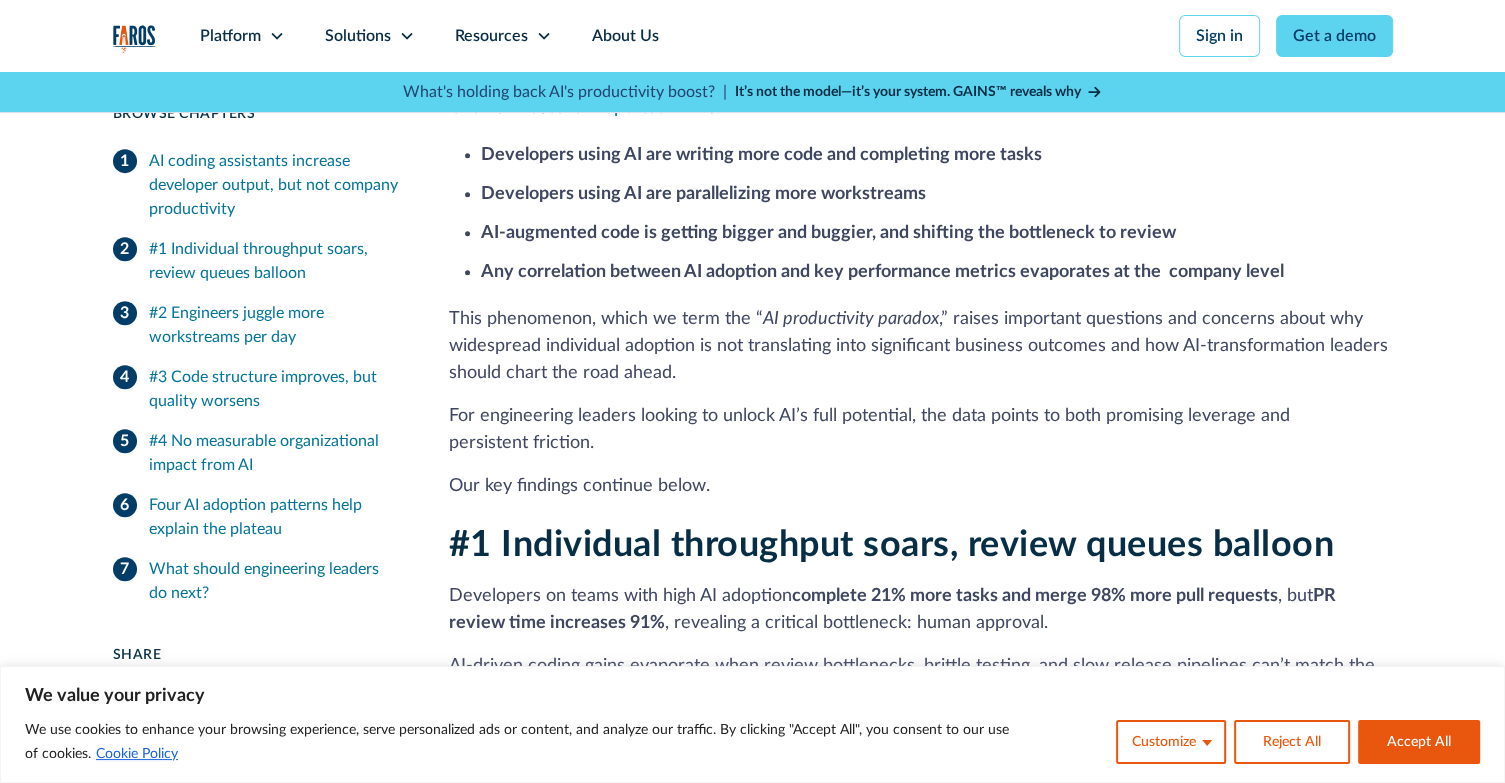 click on "AI coding assistants increase developer output, but not company productivity Generative AI is rewriting the rules of software development—but not always in the way leaders expect. While over  75%  of developers are now using AI coding assistants, many organizations report a disconnect: developers say they’re working faster, but companies are not seeing measurable improvement in delivery velocity or business outcomes. Drawing on telemetry from over 10,000 developers across 1,255 teams, Faros AI’s recent landmark  research report  confirms:  Developers using AI are writing more code and completing more tasks Developers using AI are parallelizing more workstreams AI-augmented code is getting bigger and buggier, and shifting the bottleneck to review Any correlation between AI adoption and key performance metrics evaporates at the  company level This phenomenon, which we term the “ AI productivity paradox Our key findings continue below." at bounding box center (921, 171) 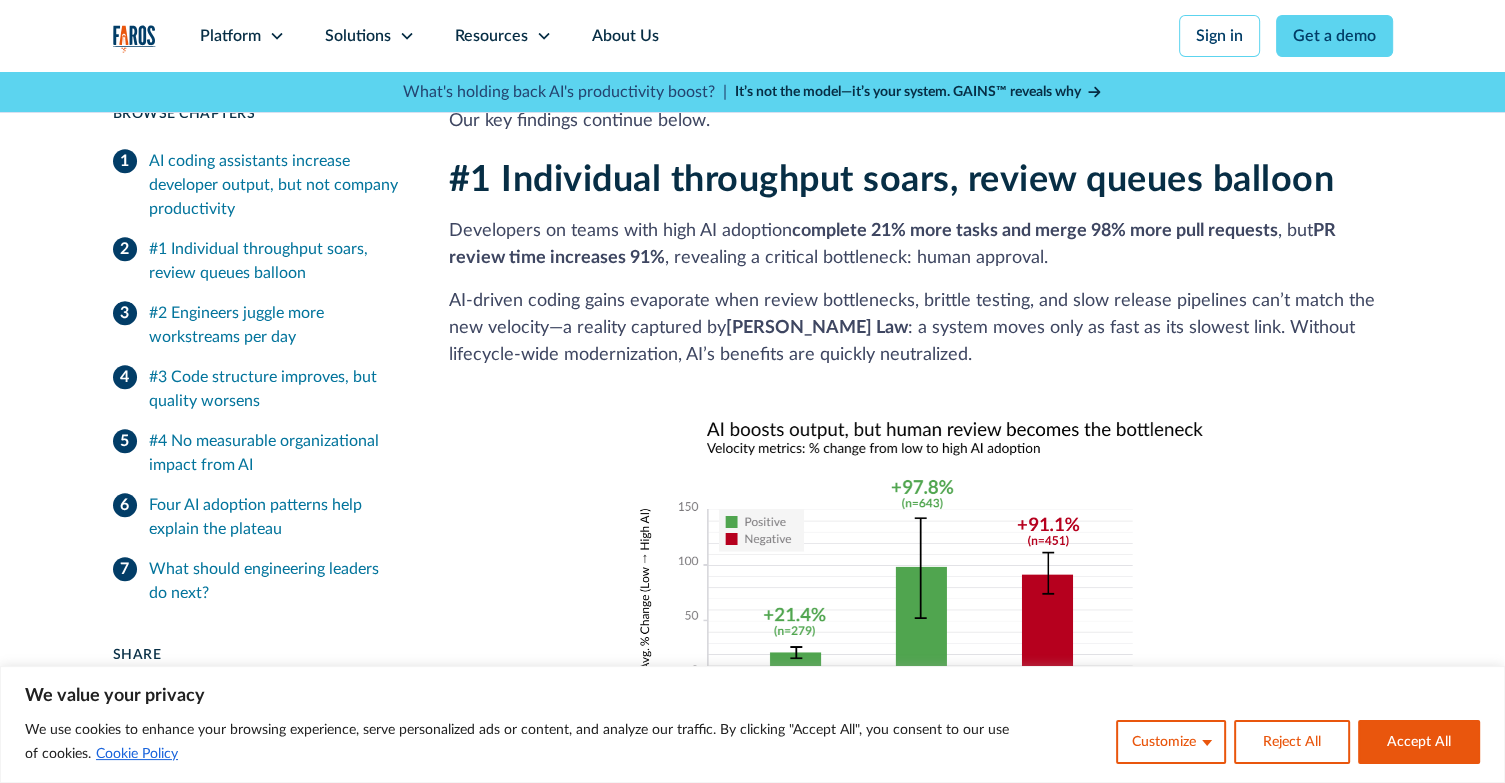 scroll, scrollTop: 1200, scrollLeft: 0, axis: vertical 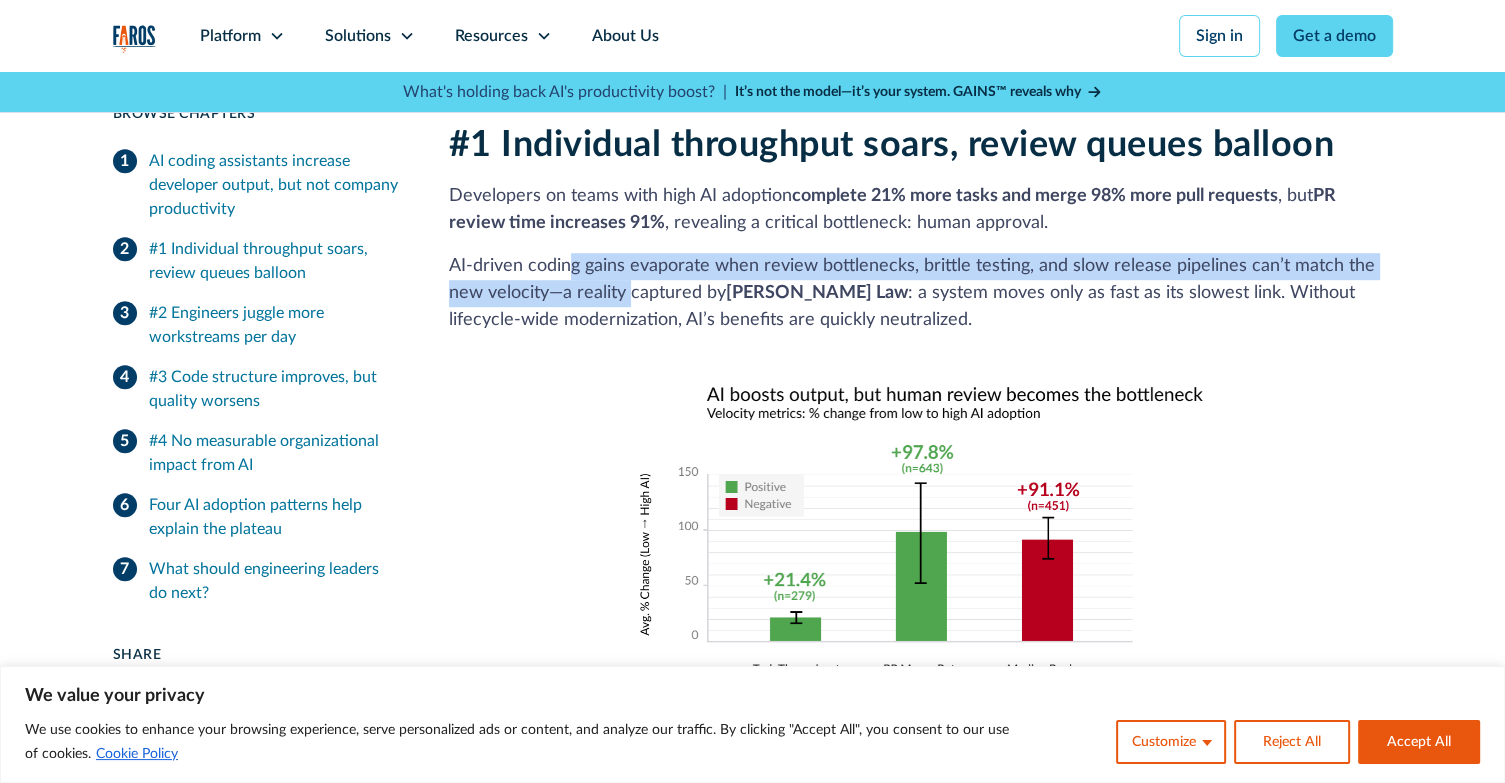 drag, startPoint x: 565, startPoint y: 223, endPoint x: 626, endPoint y: 254, distance: 68.42514 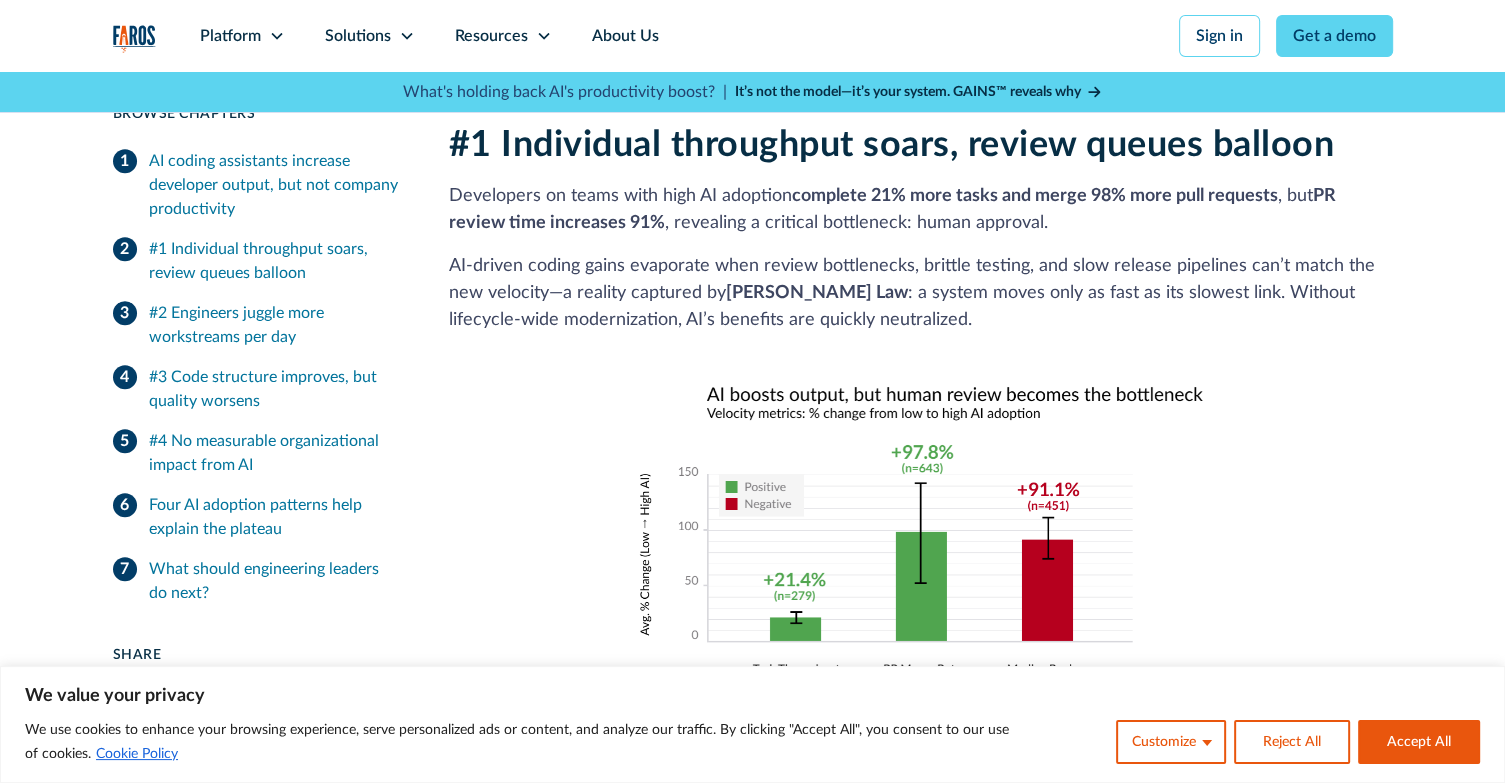 click on "AI‑driven coding gains evaporate when review bottlenecks, brittle testing, and slow release pipelines can’t match the new velocity—a reality captured by  [PERSON_NAME] Law : a system moves only as fast as its slowest link. Without lifecycle-wide modernization, AI’s benefits are quickly neutralized." at bounding box center [921, 293] 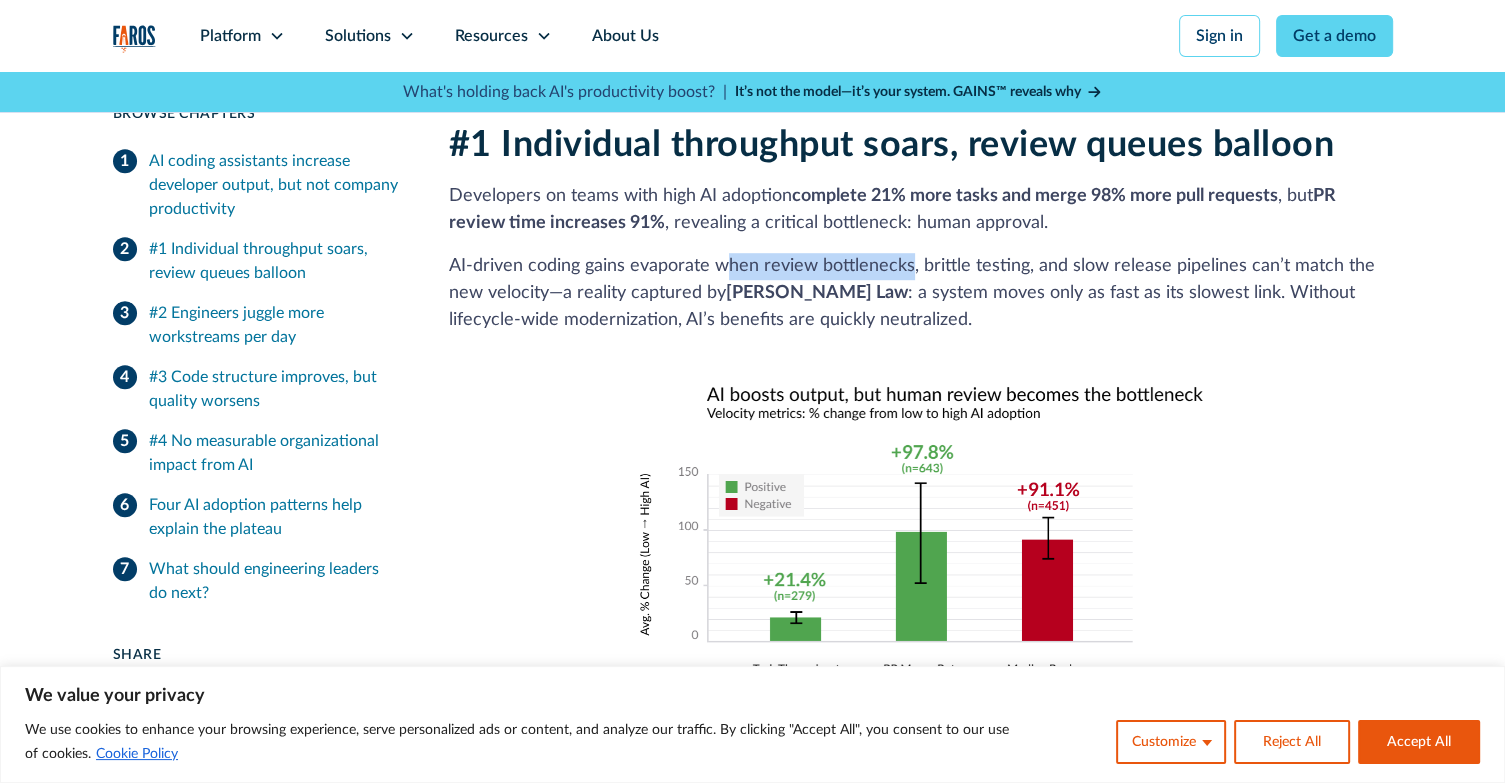 drag, startPoint x: 729, startPoint y: 247, endPoint x: 907, endPoint y: 249, distance: 178.01123 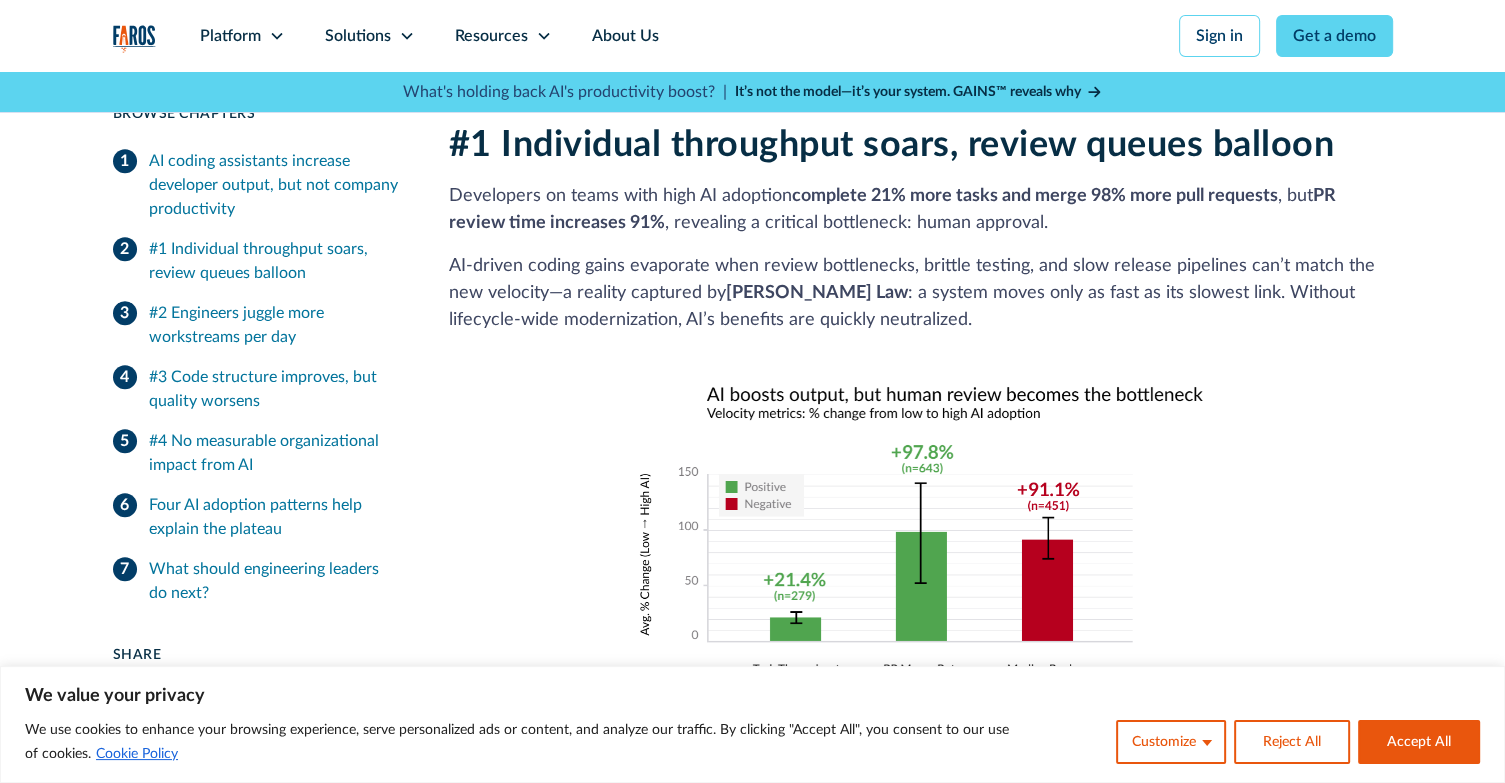 click on "AI‑driven coding gains evaporate when review bottlenecks, brittle testing, and slow release pipelines can’t match the new velocity—a reality captured by  [PERSON_NAME] Law : a system moves only as fast as its slowest link. Without lifecycle-wide modernization, AI’s benefits are quickly neutralized." at bounding box center [921, 293] 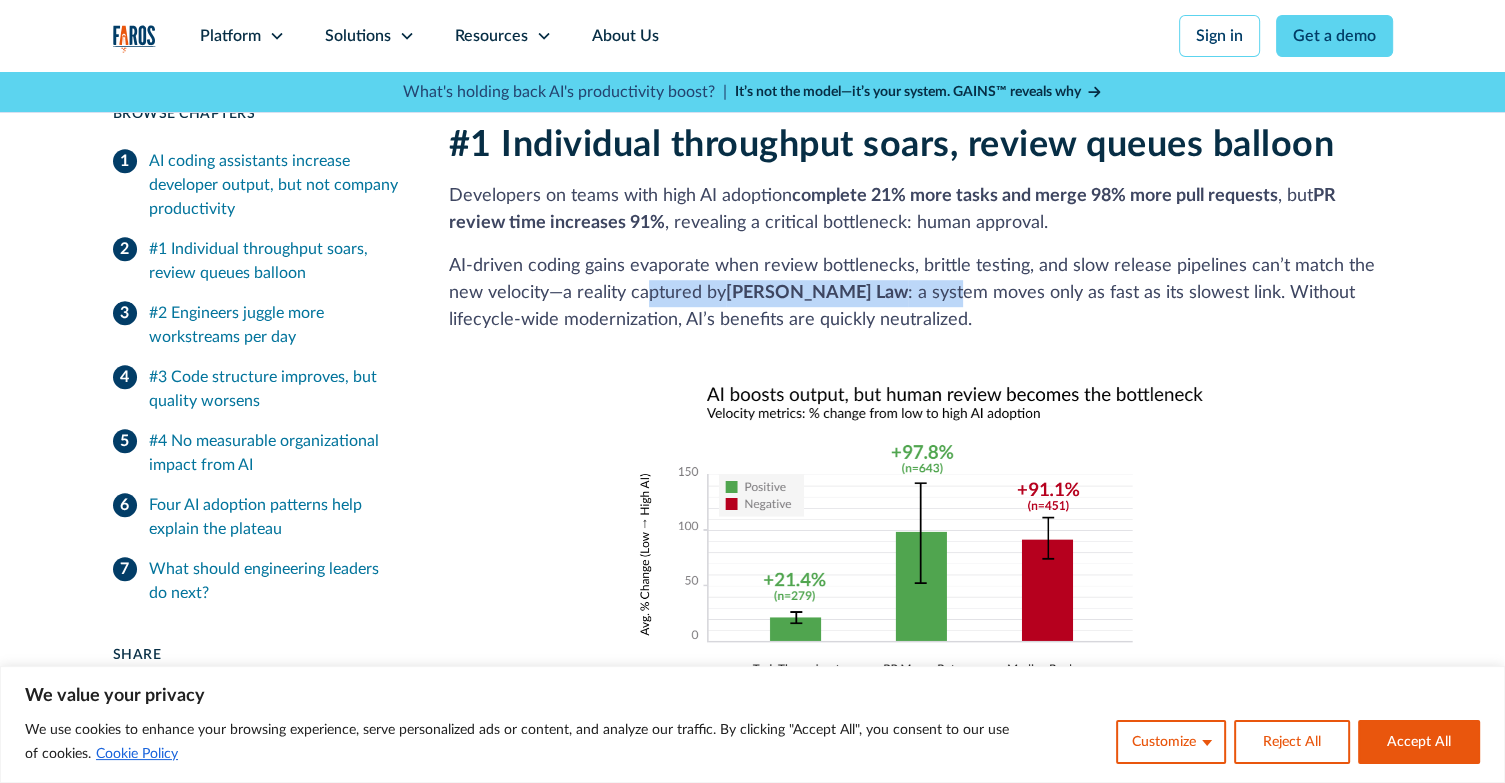 drag, startPoint x: 650, startPoint y: 258, endPoint x: 892, endPoint y: 271, distance: 242.34892 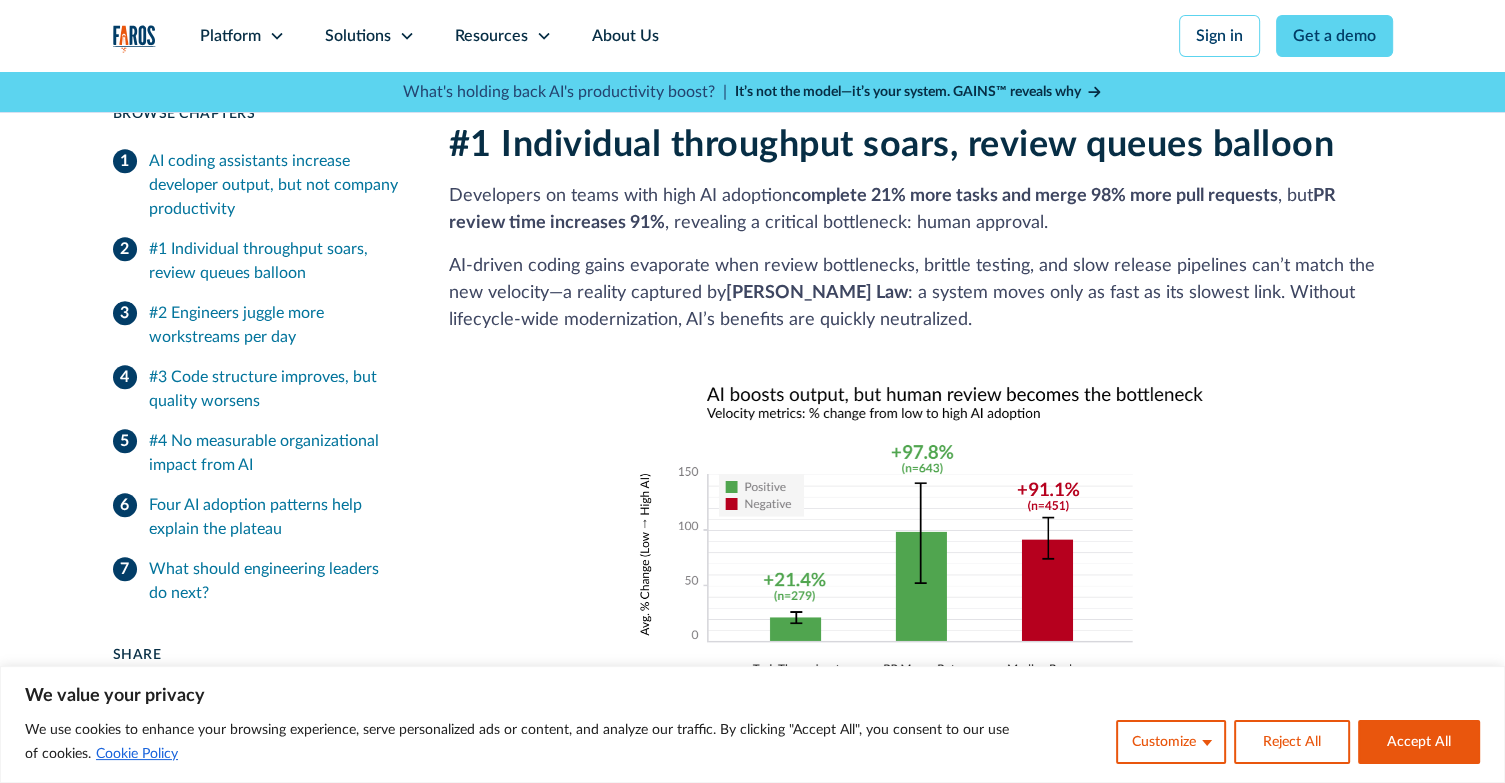 click on "AI‑driven coding gains evaporate when review bottlenecks, brittle testing, and slow release pipelines can’t match the new velocity—a reality captured by  [PERSON_NAME] Law : a system moves only as fast as its slowest link. Without lifecycle-wide modernization, AI’s benefits are quickly neutralized." at bounding box center (921, 293) 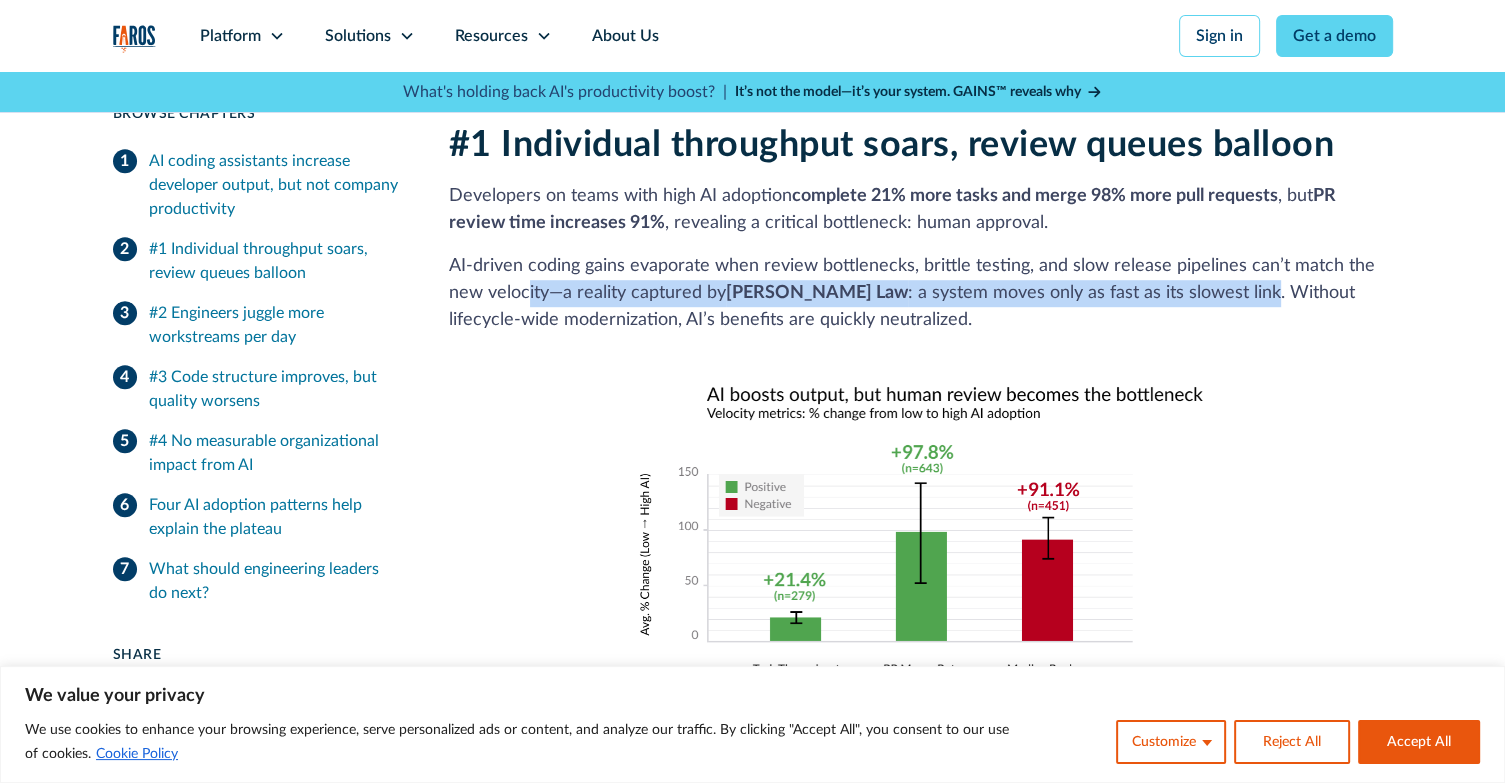 drag, startPoint x: 524, startPoint y: 264, endPoint x: 1206, endPoint y: 275, distance: 682.0887 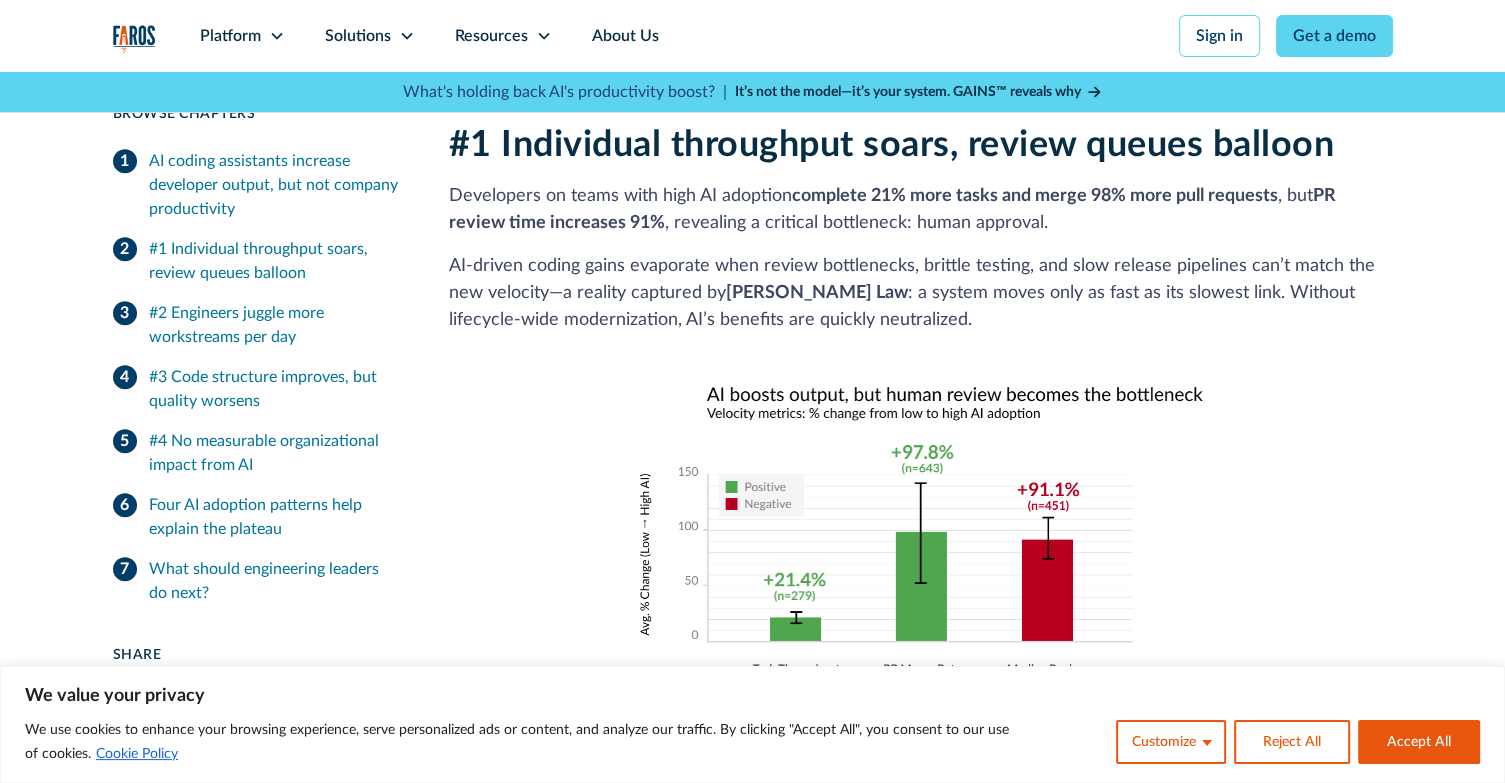 click on "AI‑driven coding gains evaporate when review bottlenecks, brittle testing, and slow release pipelines can’t match the new velocity—a reality captured by  [PERSON_NAME] Law : a system moves only as fast as its slowest link. Without lifecycle-wide modernization, AI’s benefits are quickly neutralized." at bounding box center (921, 293) 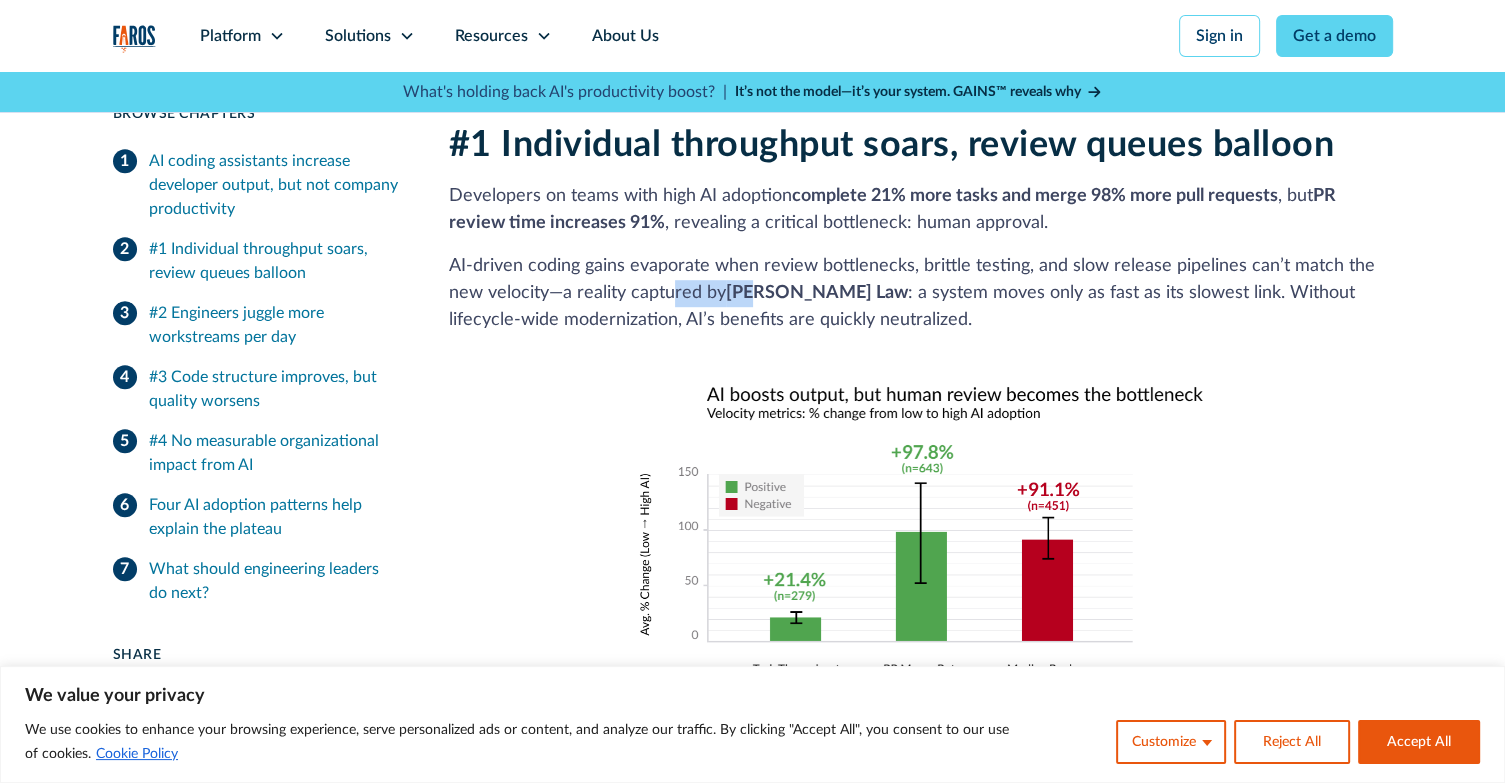 drag, startPoint x: 683, startPoint y: 263, endPoint x: 760, endPoint y: 263, distance: 77 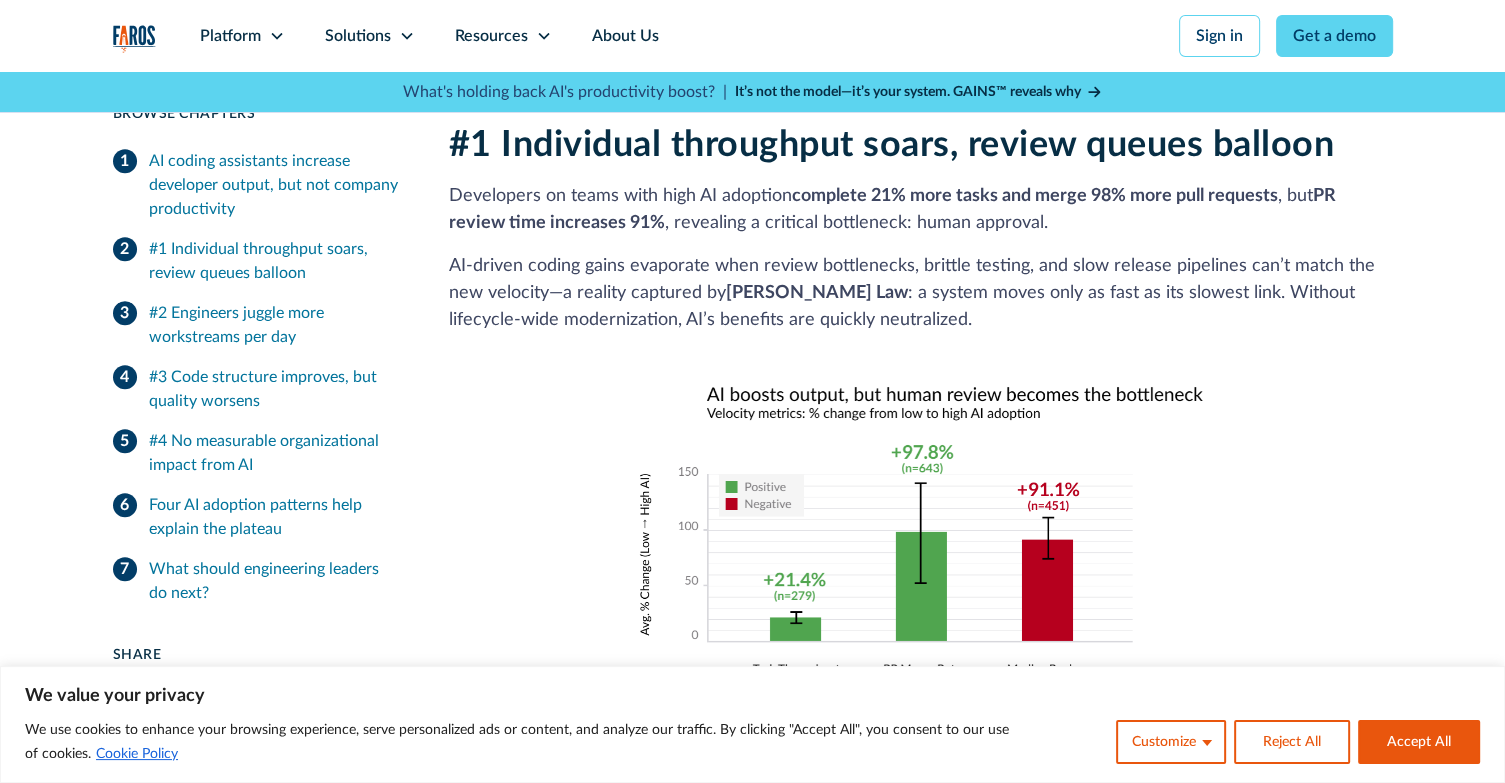 click on "AI‑driven coding gains evaporate when review bottlenecks, brittle testing, and slow release pipelines can’t match the new velocity—a reality captured by  [PERSON_NAME] Law : a system moves only as fast as its slowest link. Without lifecycle-wide modernization, AI’s benefits are quickly neutralized." at bounding box center (921, 293) 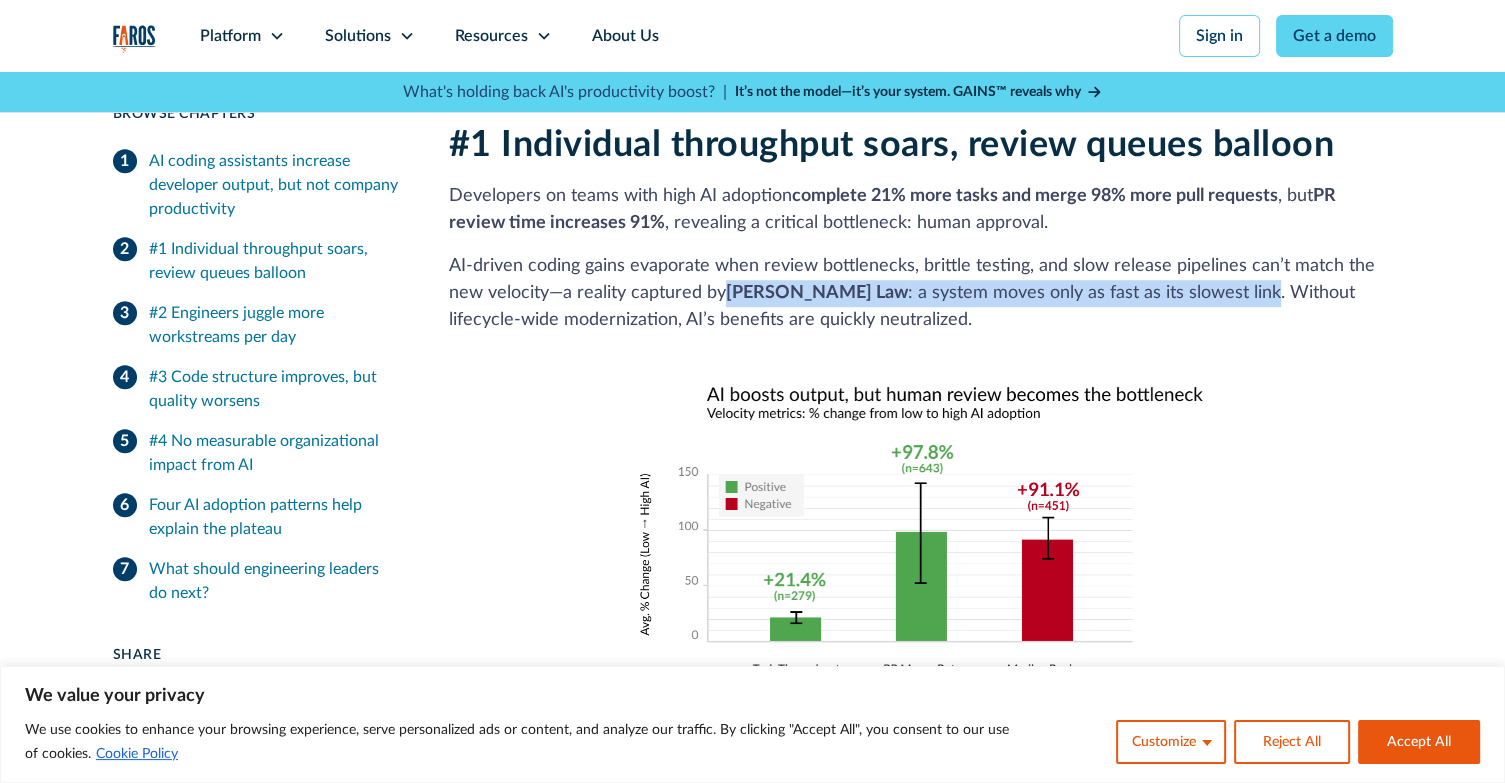 drag, startPoint x: 726, startPoint y: 260, endPoint x: 1206, endPoint y: 259, distance: 480.00104 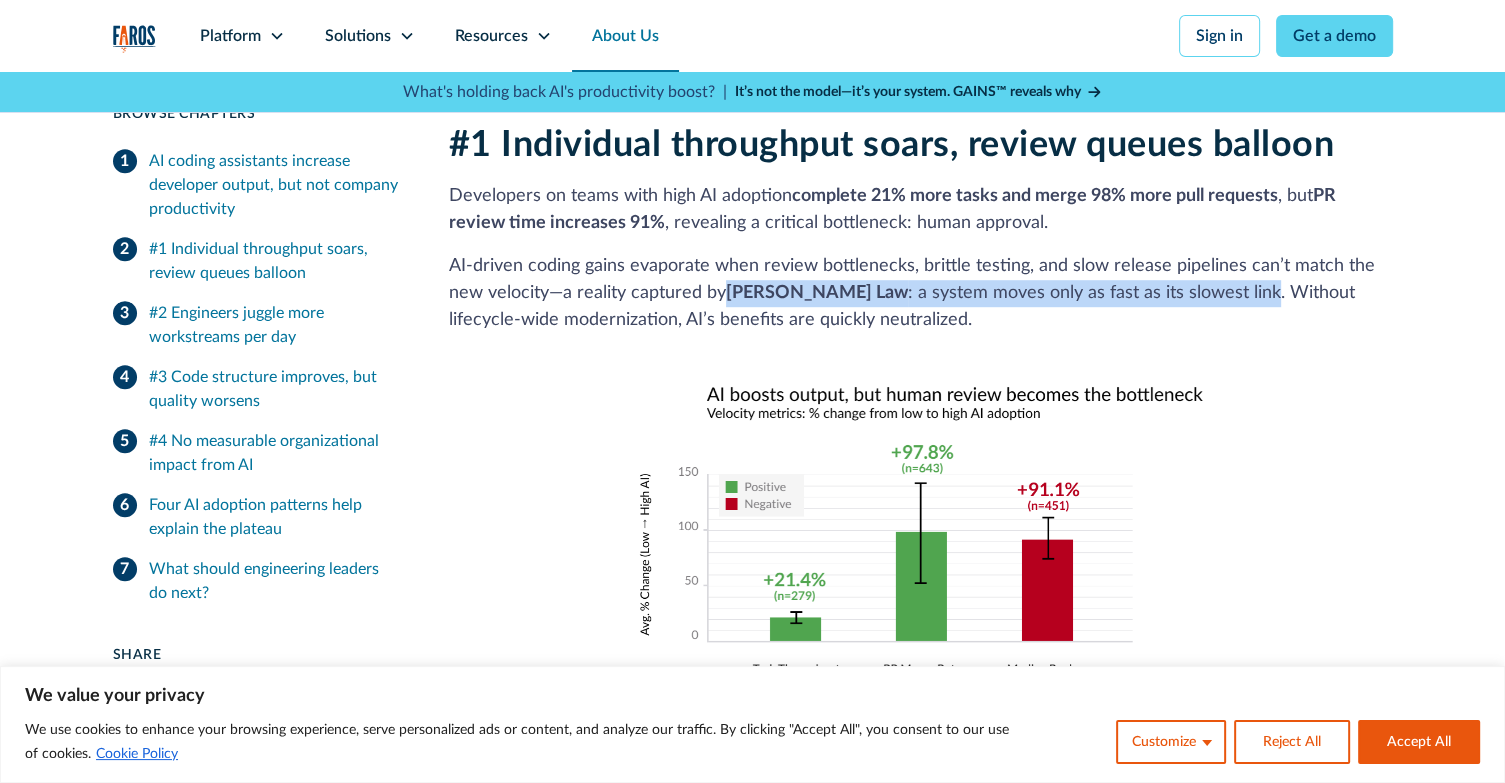 copy on "[PERSON_NAME] Law : a system moves only as fast as its slowest link" 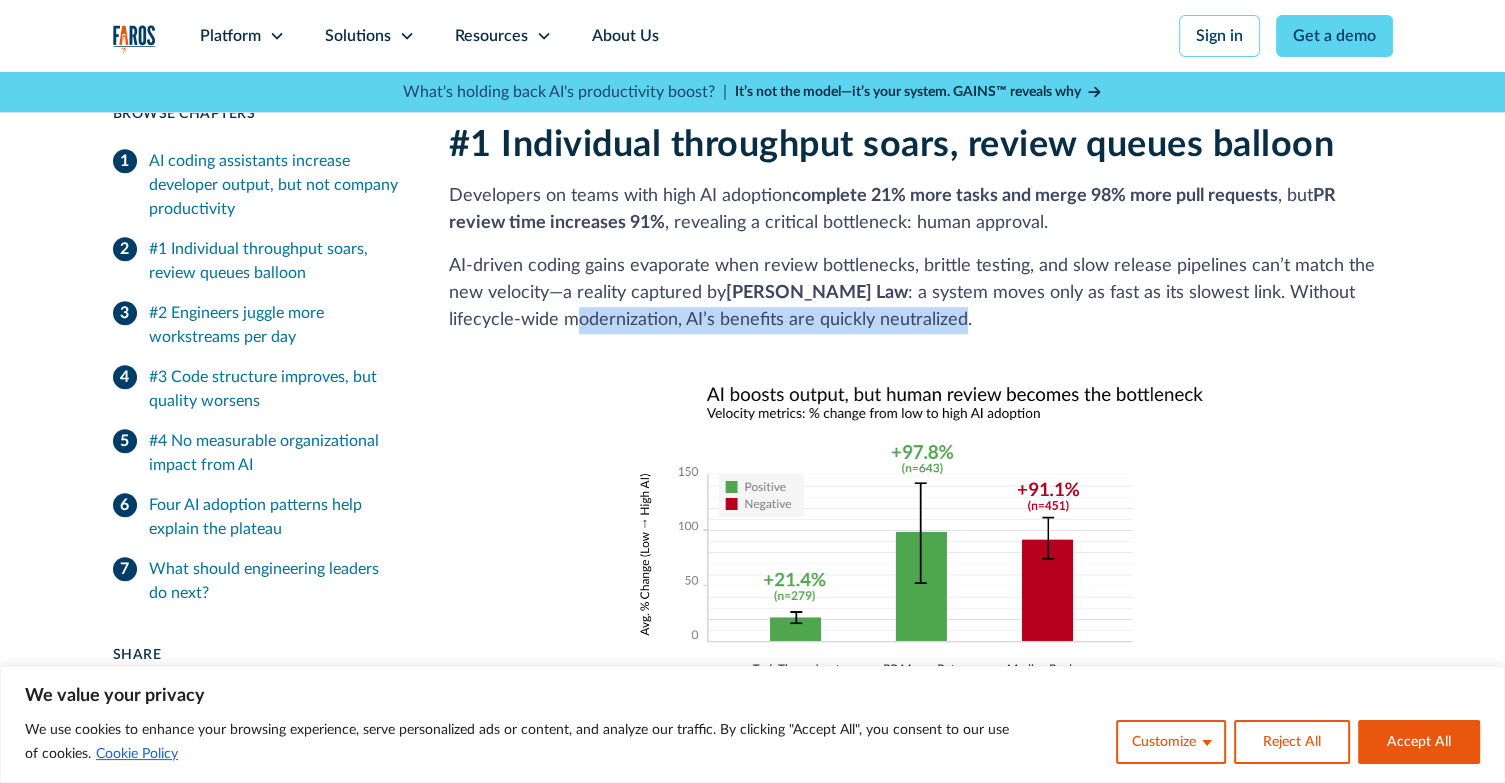 drag, startPoint x: 510, startPoint y: 288, endPoint x: 889, endPoint y: 302, distance: 379.25848 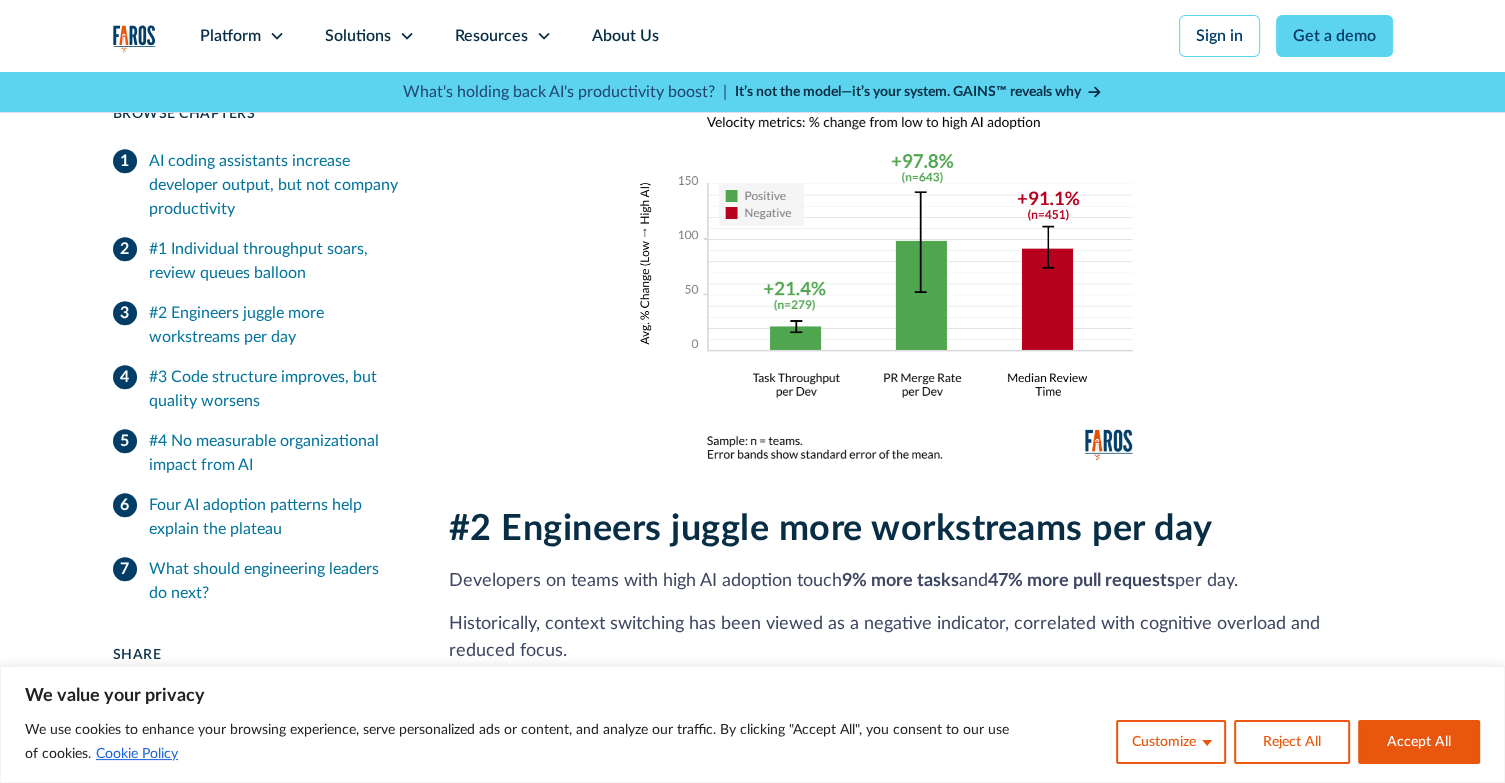 scroll, scrollTop: 1500, scrollLeft: 0, axis: vertical 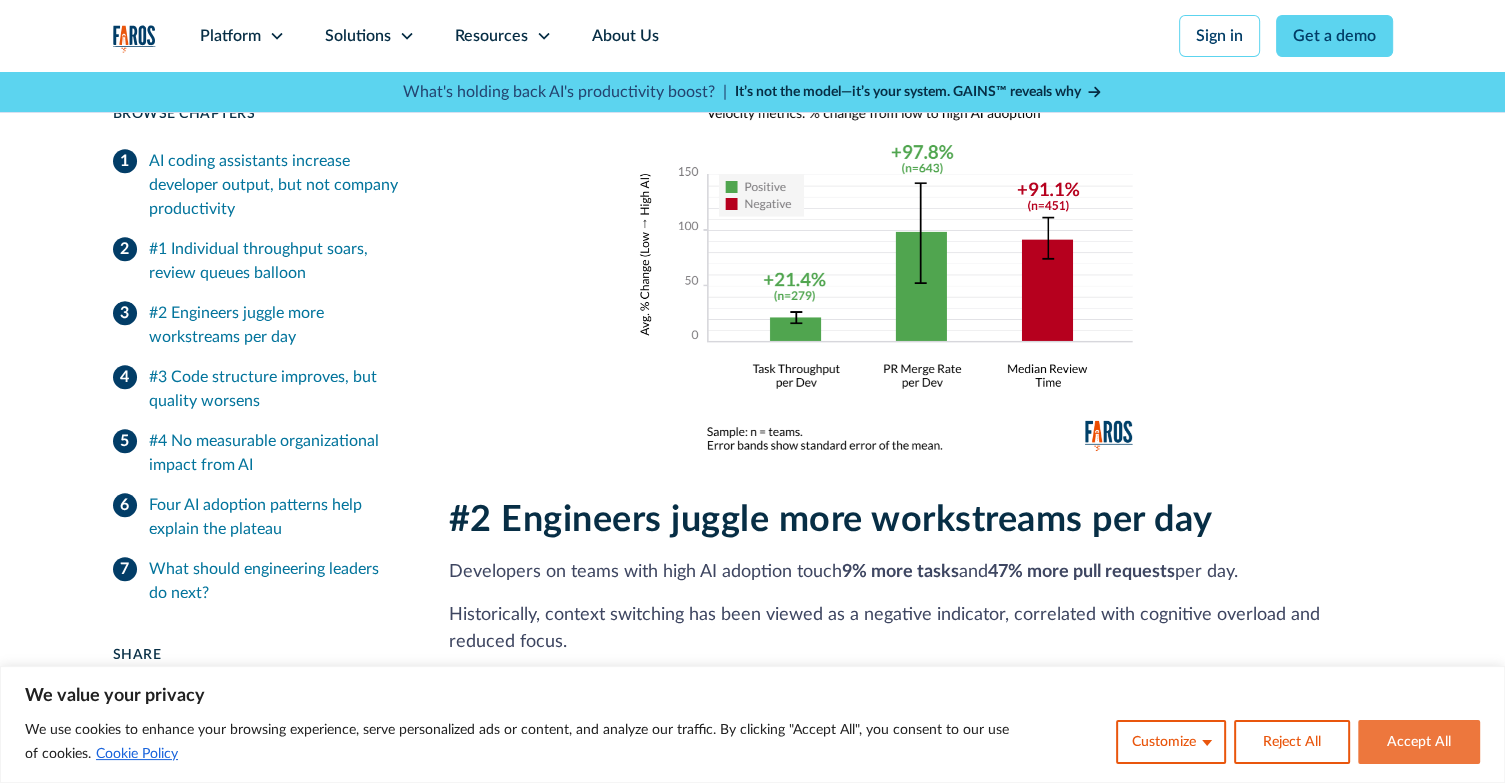 click on "Accept All" at bounding box center (1419, 742) 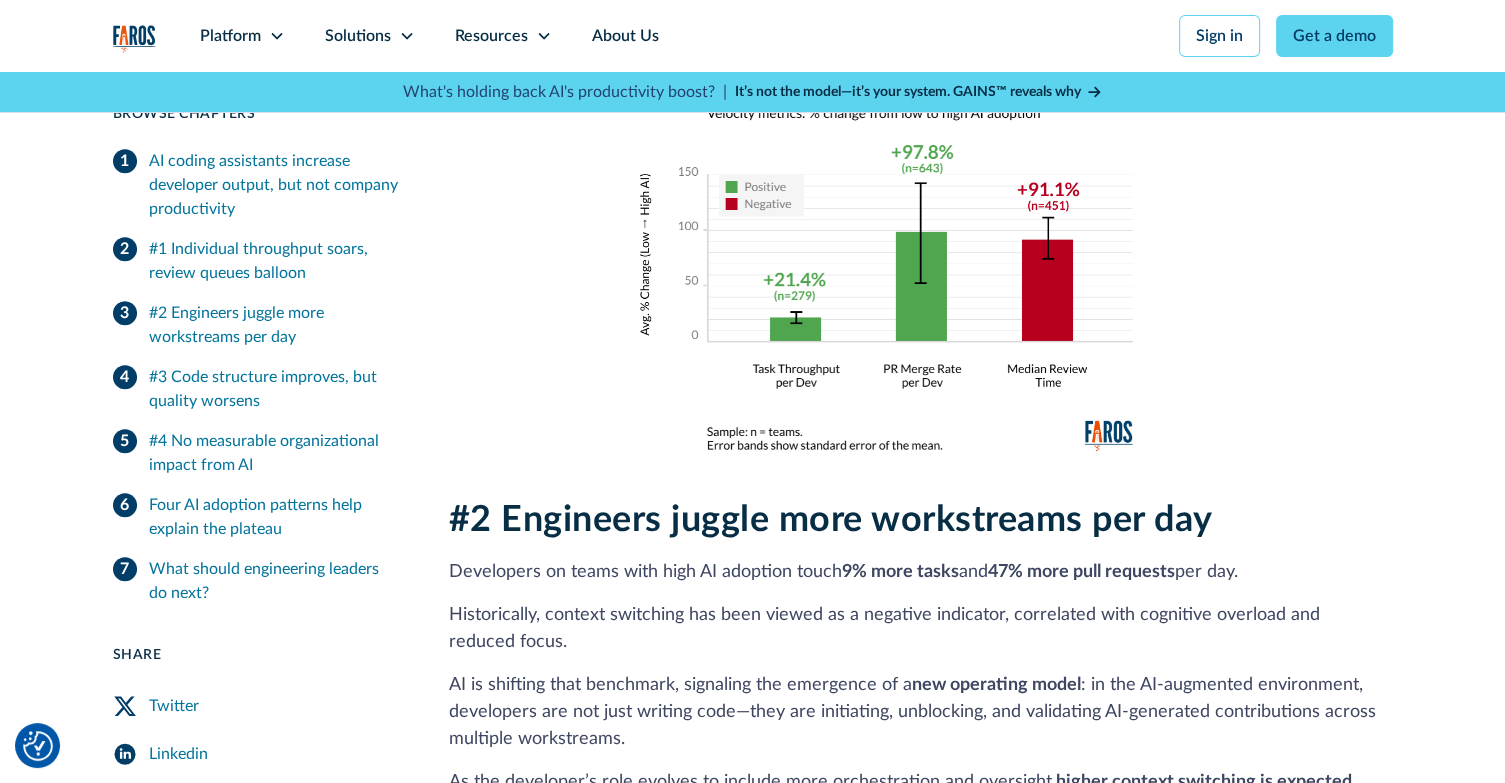 click on "#1 Individual throughput soars, review queues balloon Developers on teams with high AI adoption  complete 21% more tasks and merge 98% more pull requests , but  PR review time increases 91% , revealing a critical bottleneck: human approval.  AI‑driven coding gains evaporate when review bottlenecks, brittle testing, and slow release pipelines can’t match the new velocity—a reality captured by  [PERSON_NAME] Law : a system moves only as fast as its slowest link. Without lifecycle-wide modernization, AI’s benefits are quickly neutralized." at bounding box center [921, 137] 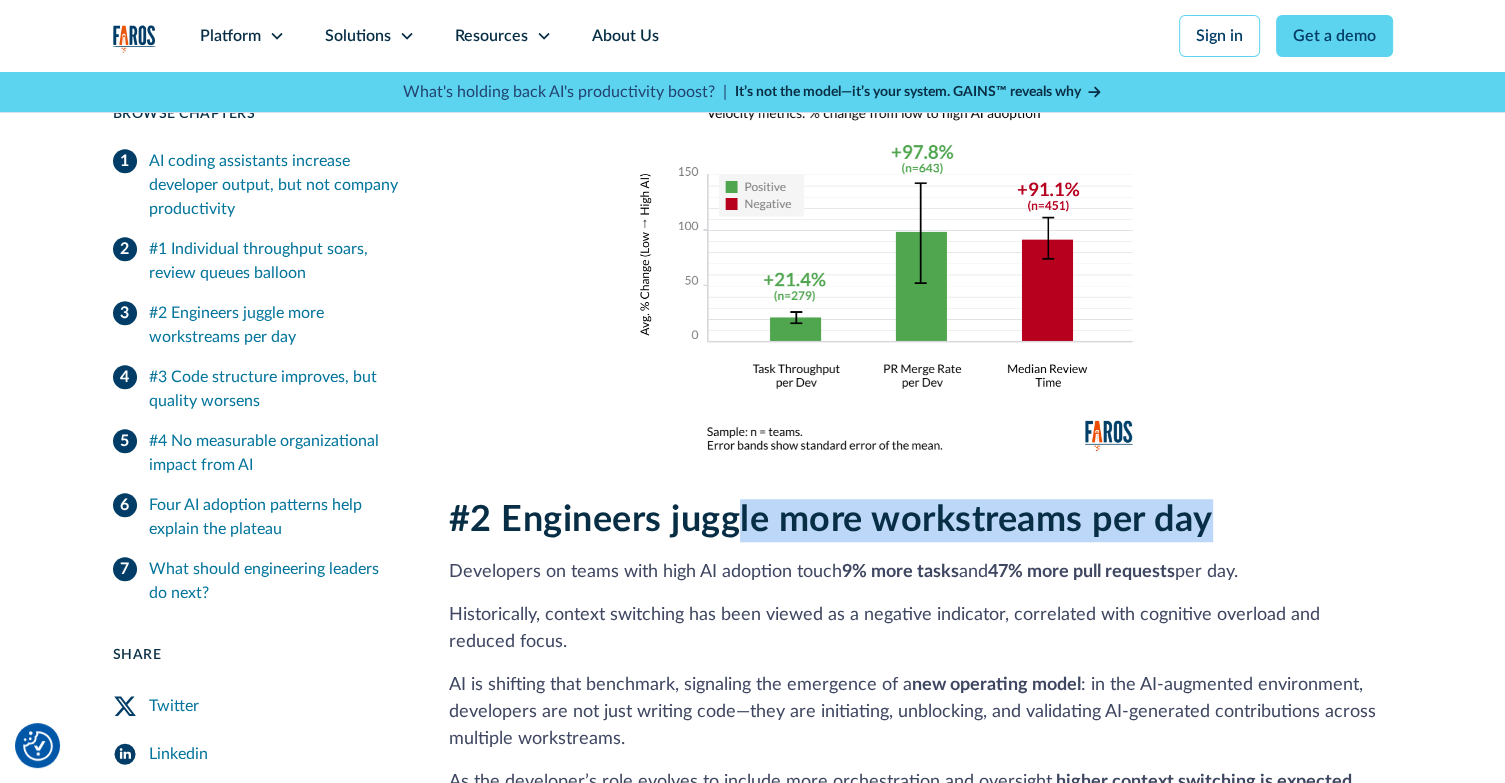 drag, startPoint x: 741, startPoint y: 472, endPoint x: 1233, endPoint y: 495, distance: 492.53732 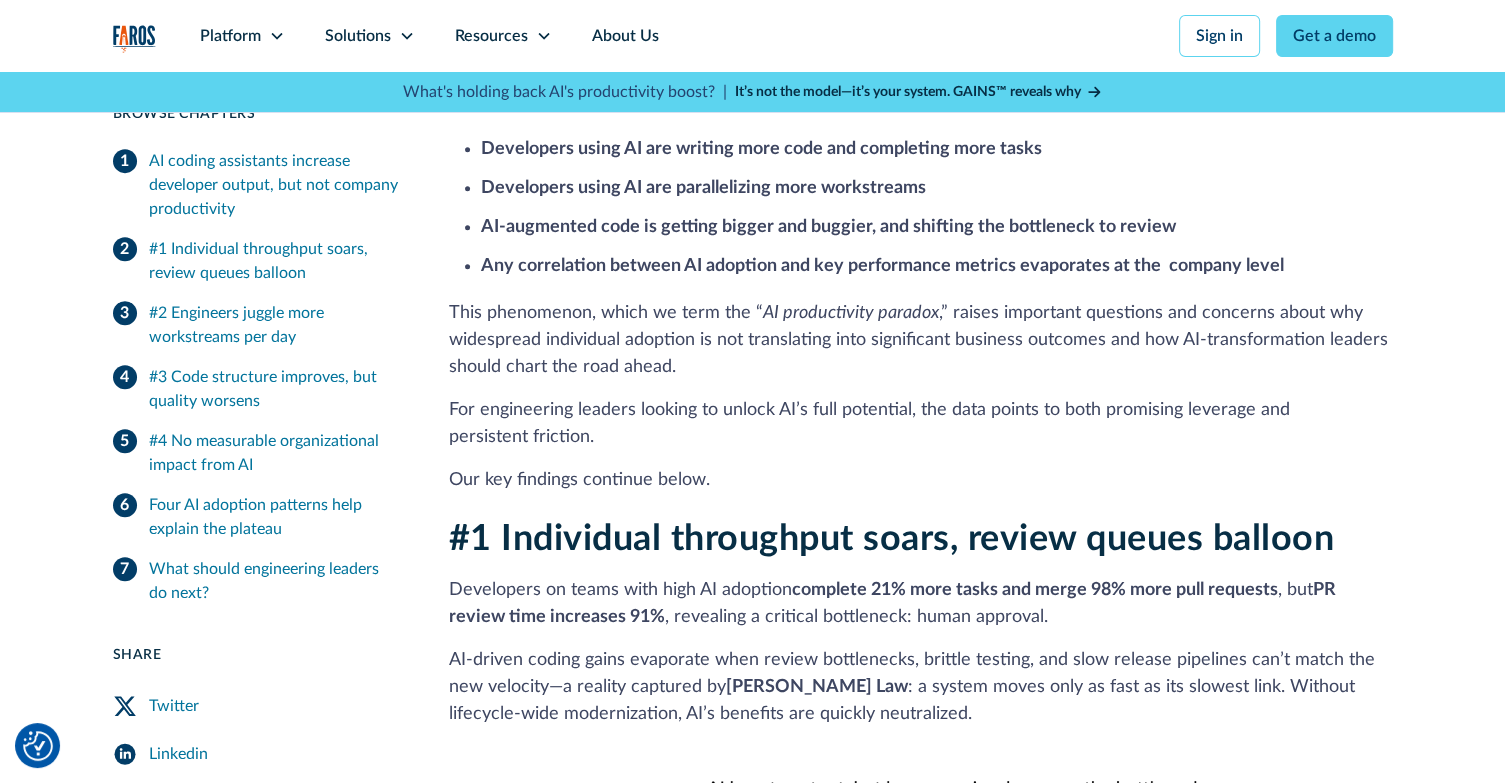 scroll, scrollTop: 800, scrollLeft: 0, axis: vertical 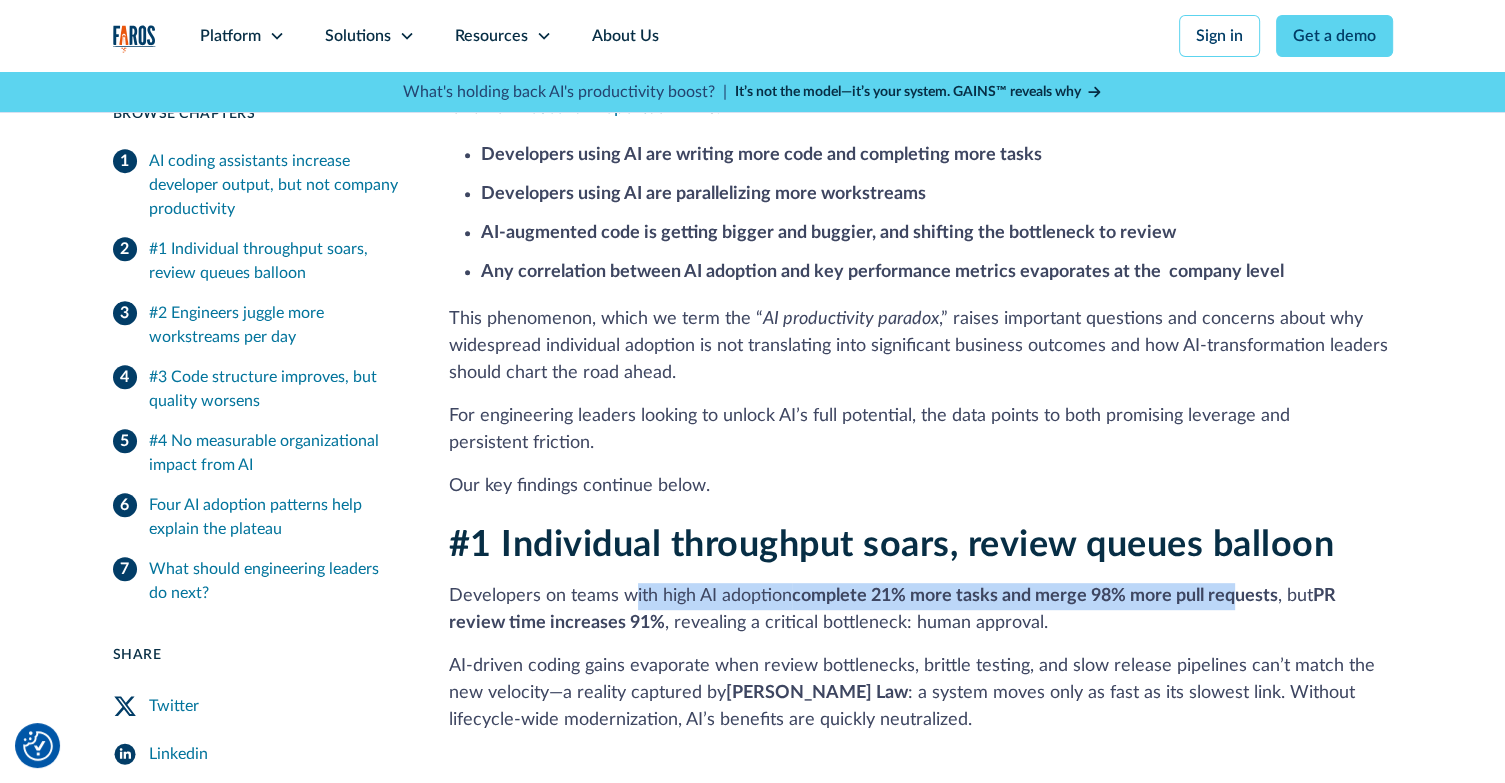 drag, startPoint x: 730, startPoint y: 548, endPoint x: 1241, endPoint y: 567, distance: 511.35312 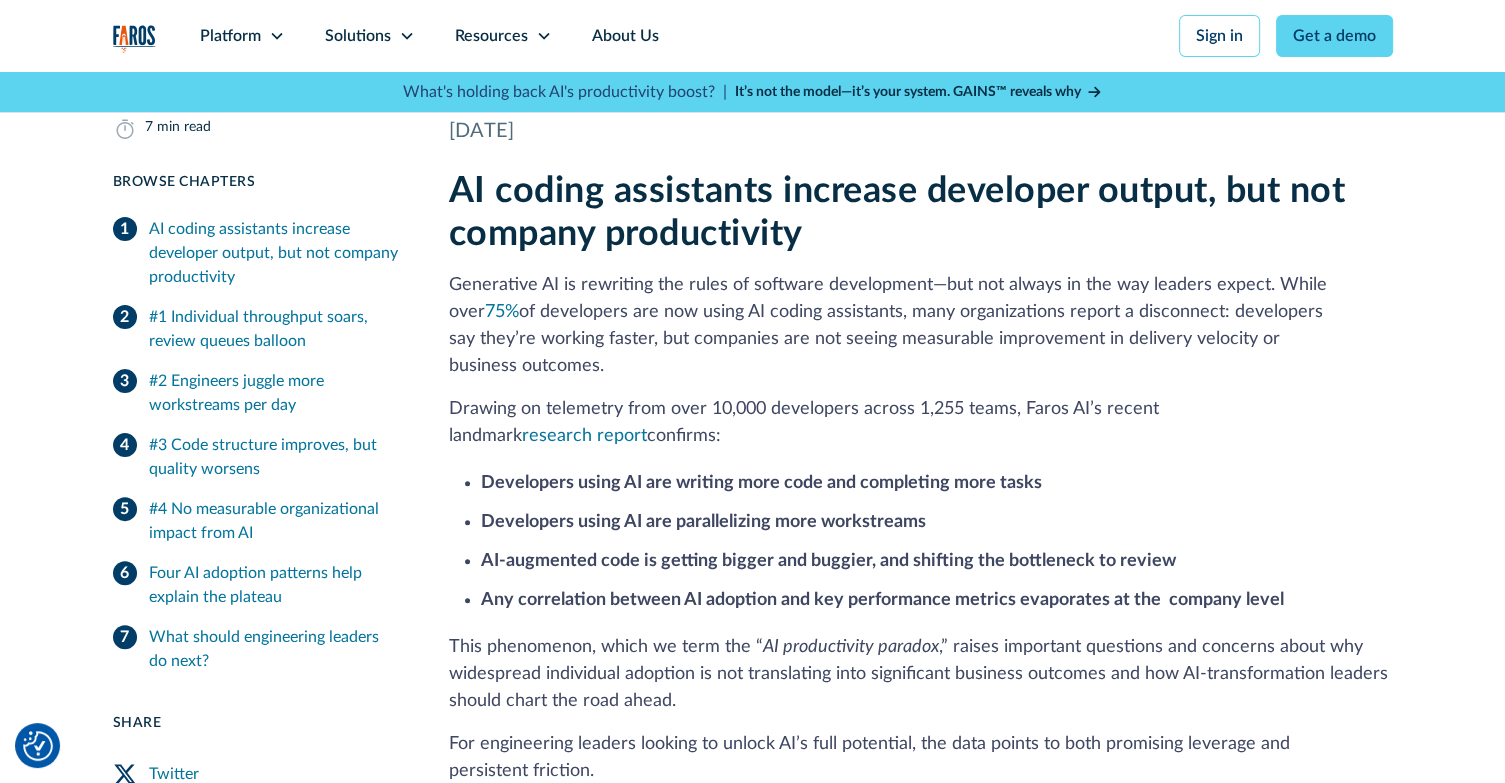 scroll, scrollTop: 500, scrollLeft: 0, axis: vertical 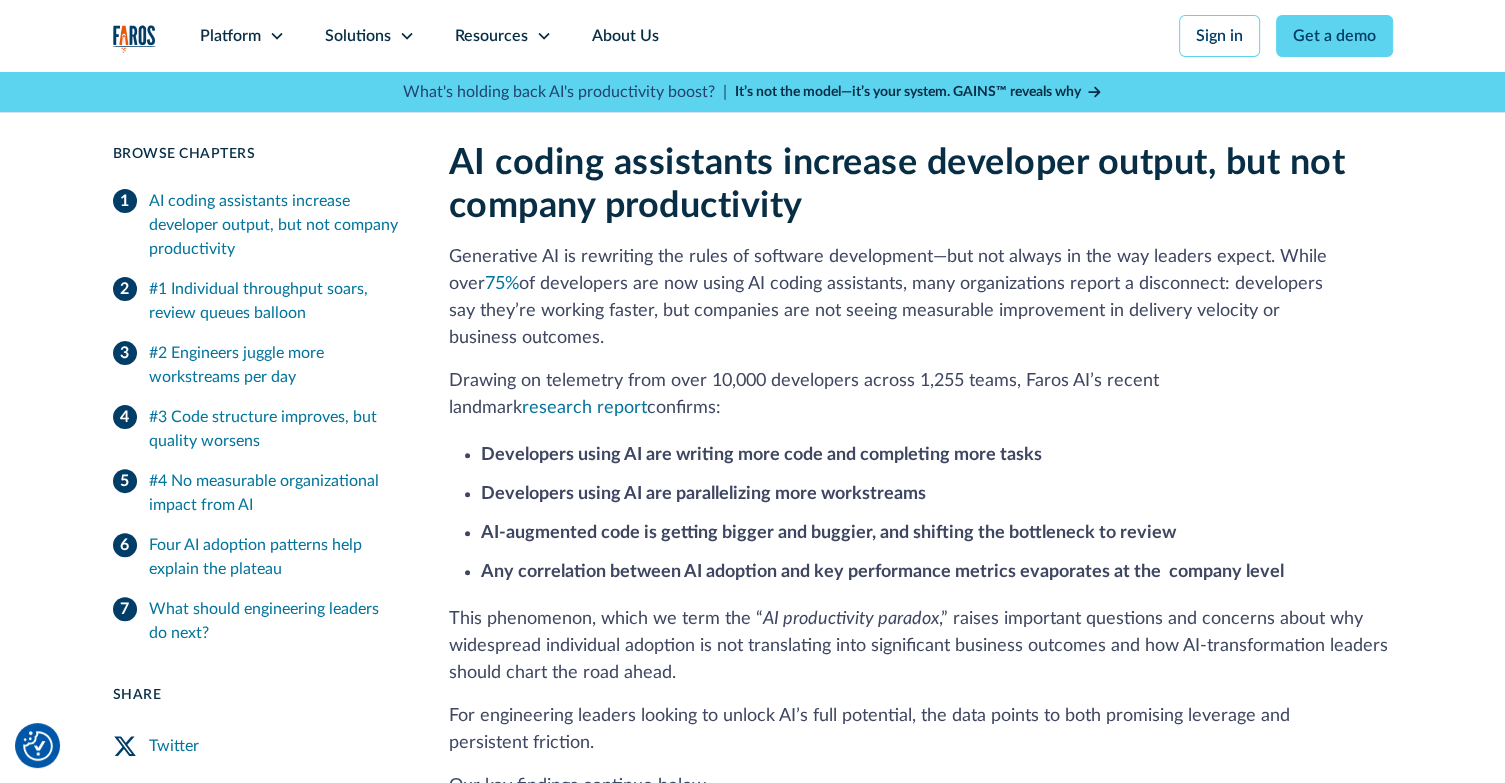 click on "Drawing on telemetry from over 10,000 developers across 1,255 teams, Faros AI’s recent landmark  research report  confirms:" at bounding box center [921, 395] 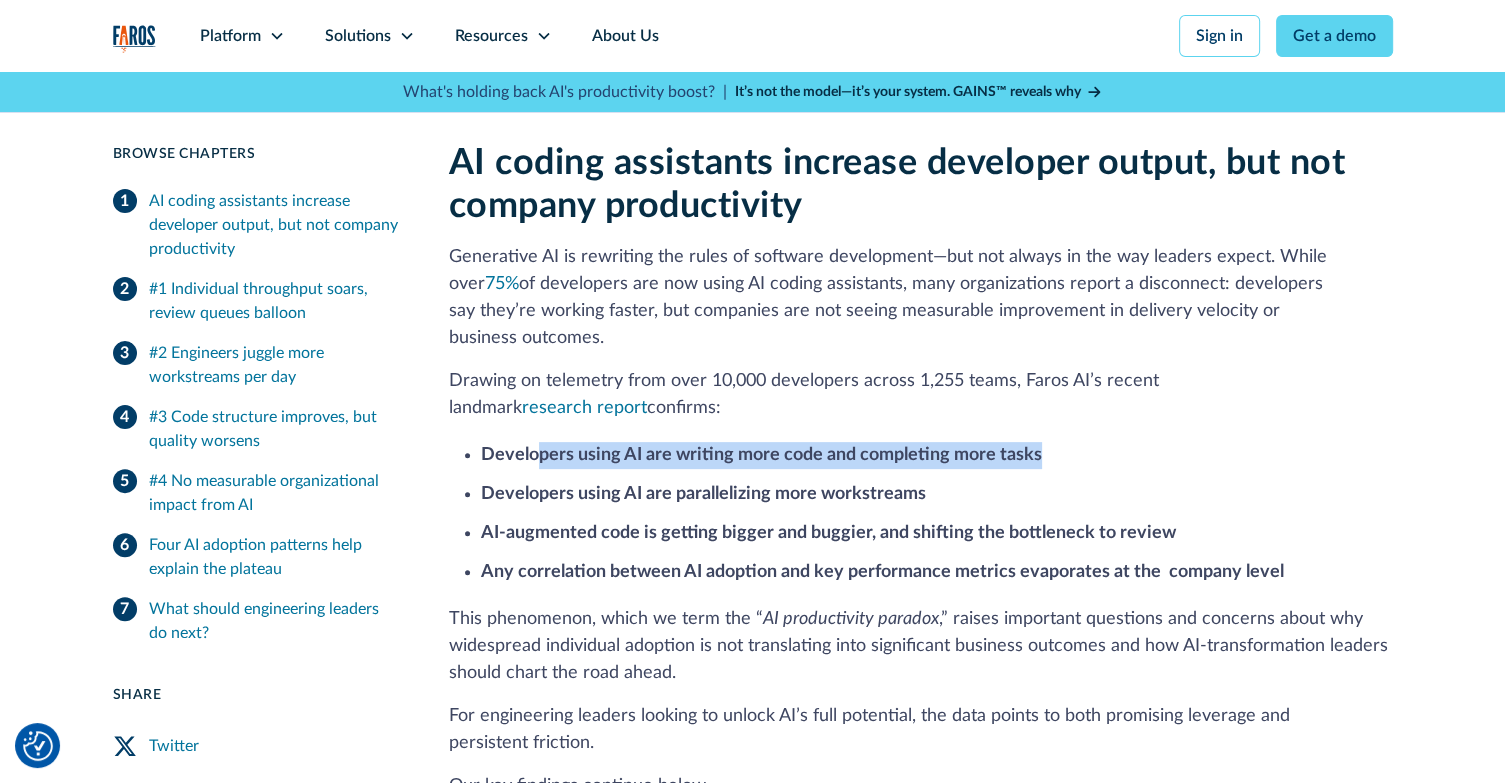 drag, startPoint x: 533, startPoint y: 415, endPoint x: 1044, endPoint y: 427, distance: 511.14087 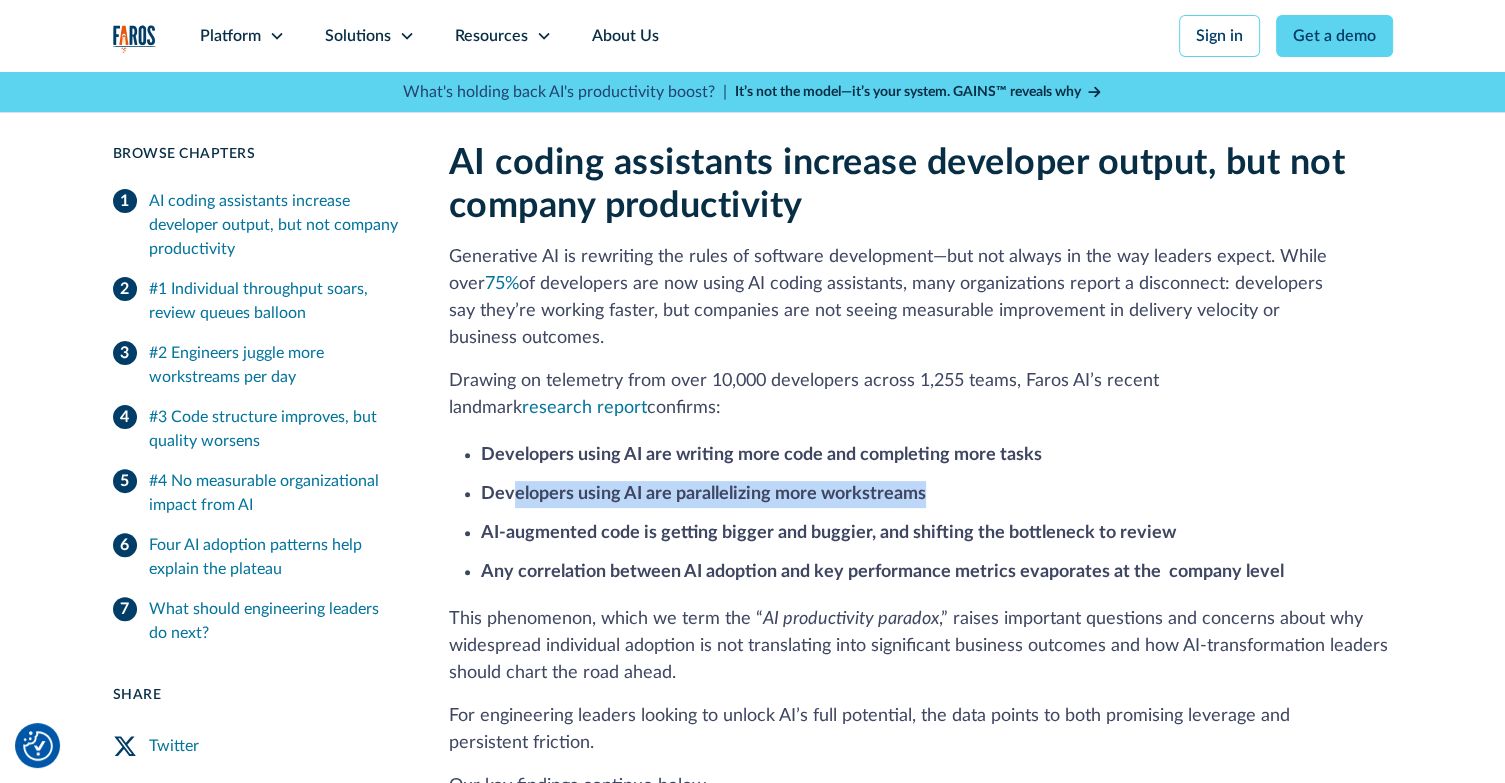 drag, startPoint x: 516, startPoint y: 460, endPoint x: 923, endPoint y: 466, distance: 407.04422 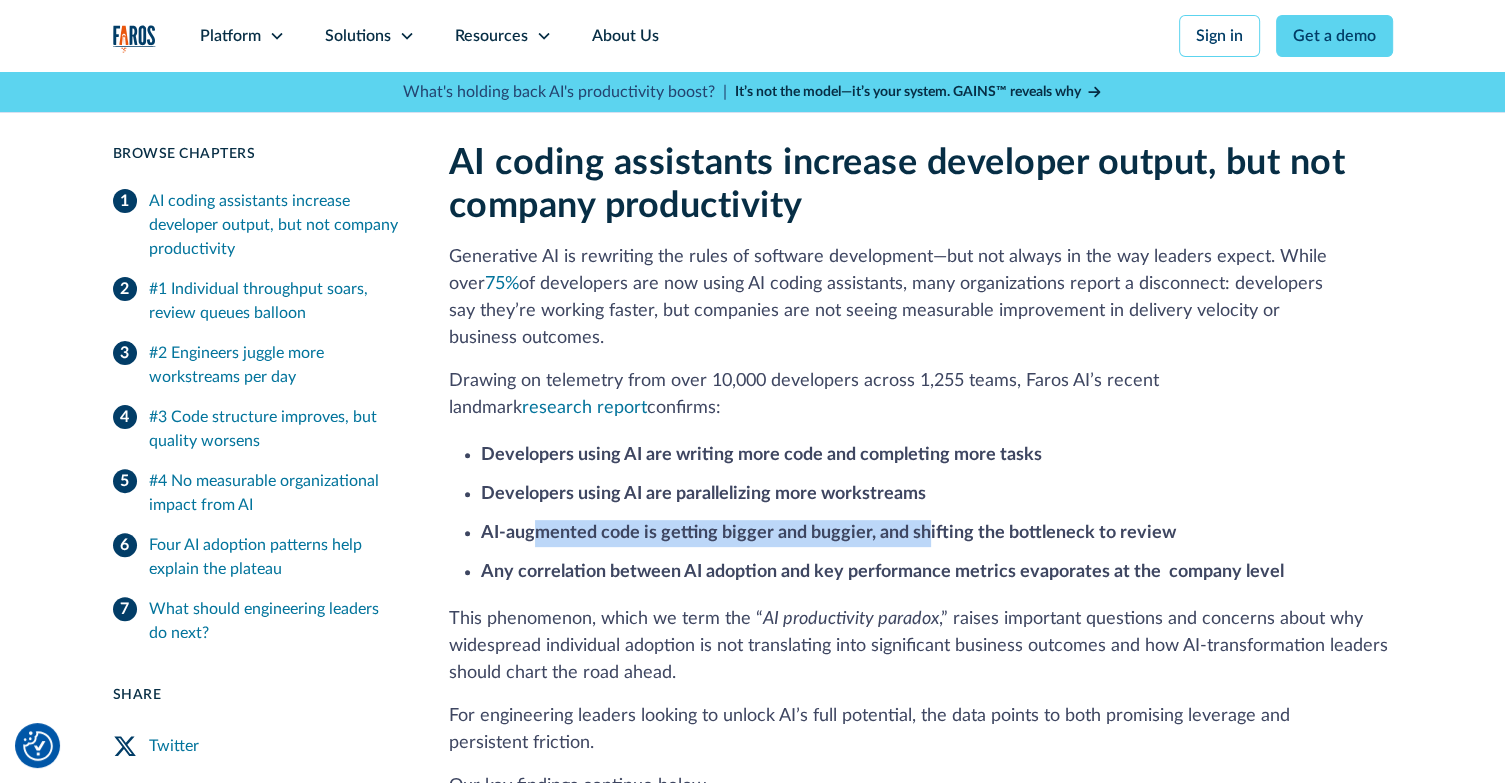 drag, startPoint x: 536, startPoint y: 493, endPoint x: 923, endPoint y: 503, distance: 387.12918 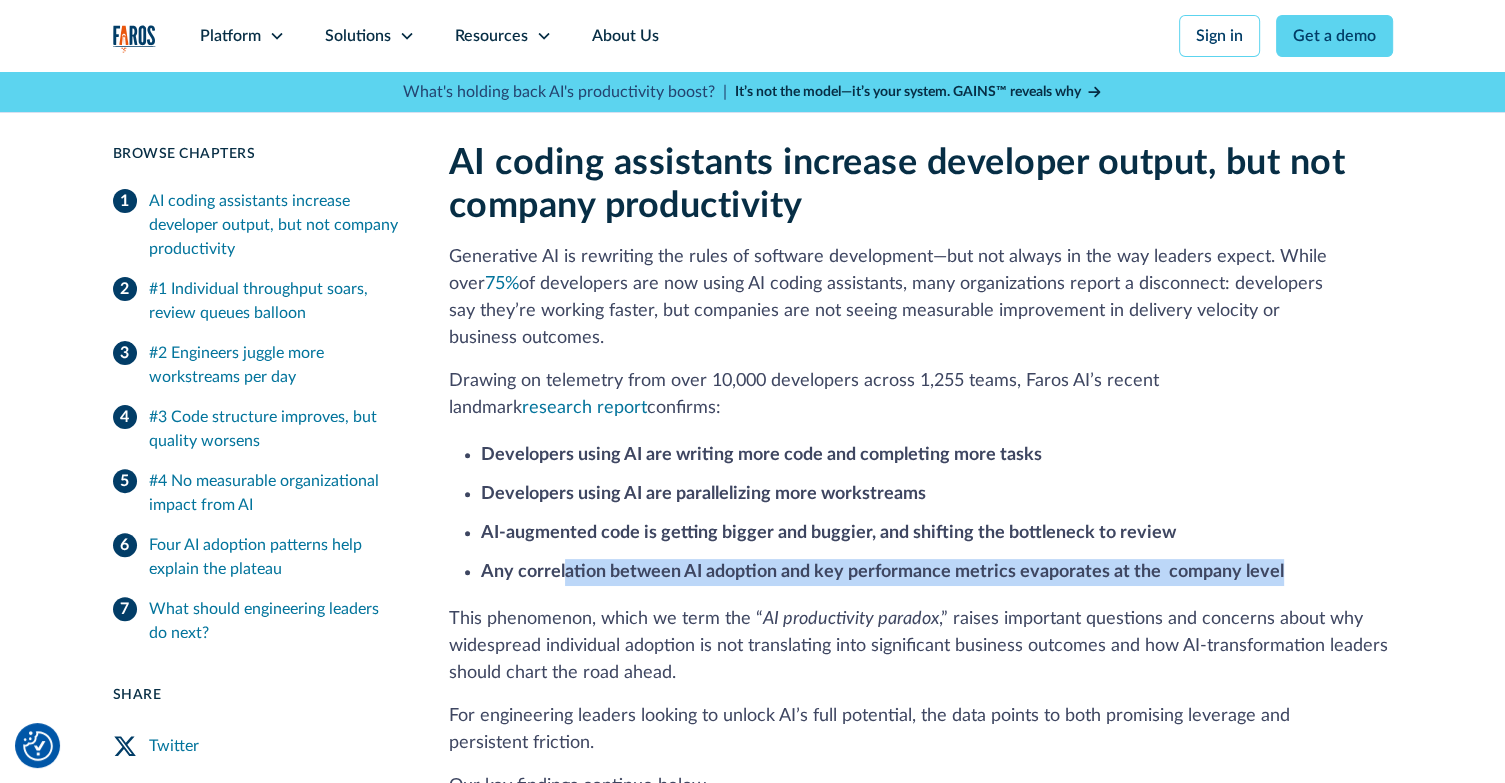 drag, startPoint x: 565, startPoint y: 543, endPoint x: 1288, endPoint y: 538, distance: 723.0173 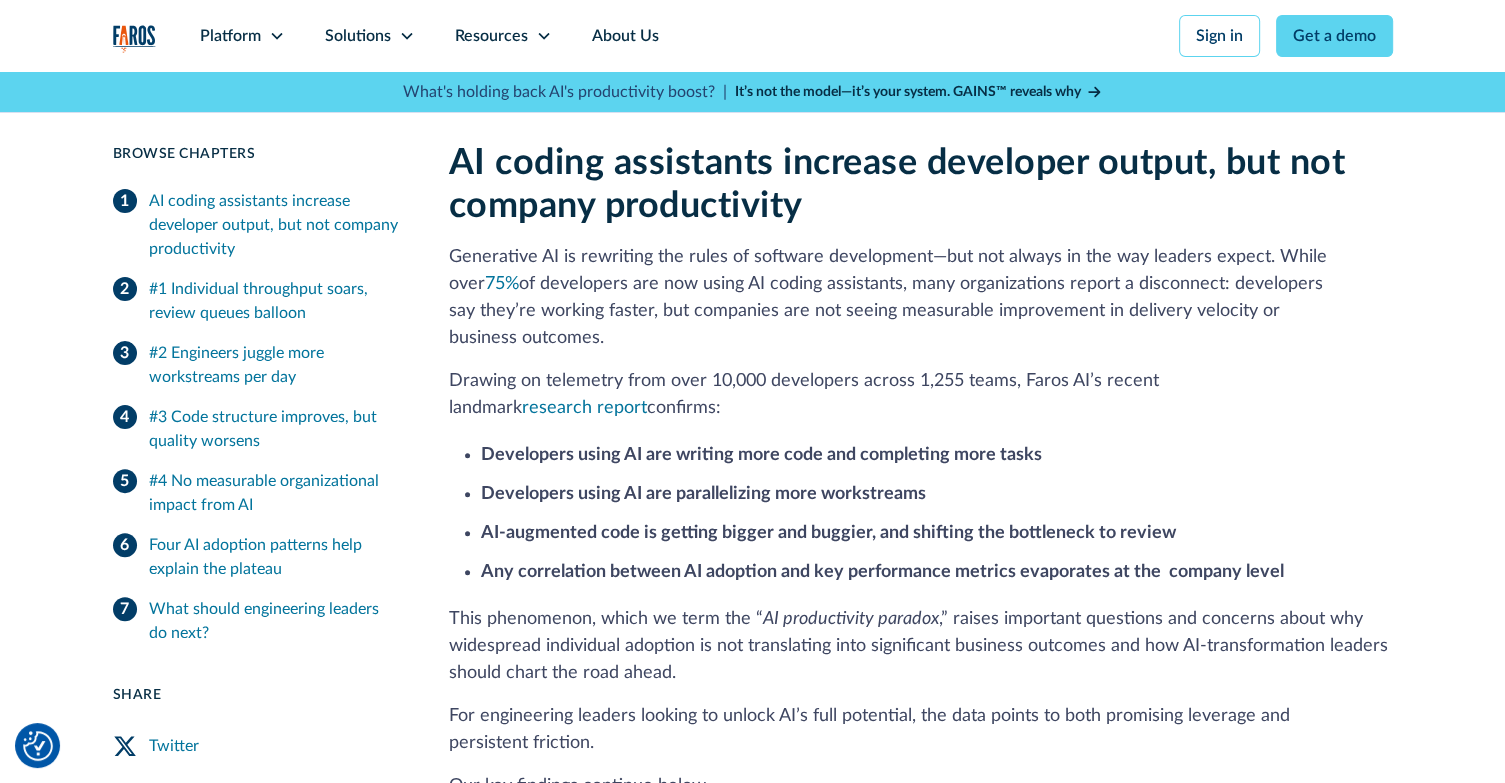 click on "AI coding assistants increase developer output, but not company productivity Generative AI is rewriting the rules of software development—but not always in the way leaders expect. While over  75%  of developers are now using AI coding assistants, many organizations report a disconnect: developers say they’re working faster, but companies are not seeing measurable improvement in delivery velocity or business outcomes. Drawing on telemetry from over 10,000 developers across 1,255 teams, Faros AI’s recent landmark  research report  confirms:  Developers using AI are writing more code and completing more tasks Developers using AI are parallelizing more workstreams AI-augmented code is getting bigger and buggier, and shifting the bottleneck to review Any correlation between AI adoption and key performance metrics evaporates at the  company level This phenomenon, which we term the “ AI productivity paradox Our key findings continue below." at bounding box center (921, 471) 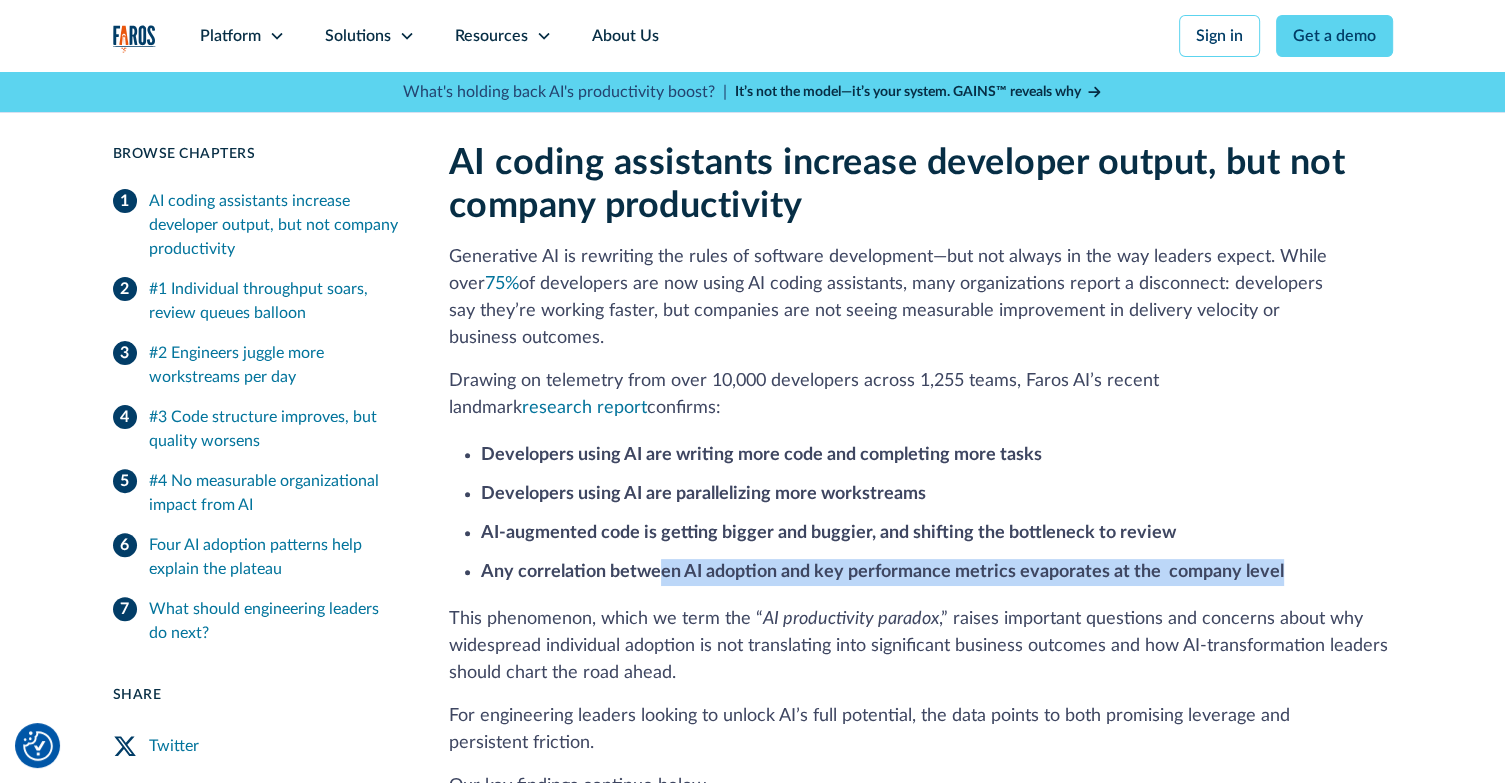 drag, startPoint x: 660, startPoint y: 535, endPoint x: 1276, endPoint y: 531, distance: 616.013 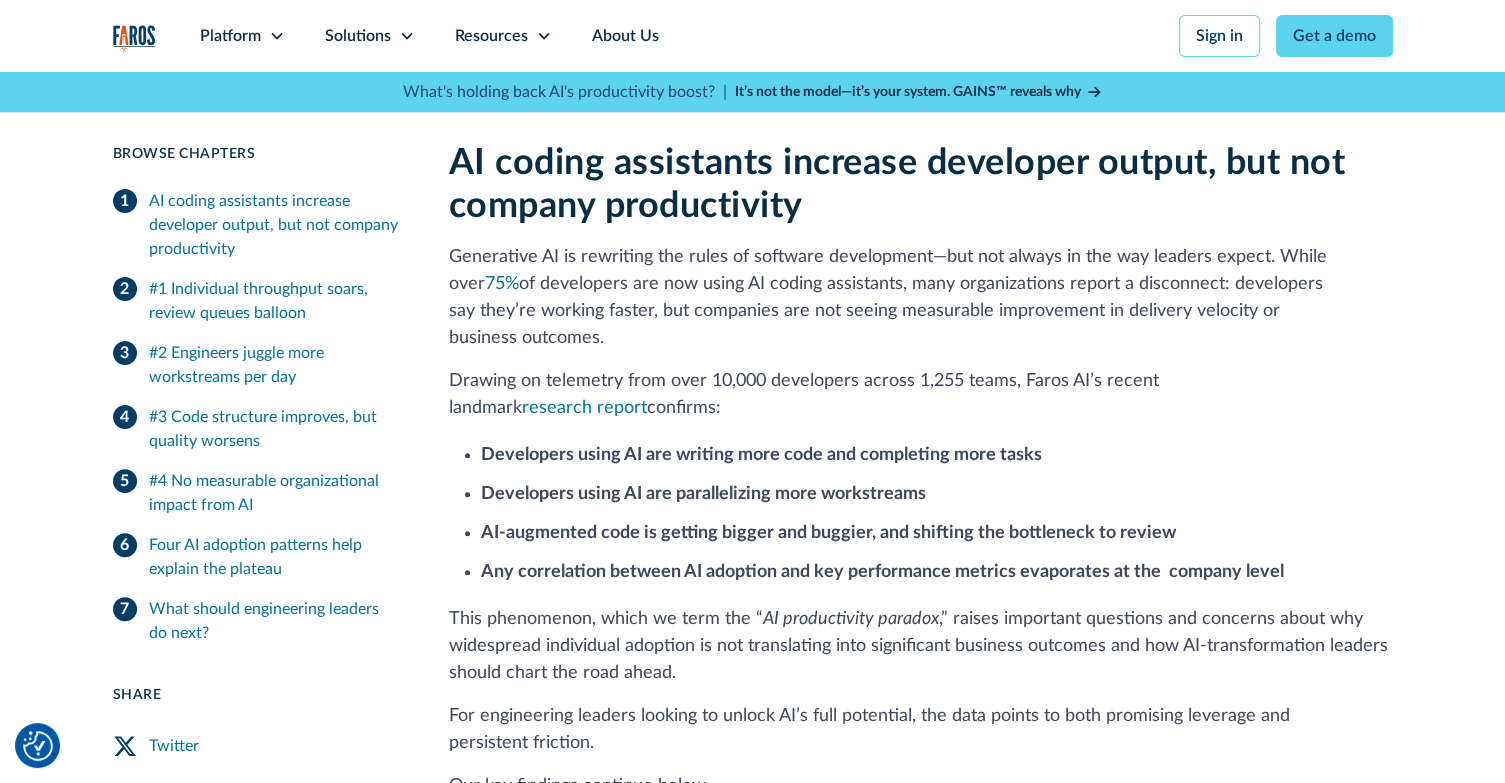 click on "AI coding assistants increase developer output, but not company productivity Generative AI is rewriting the rules of software development—but not always in the way leaders expect. While over  75%  of developers are now using AI coding assistants, many organizations report a disconnect: developers say they’re working faster, but companies are not seeing measurable improvement in delivery velocity or business outcomes. Drawing on telemetry from over 10,000 developers across 1,255 teams, Faros AI’s recent landmark  research report  confirms:  Developers using AI are writing more code and completing more tasks Developers using AI are parallelizing more workstreams AI-augmented code is getting bigger and buggier, and shifting the bottleneck to review Any correlation between AI adoption and key performance metrics evaporates at the  company level This phenomenon, which we term the “ AI productivity paradox Our key findings continue below." at bounding box center [921, 471] 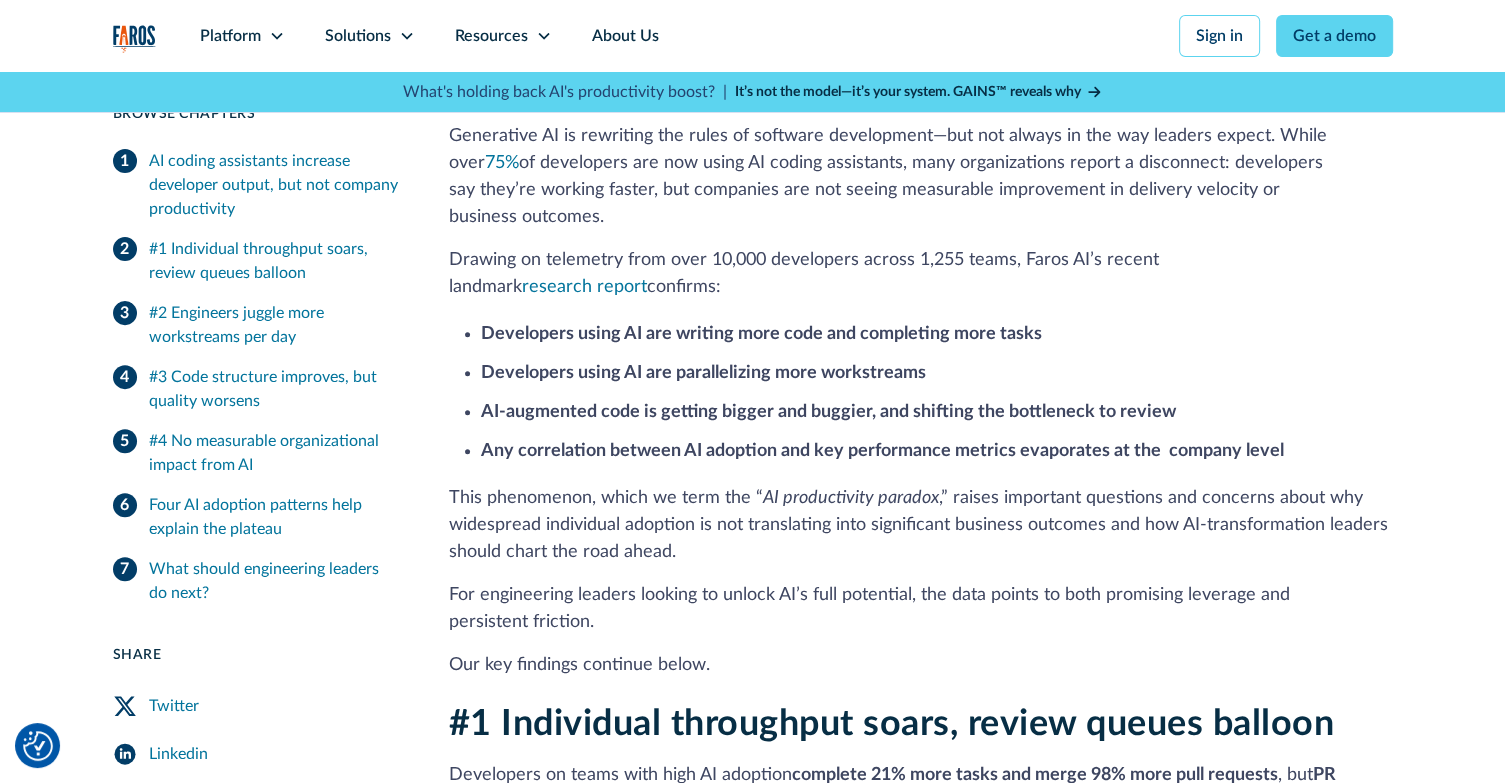 scroll, scrollTop: 700, scrollLeft: 0, axis: vertical 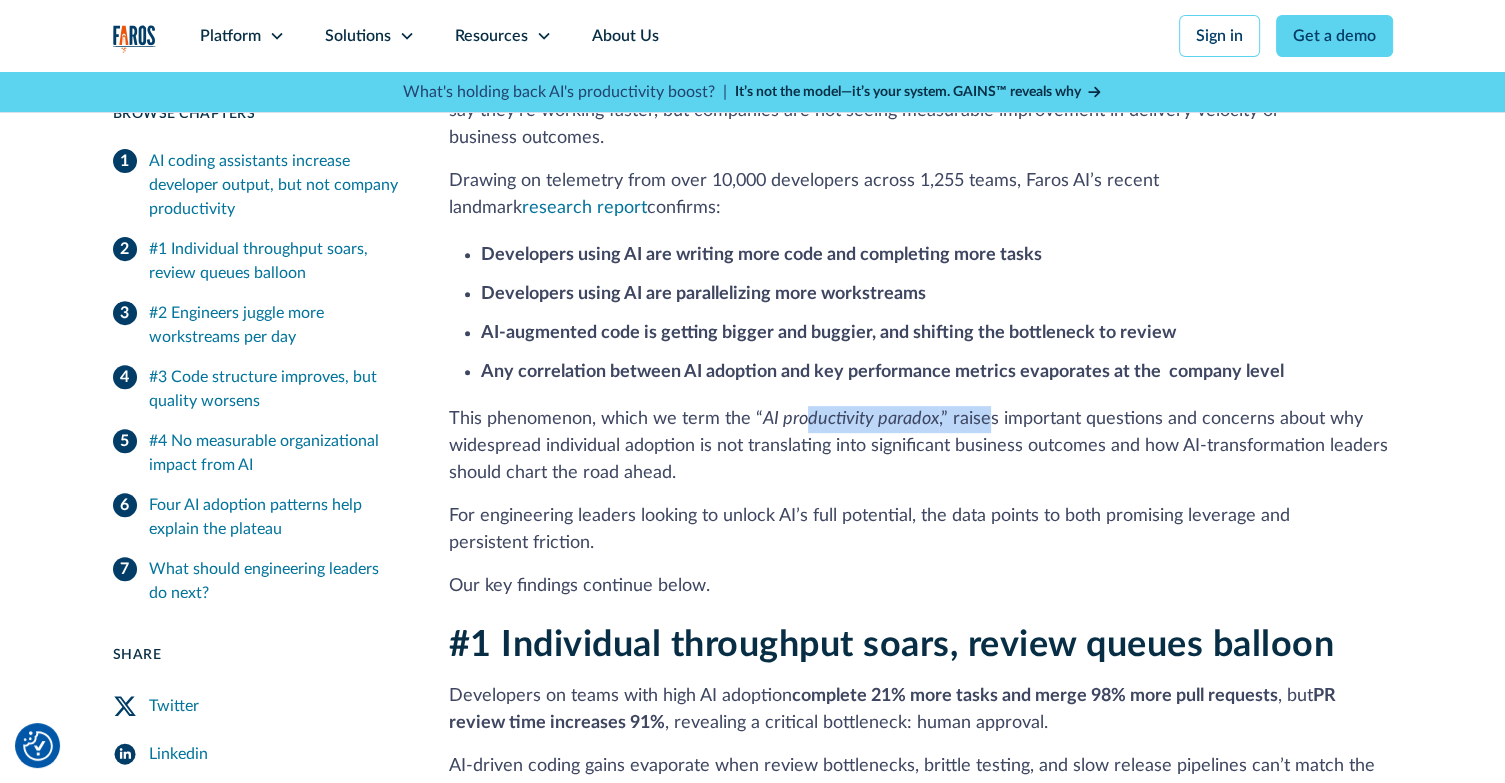 drag, startPoint x: 804, startPoint y: 374, endPoint x: 978, endPoint y: 399, distance: 175.7868 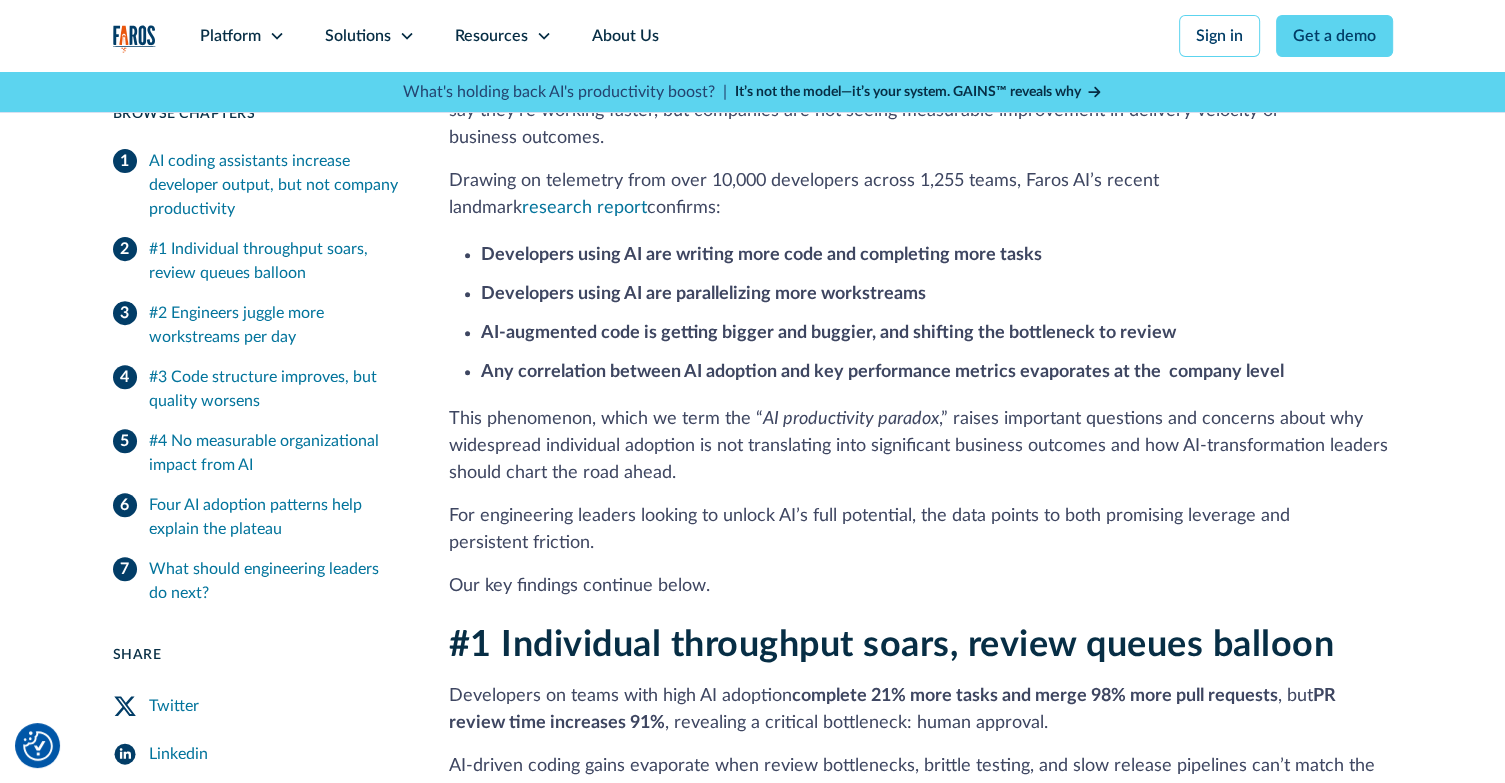 drag, startPoint x: 977, startPoint y: 419, endPoint x: 977, endPoint y: 431, distance: 12 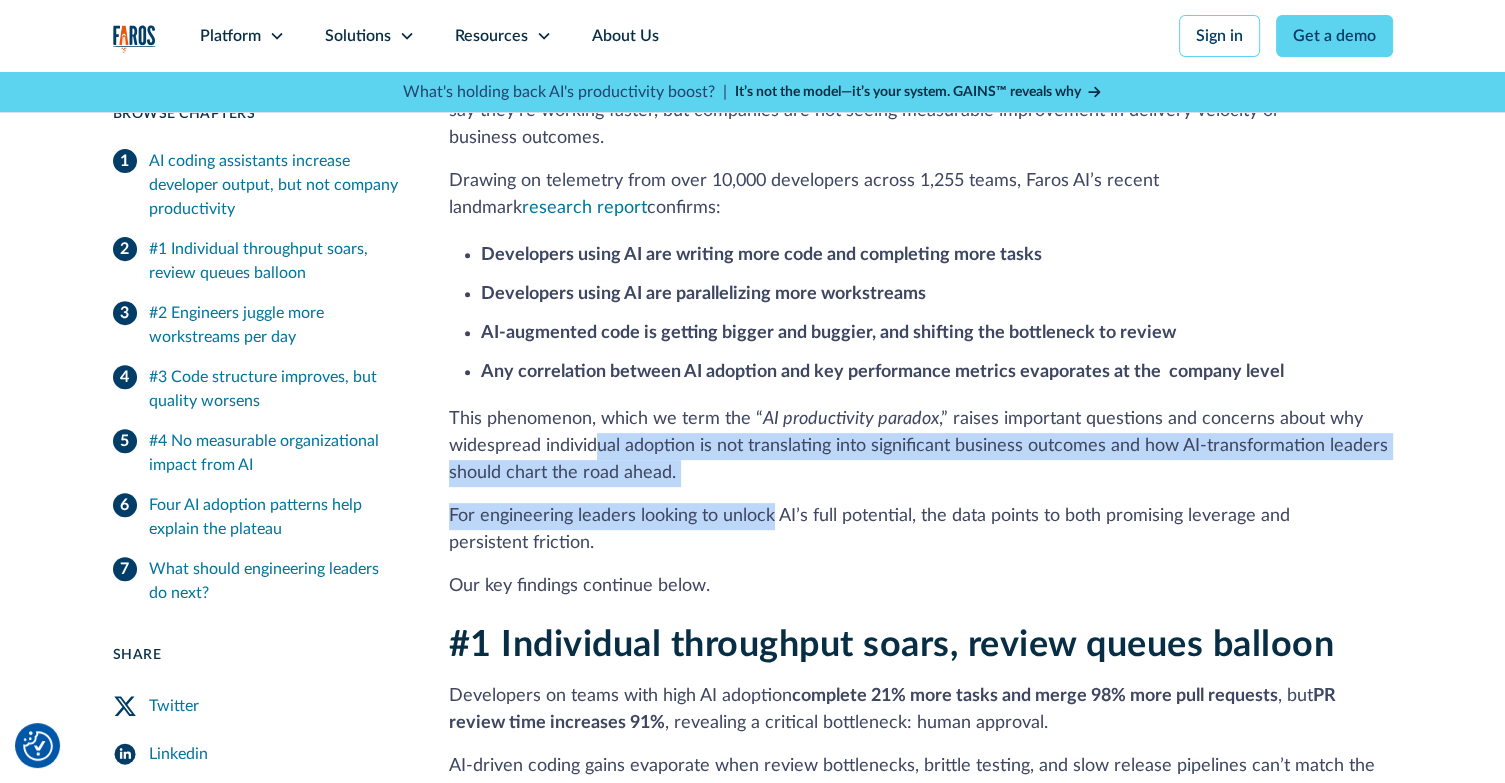 drag, startPoint x: 594, startPoint y: 414, endPoint x: 771, endPoint y: 472, distance: 186.26057 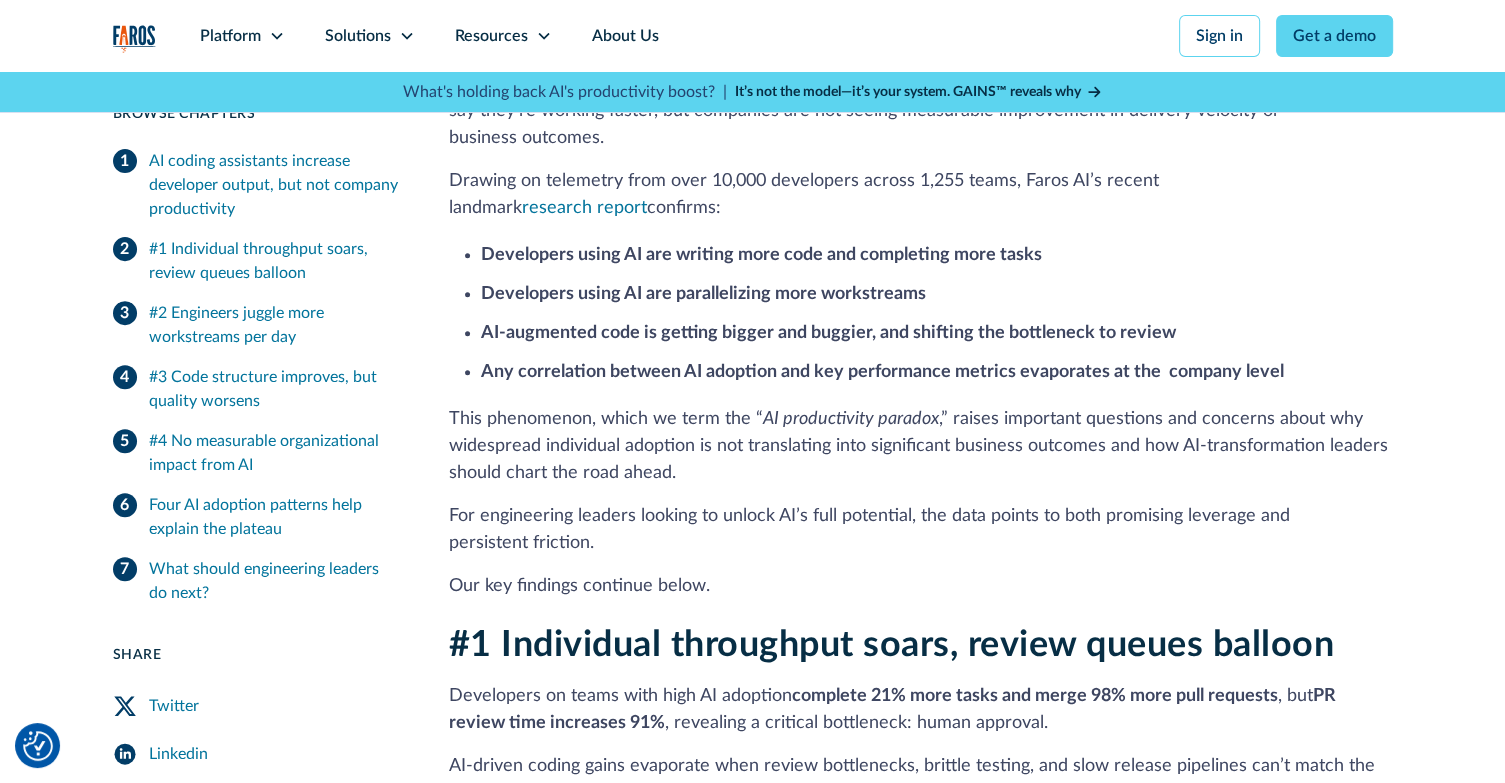 click on "For engineering leaders looking to unlock AI’s full potential, the data points to both promising leverage and persistent friction." at bounding box center [921, 530] 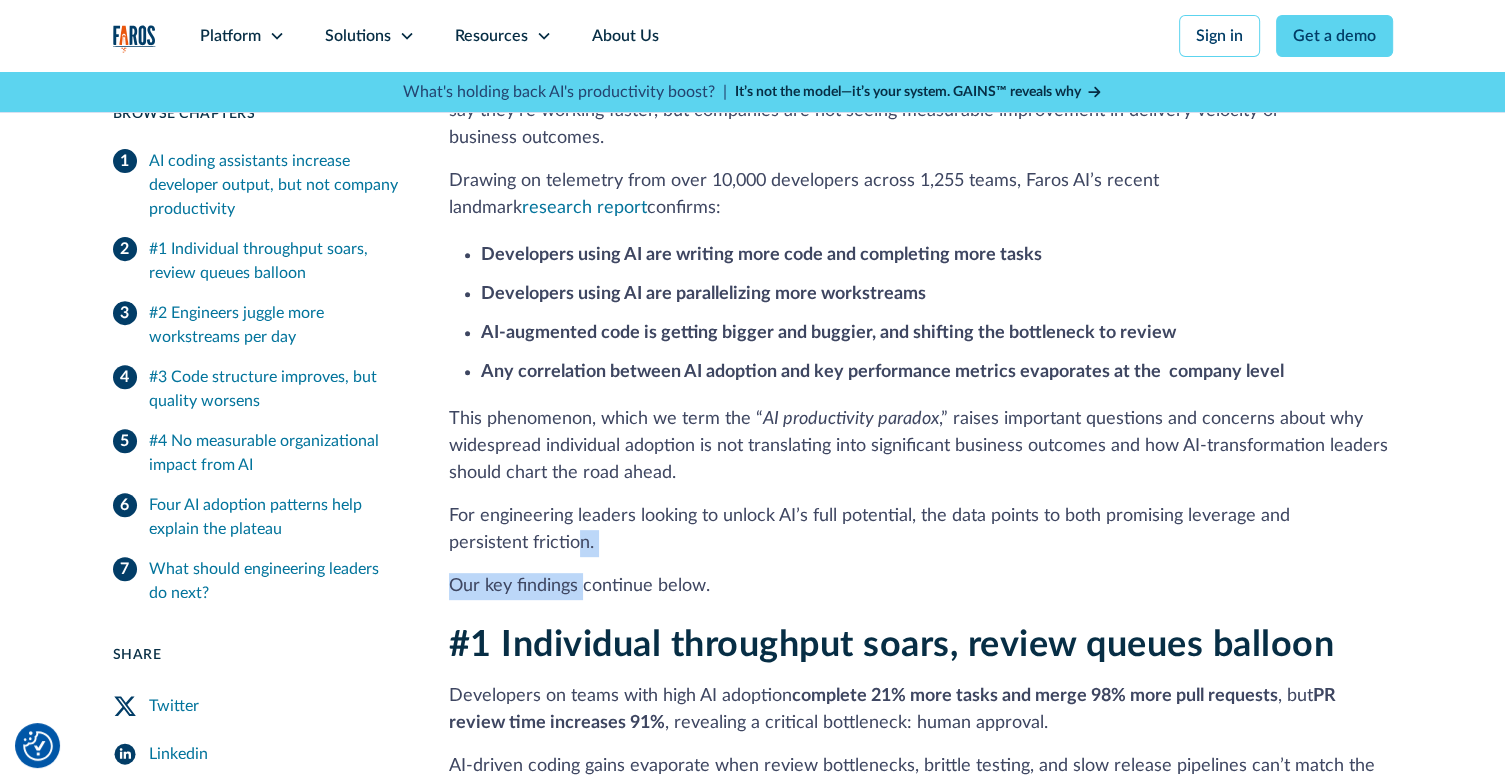 drag, startPoint x: 578, startPoint y: 504, endPoint x: 580, endPoint y: 539, distance: 35.057095 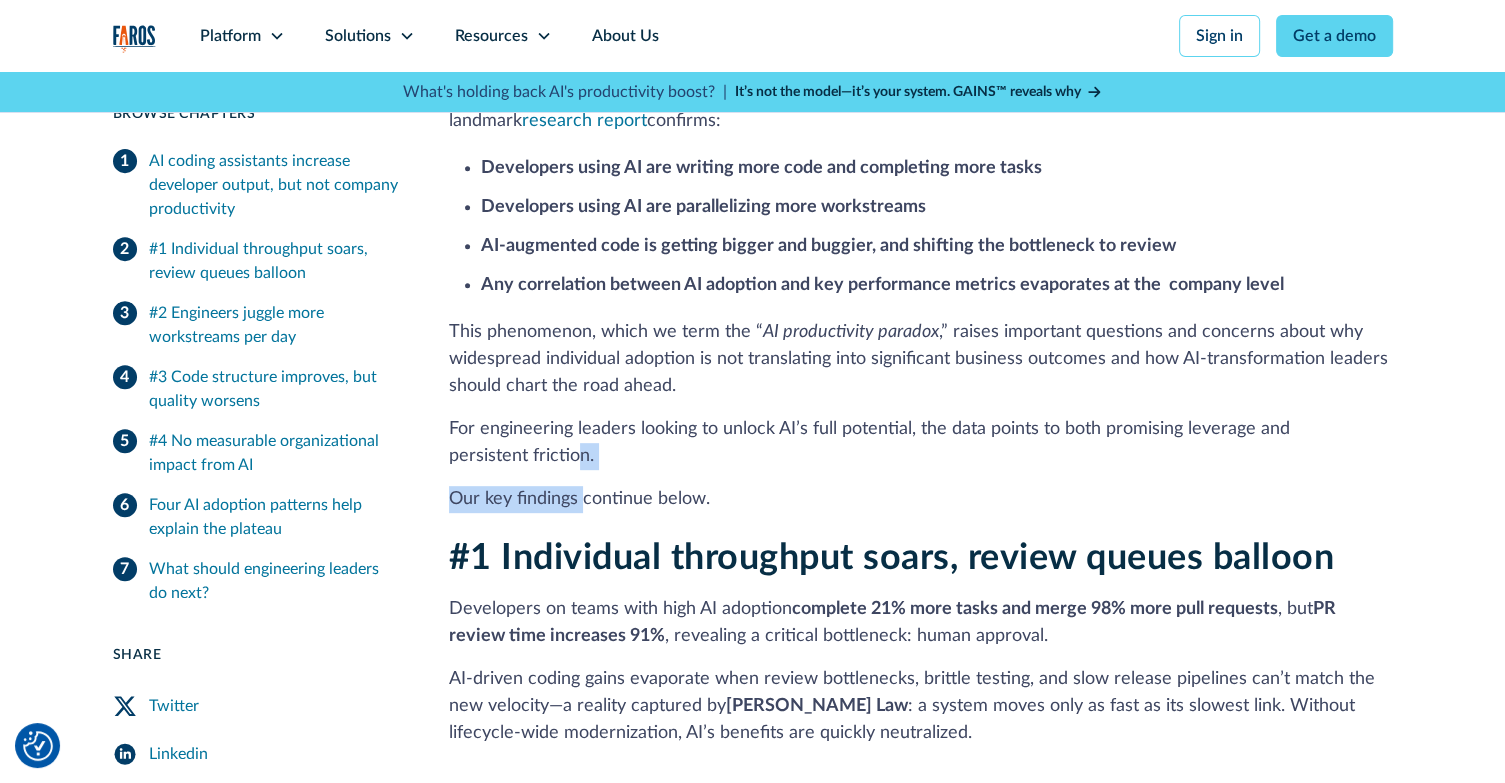 scroll, scrollTop: 800, scrollLeft: 0, axis: vertical 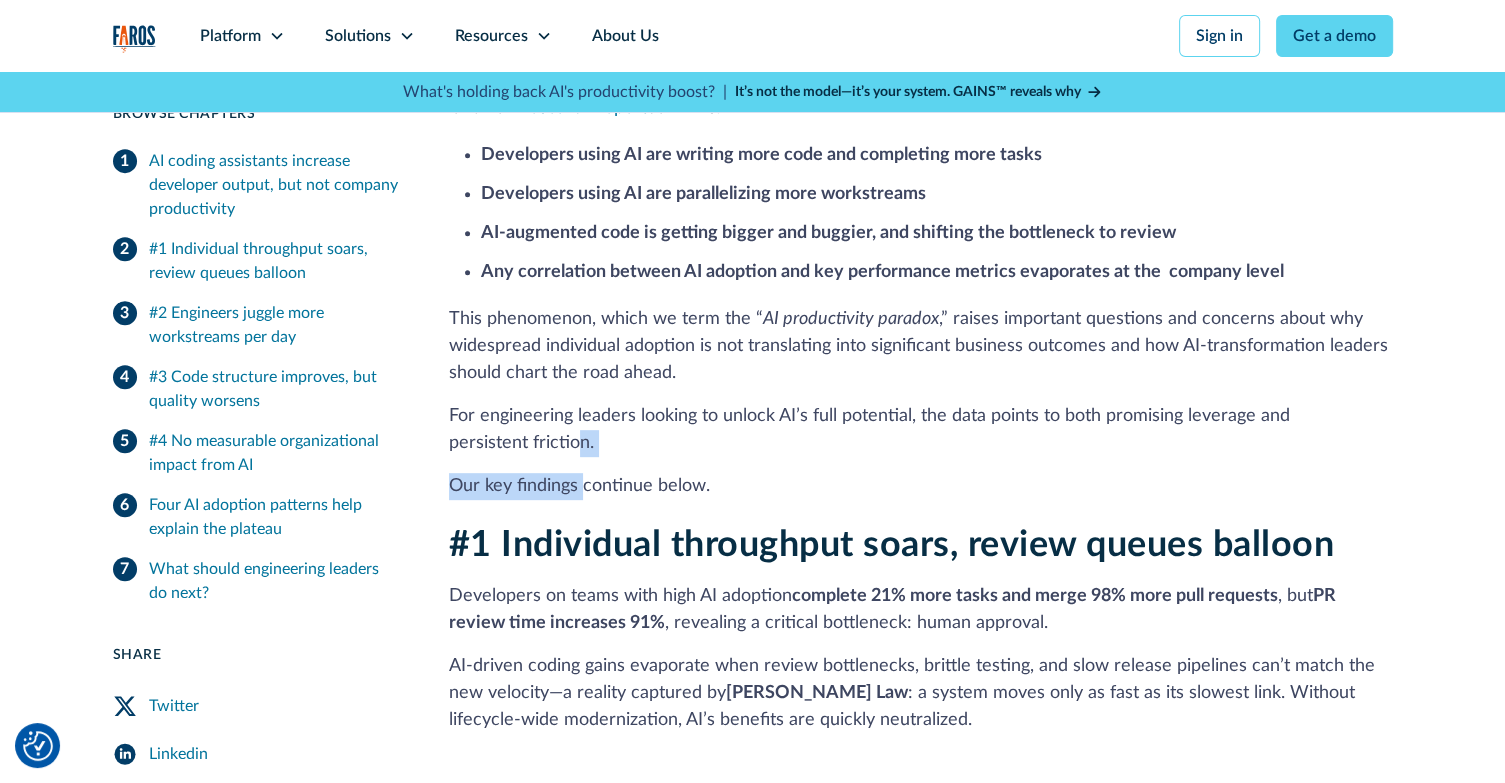 click on "For engineering leaders looking to unlock AI’s full potential, the data points to both promising leverage and persistent friction." at bounding box center (921, 430) 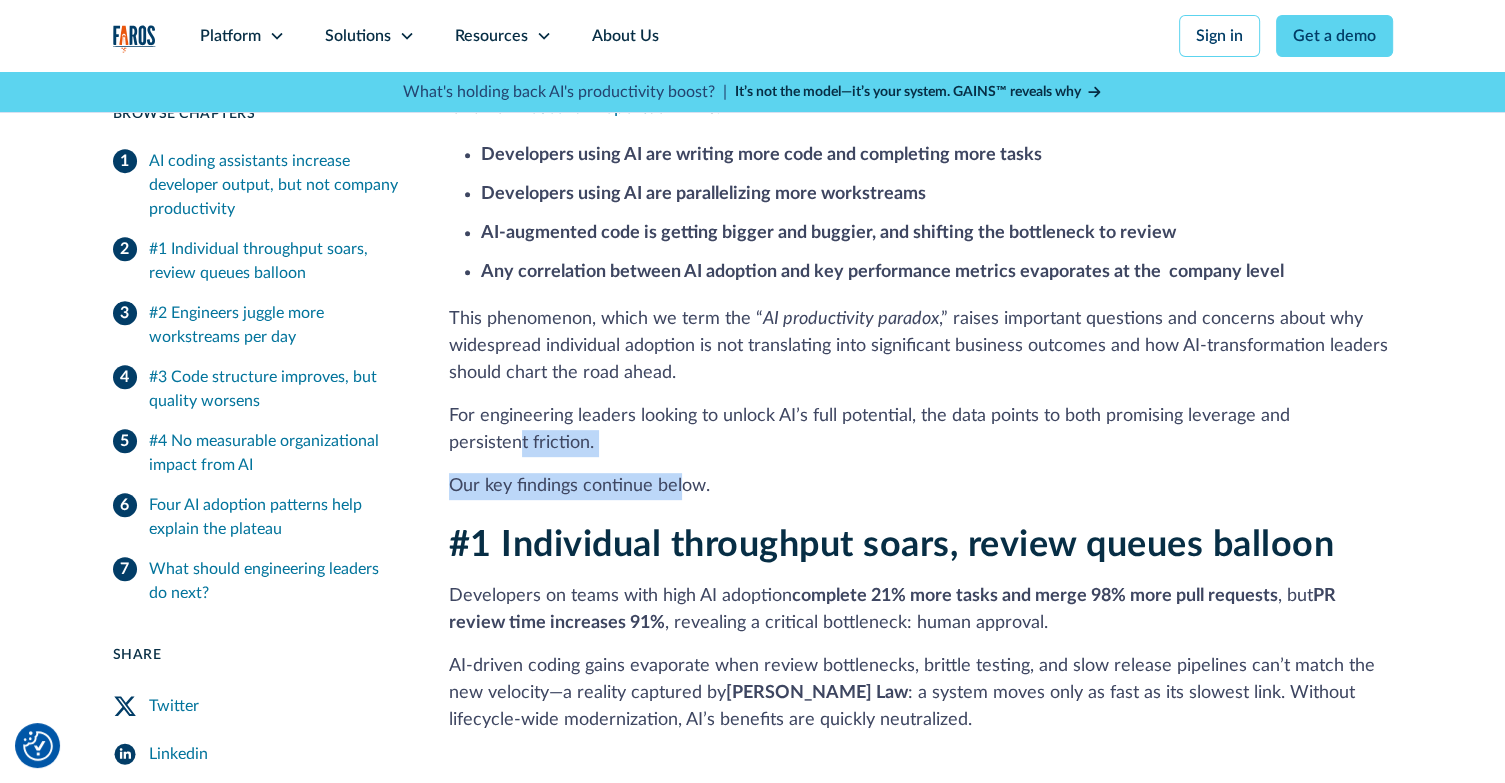 drag, startPoint x: 519, startPoint y: 407, endPoint x: 677, endPoint y: 440, distance: 161.40942 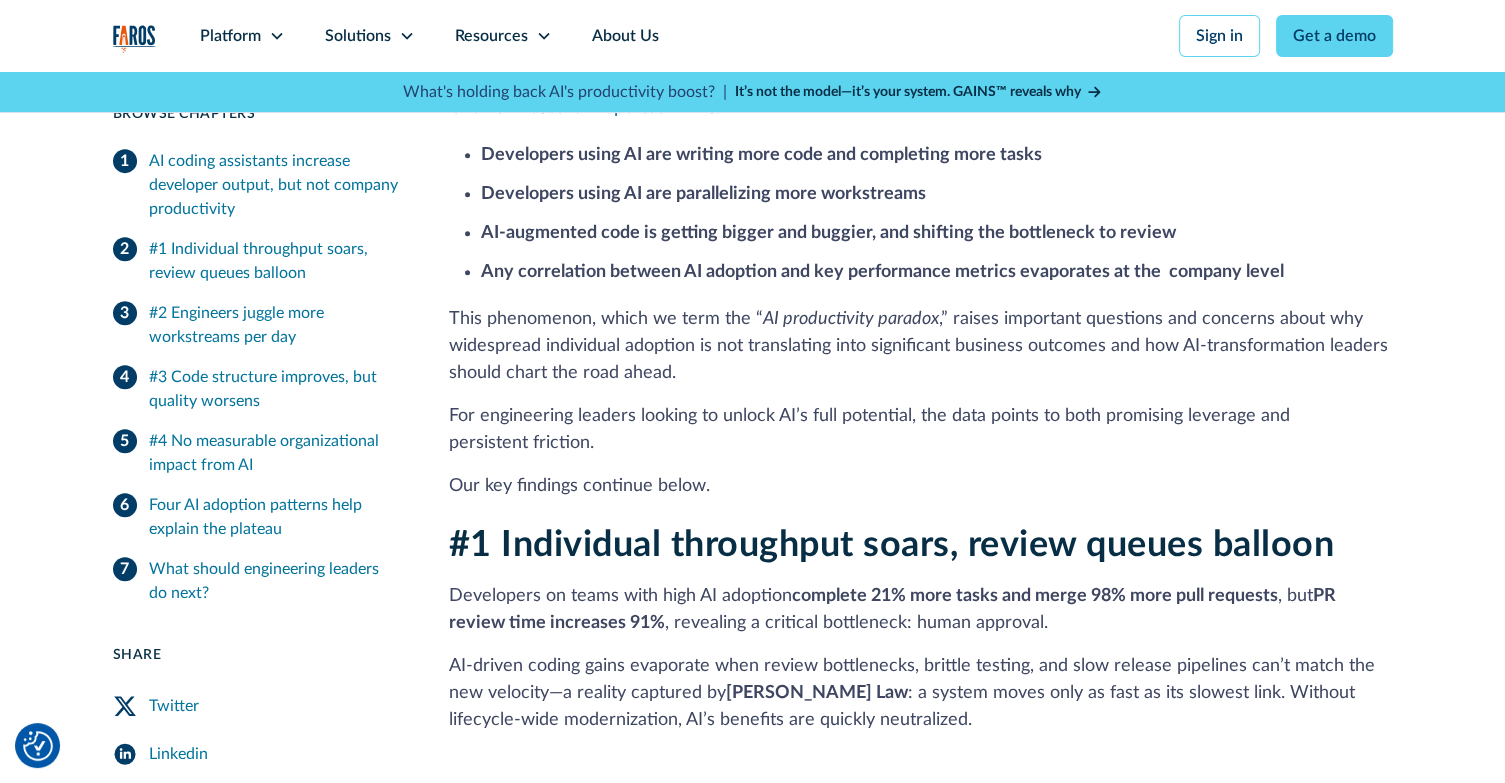 click on "Our key findings continue below." at bounding box center (921, 486) 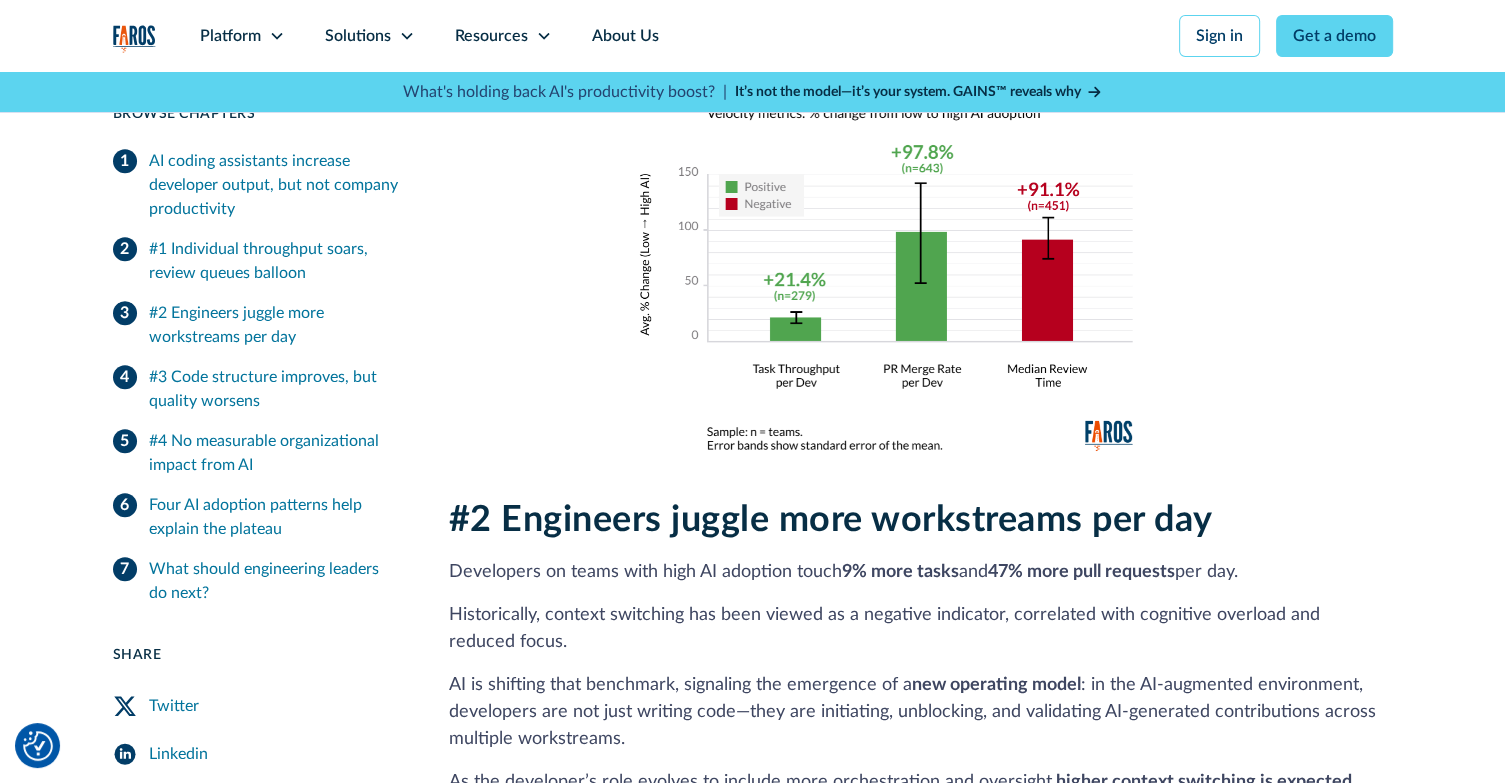 scroll, scrollTop: 1600, scrollLeft: 0, axis: vertical 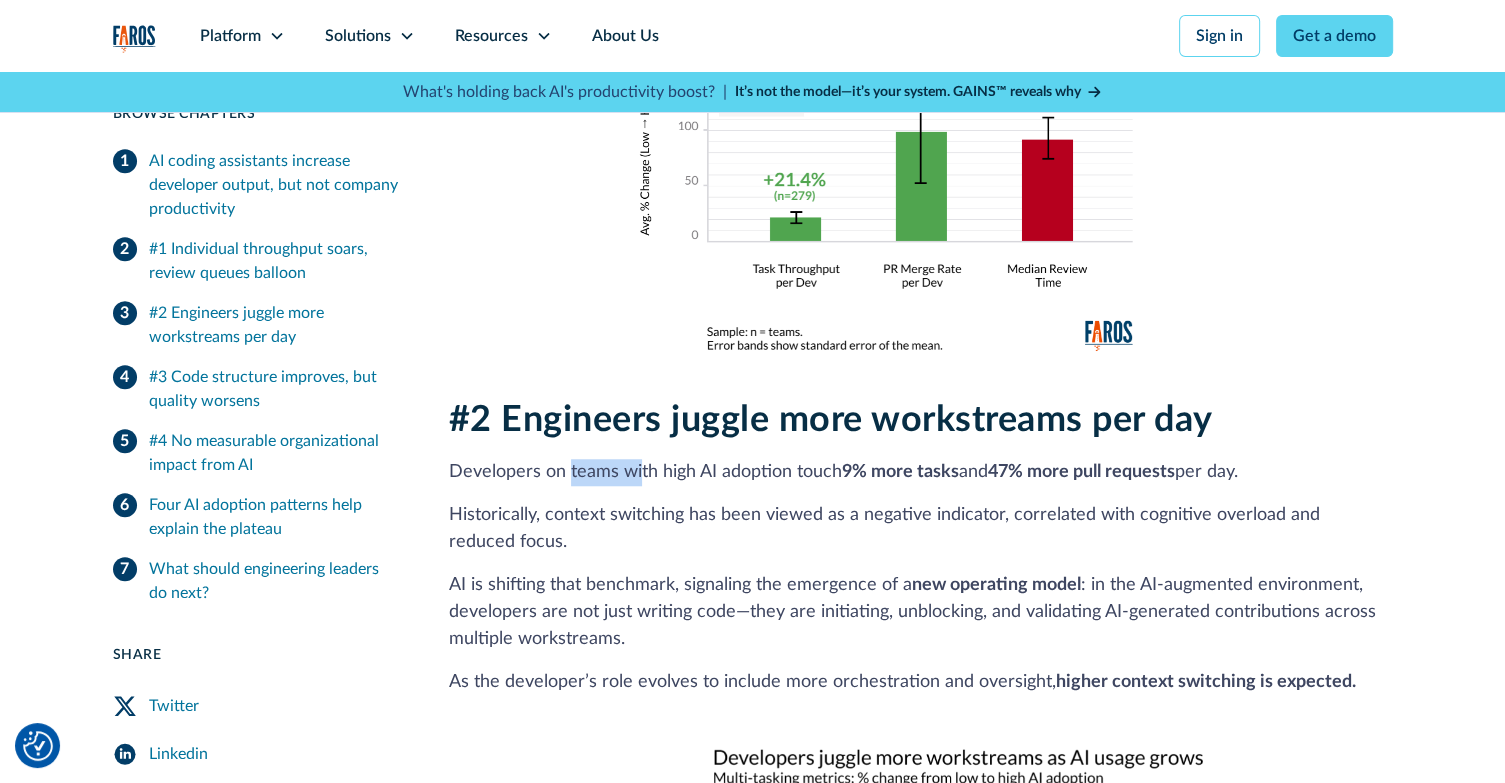 drag, startPoint x: 568, startPoint y: 448, endPoint x: 636, endPoint y: 455, distance: 68.359344 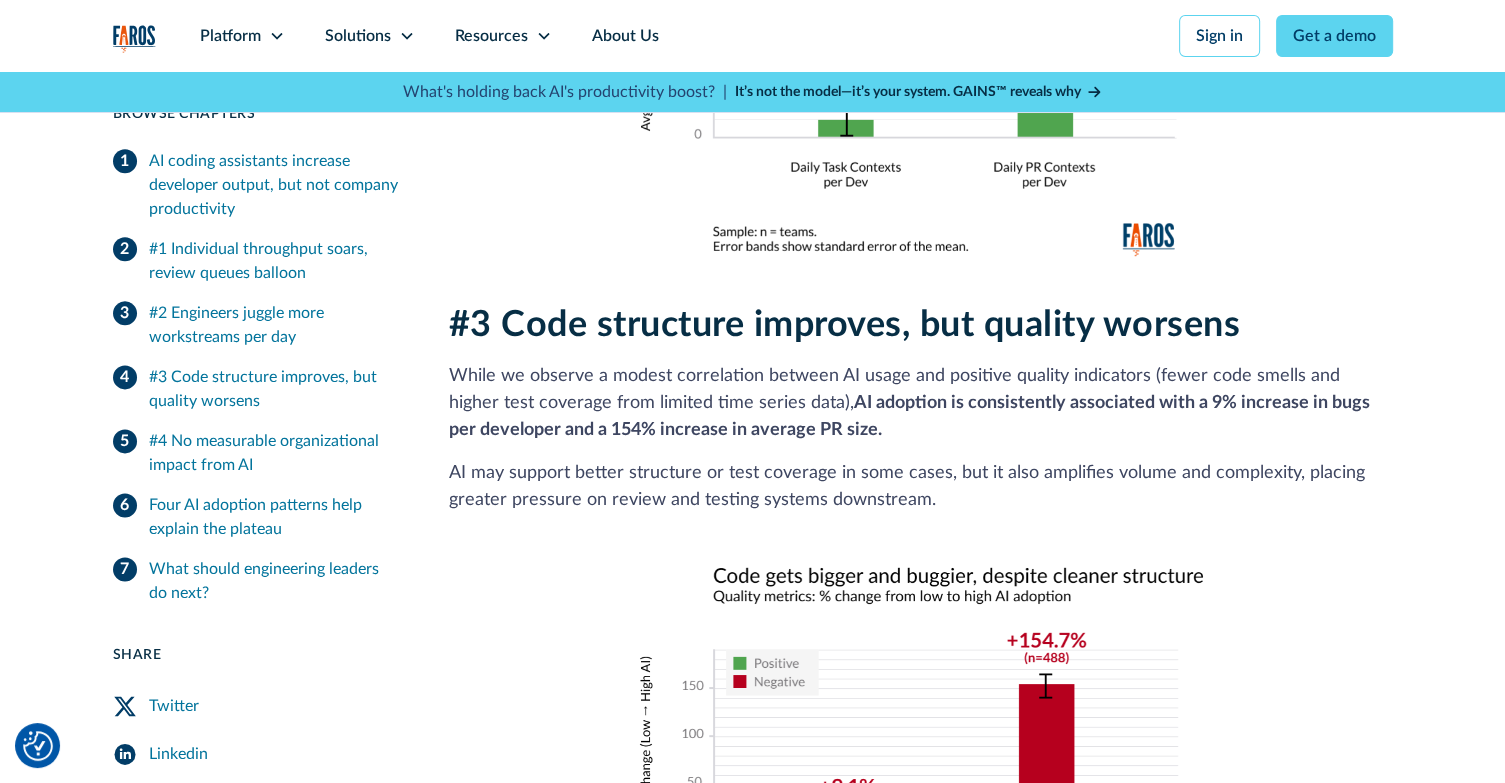 scroll, scrollTop: 2500, scrollLeft: 0, axis: vertical 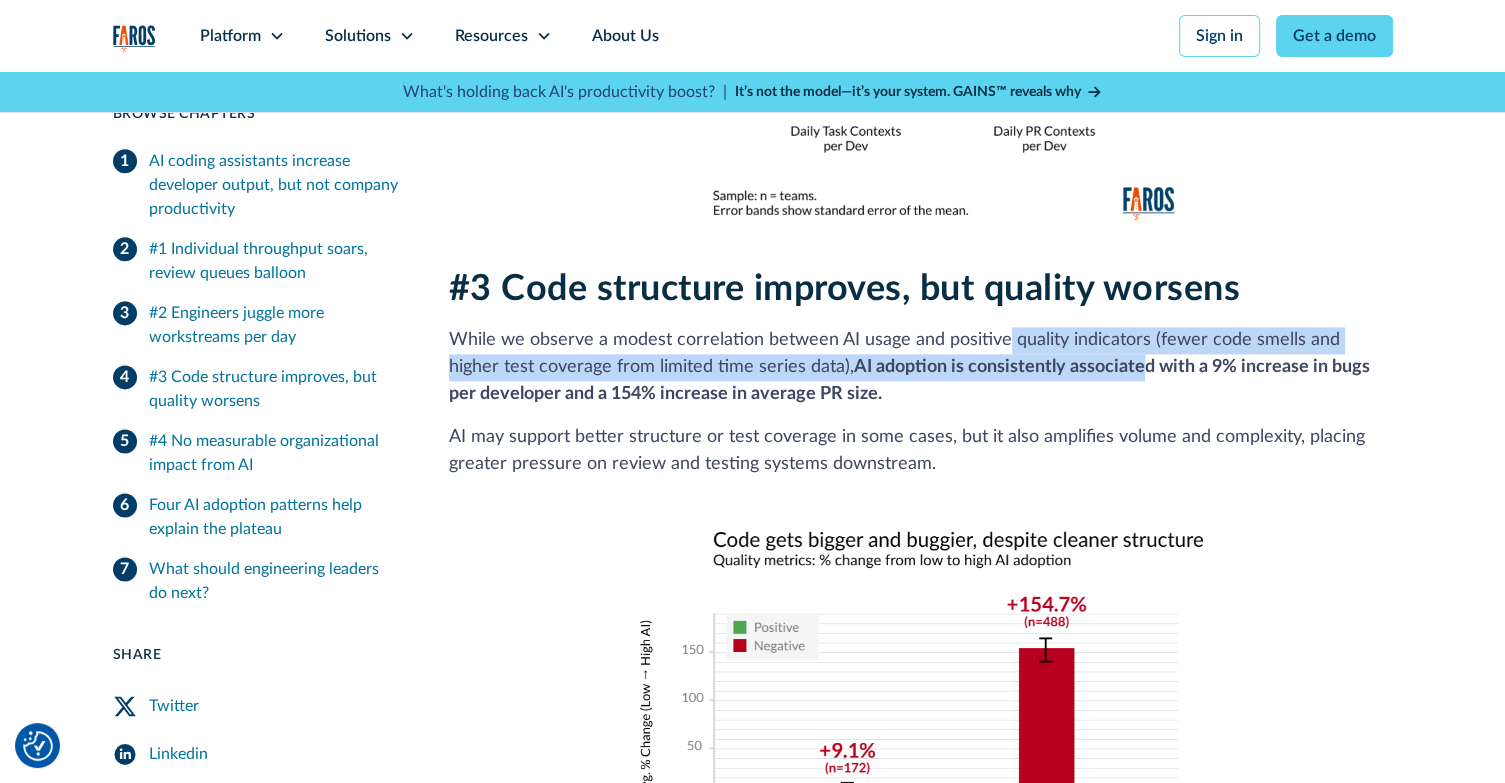 drag, startPoint x: 1002, startPoint y: 308, endPoint x: 1087, endPoint y: 336, distance: 89.49302 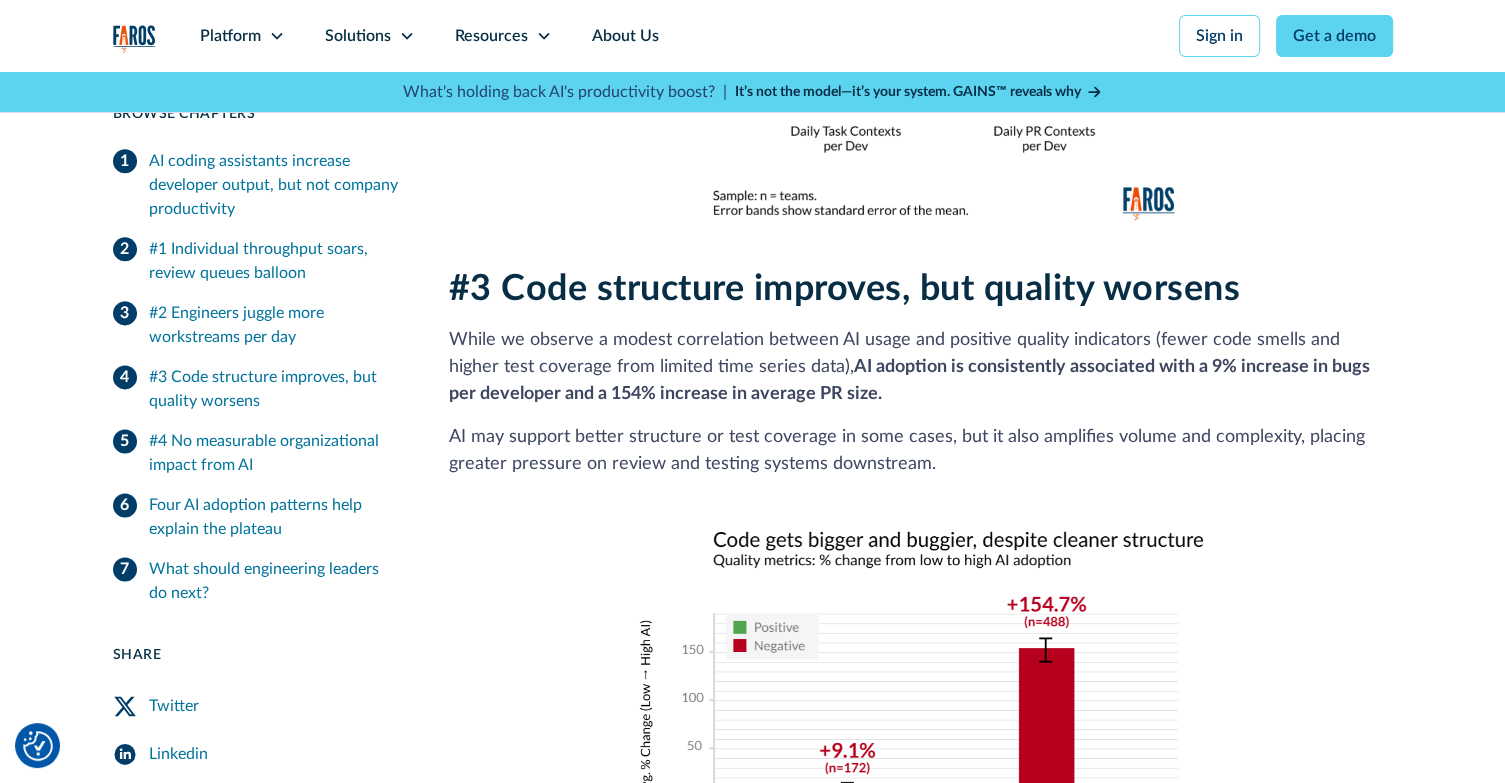 click on "AI adoption is consistently associated with a 9% increase in bugs per developer and a 154% increase in average PR size." at bounding box center (909, 380) 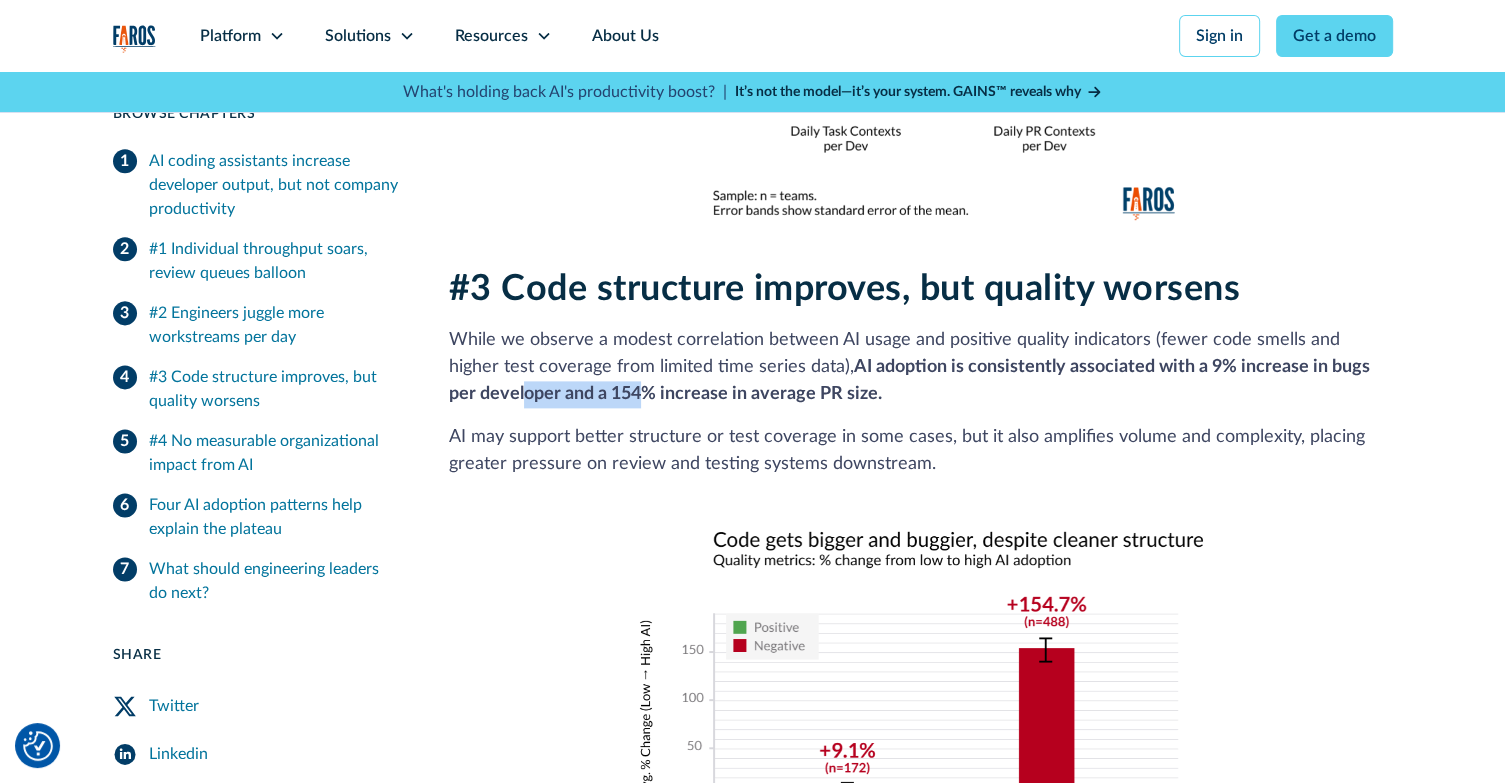 drag, startPoint x: 489, startPoint y: 367, endPoint x: 616, endPoint y: 380, distance: 127.66362 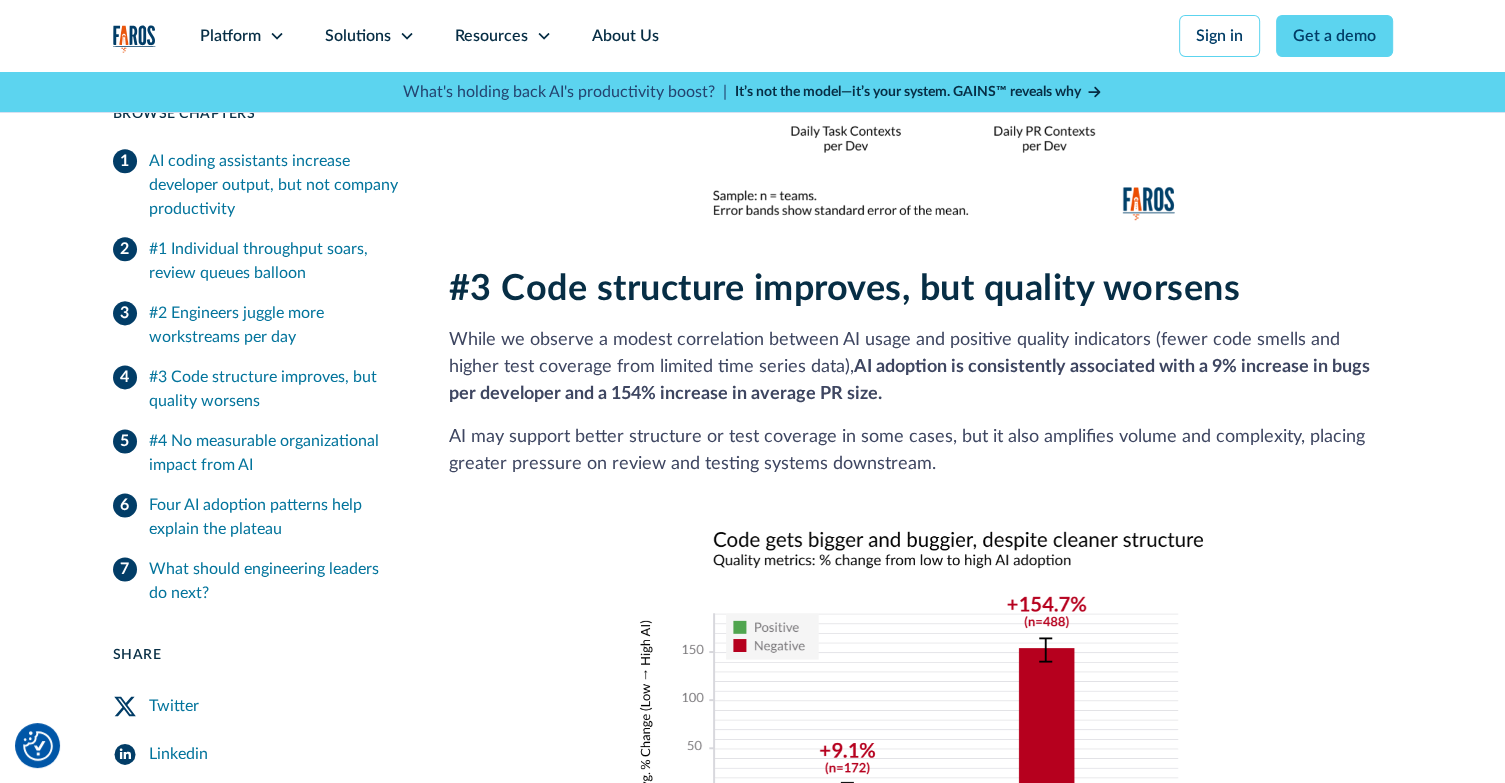 click on "AI may support better structure or test coverage in some cases, but it also amplifies volume and complexity, placing greater pressure on review and testing systems downstream." at bounding box center (921, 451) 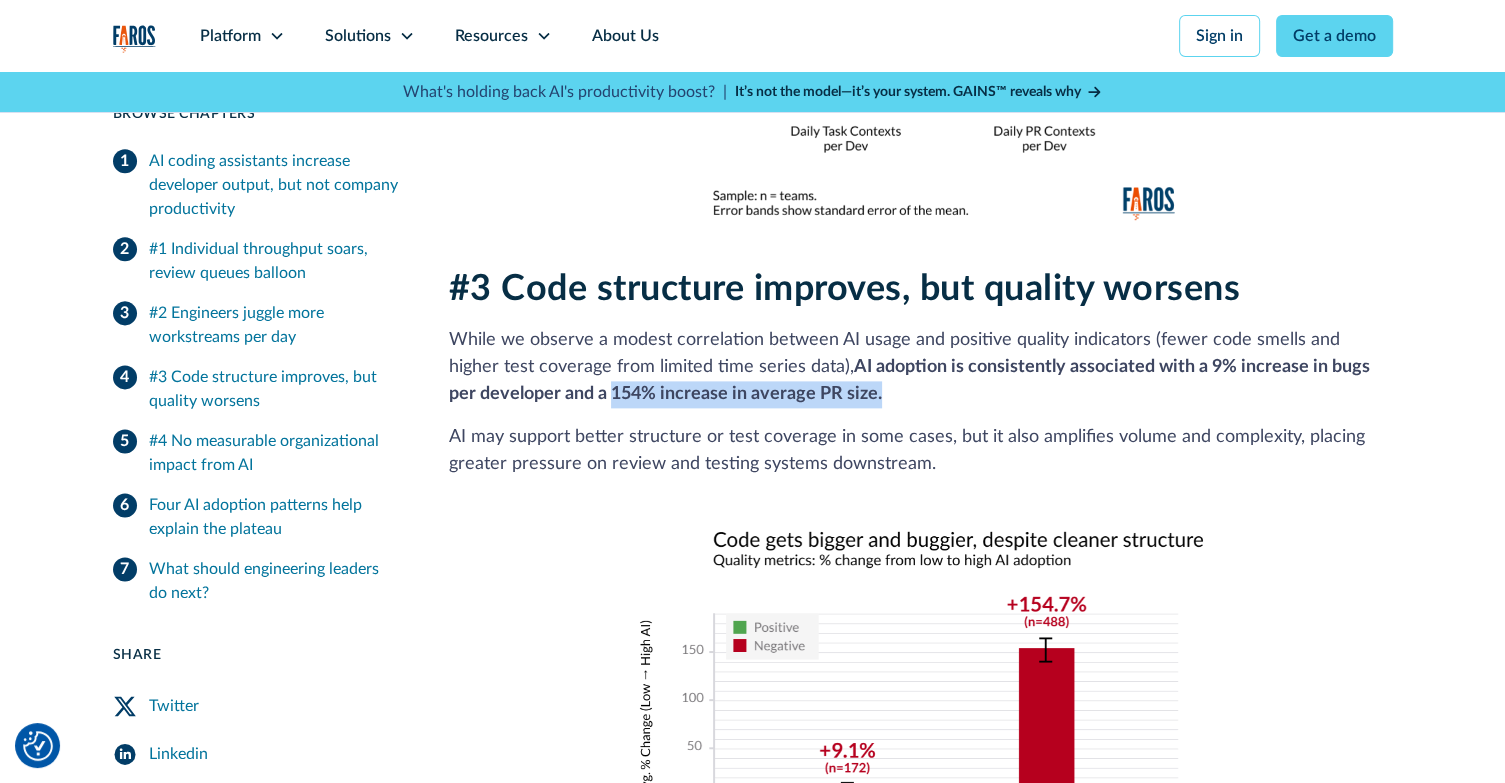 drag, startPoint x: 578, startPoint y: 366, endPoint x: 943, endPoint y: 379, distance: 365.23145 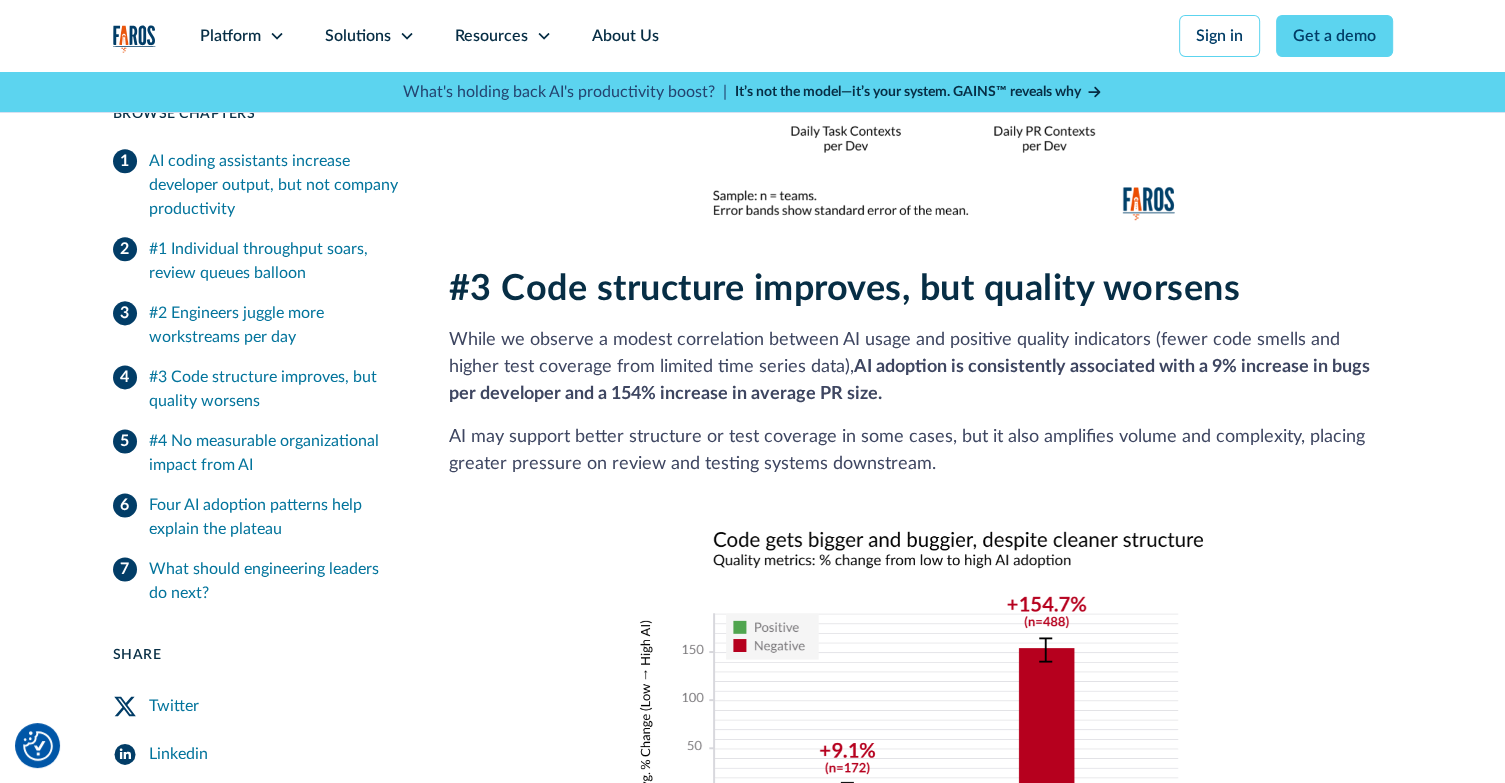 click on "AI may support better structure or test coverage in some cases, but it also amplifies volume and complexity, placing greater pressure on review and testing systems downstream." at bounding box center [921, 451] 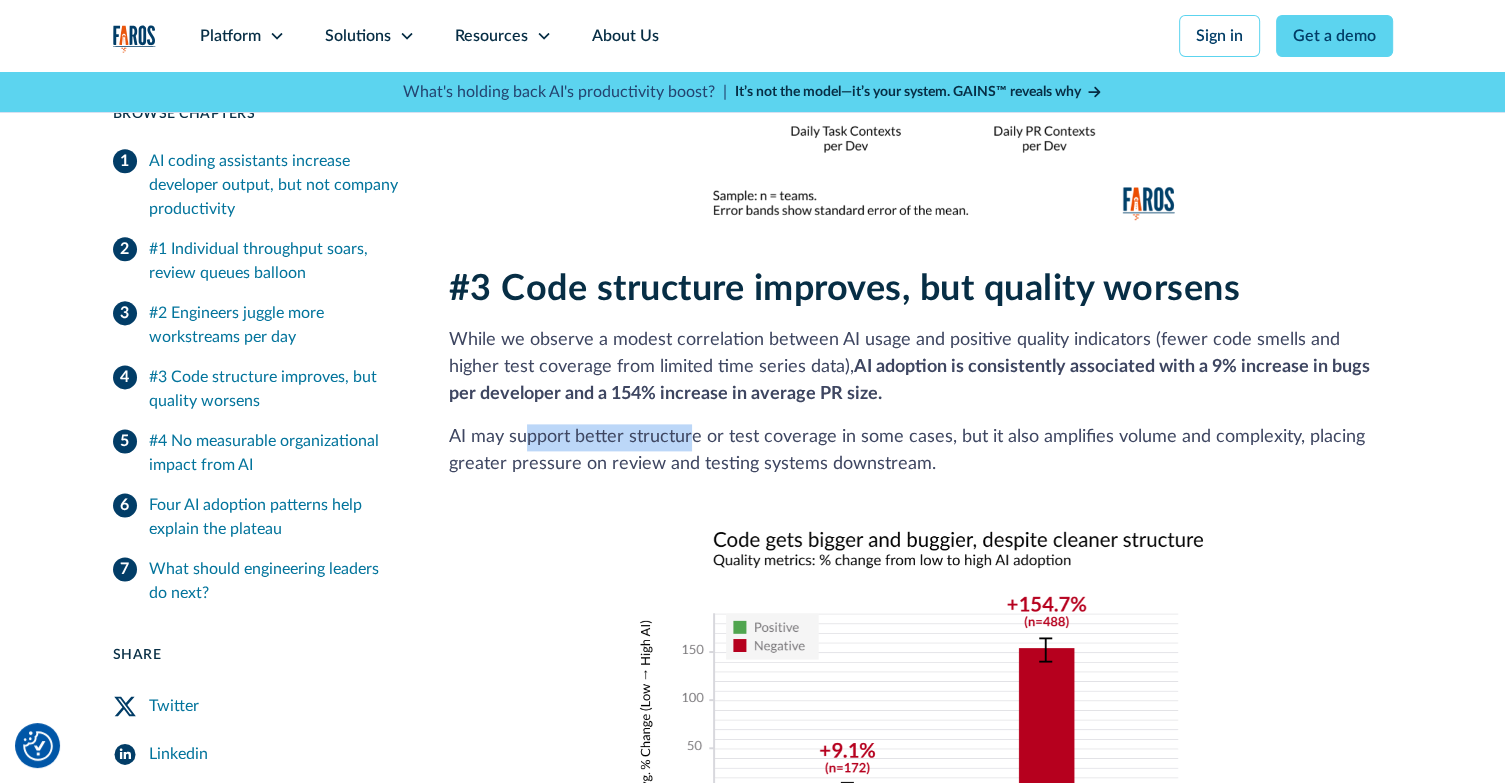drag, startPoint x: 527, startPoint y: 404, endPoint x: 690, endPoint y: 412, distance: 163.1962 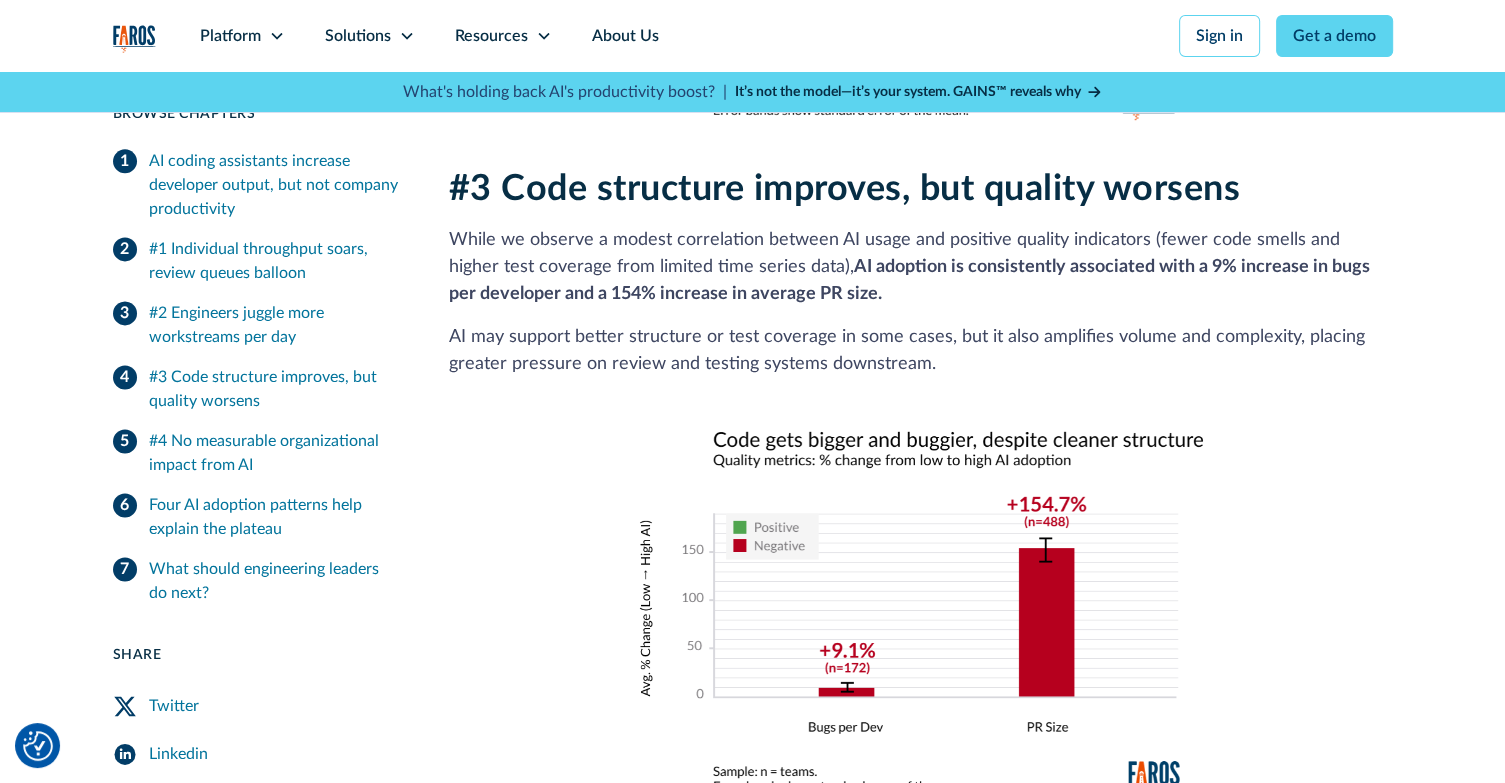 click on "AI may support better structure or test coverage in some cases, but it also amplifies volume and complexity, placing greater pressure on review and testing systems downstream." at bounding box center [921, 351] 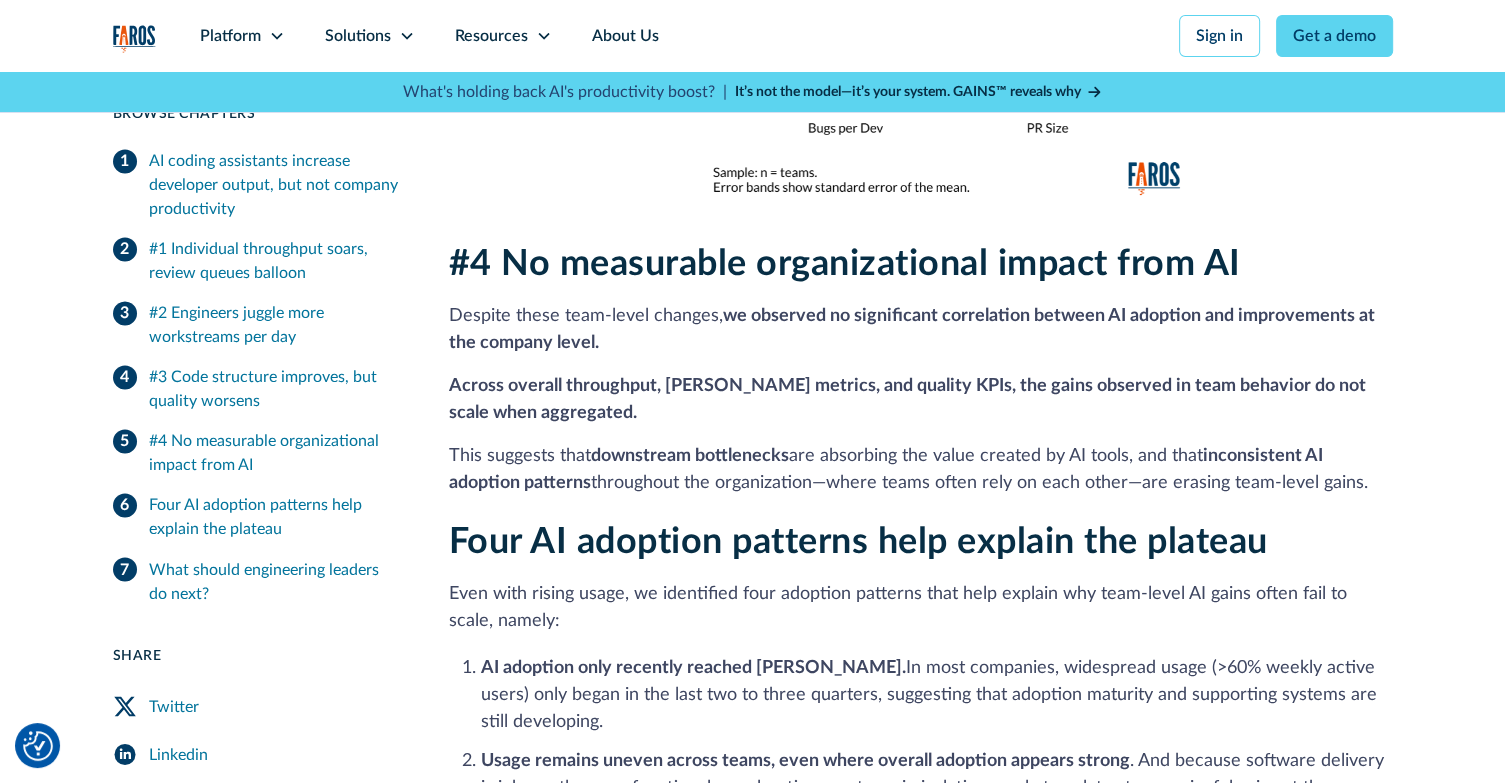 scroll, scrollTop: 3200, scrollLeft: 0, axis: vertical 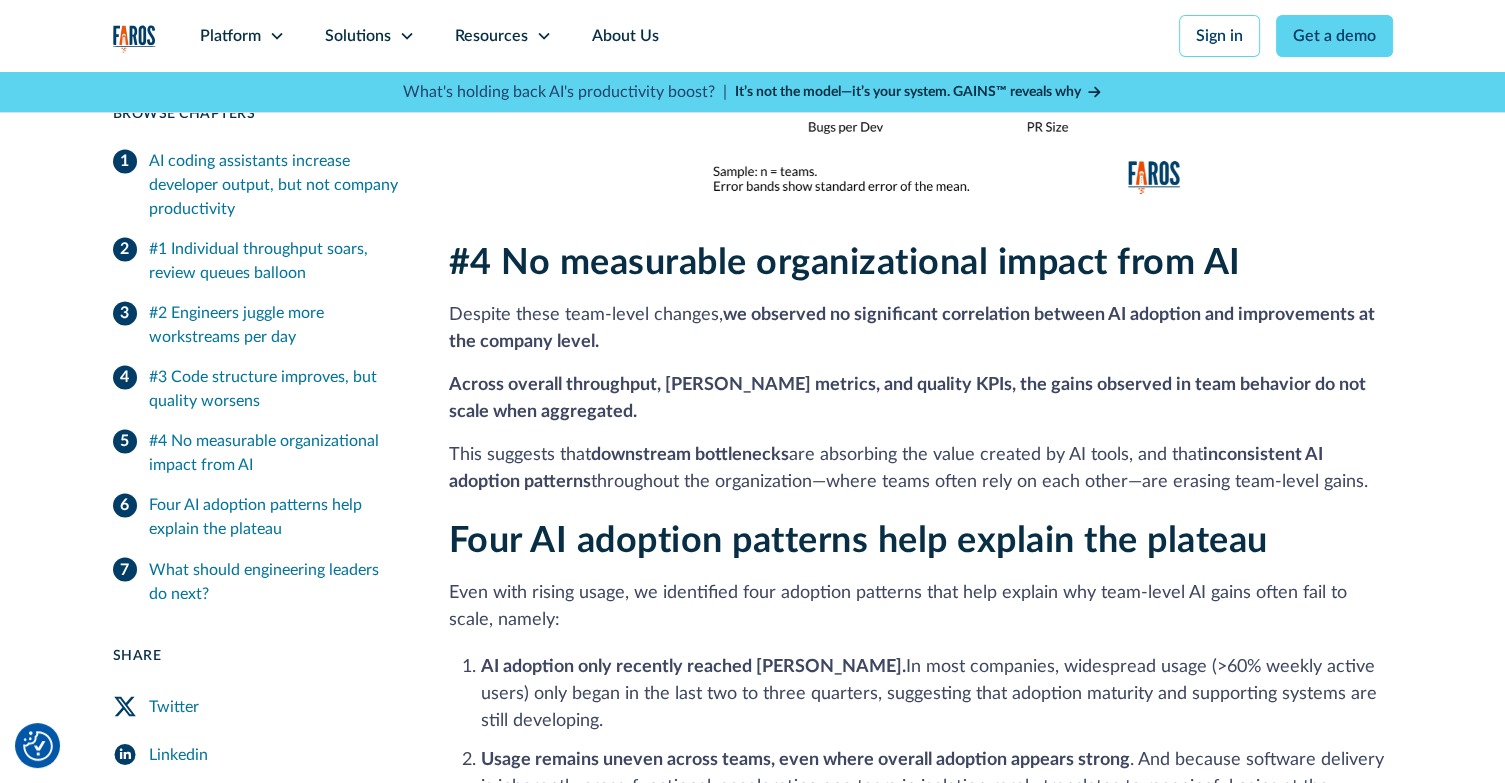 drag, startPoint x: 655, startPoint y: 290, endPoint x: 668, endPoint y: 312, distance: 25.553865 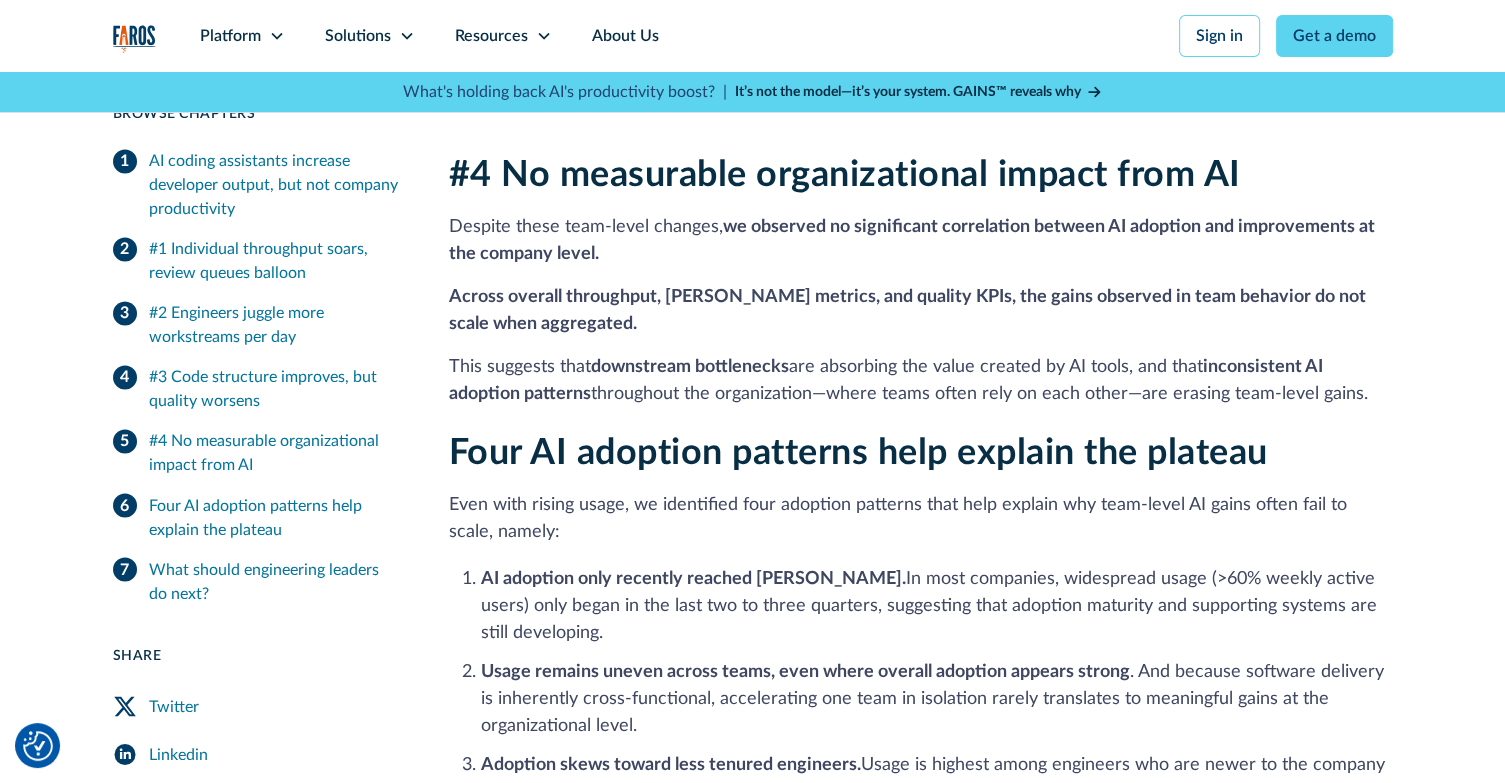 scroll, scrollTop: 3300, scrollLeft: 0, axis: vertical 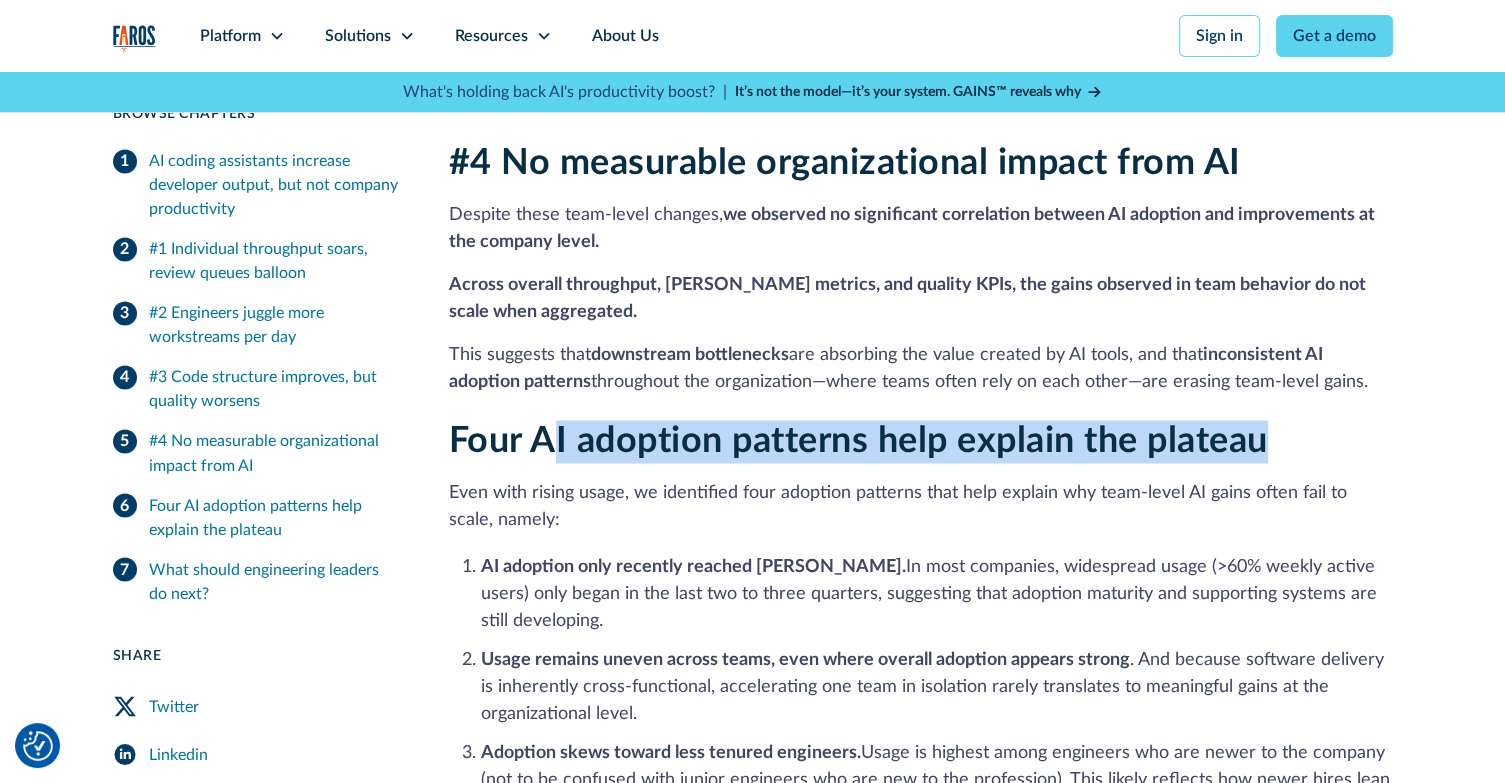 drag, startPoint x: 559, startPoint y: 415, endPoint x: 1275, endPoint y: 418, distance: 716.0063 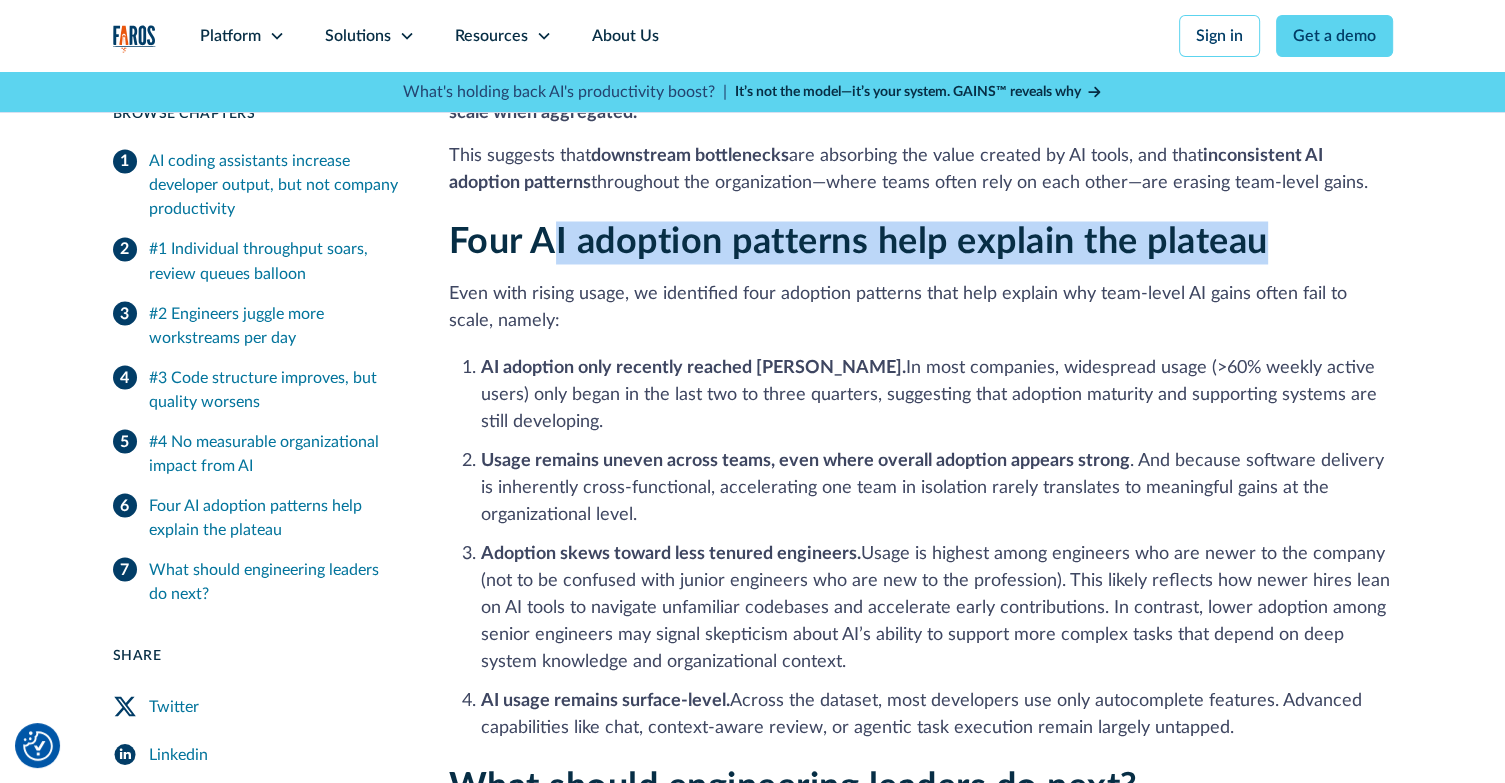 scroll, scrollTop: 3500, scrollLeft: 0, axis: vertical 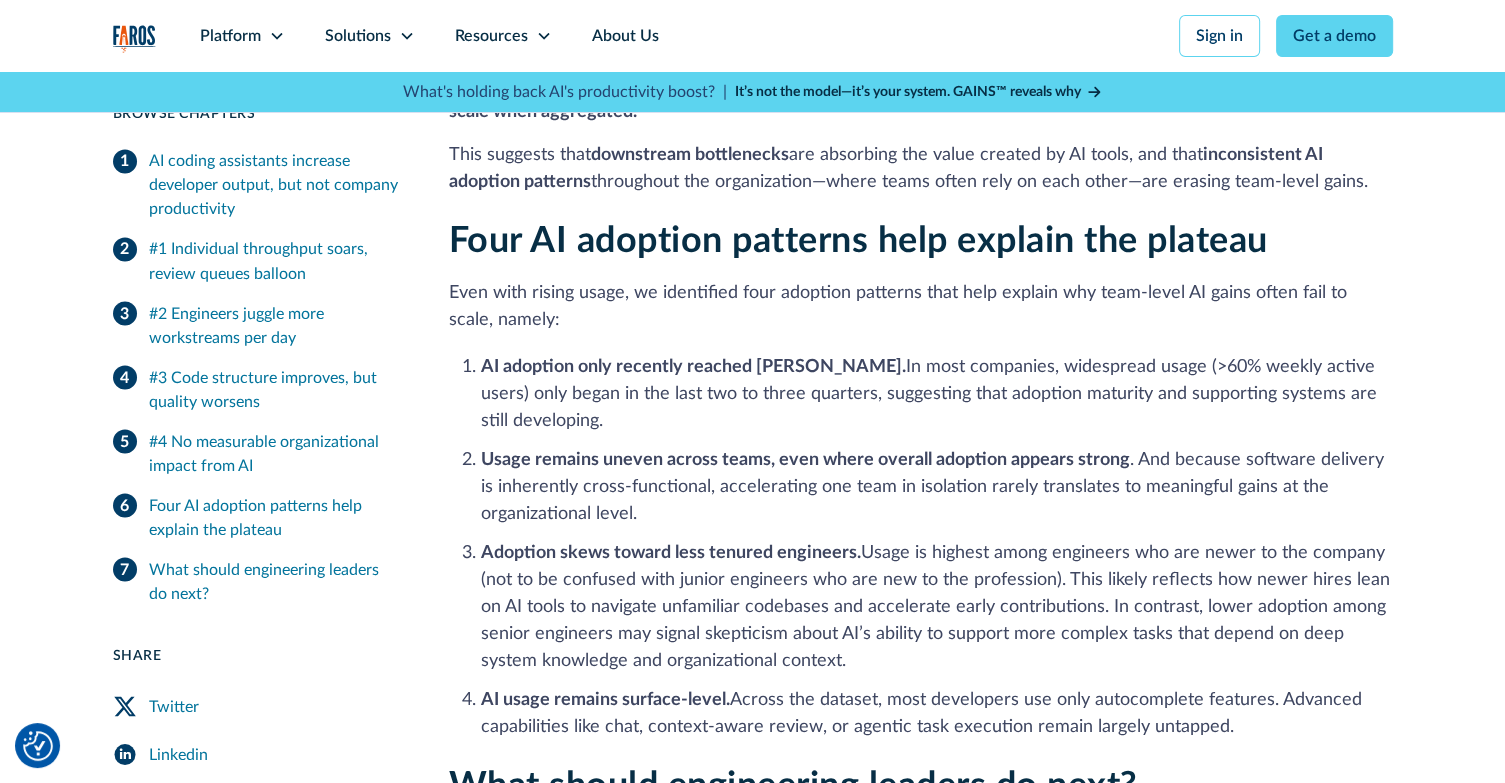 click on "AI adoption only recently reached [PERSON_NAME].  In most companies, widespread usage (>60% weekly active users) only began in the last two to three quarters, suggesting that adoption maturity and supporting systems are still developing." at bounding box center (937, 393) 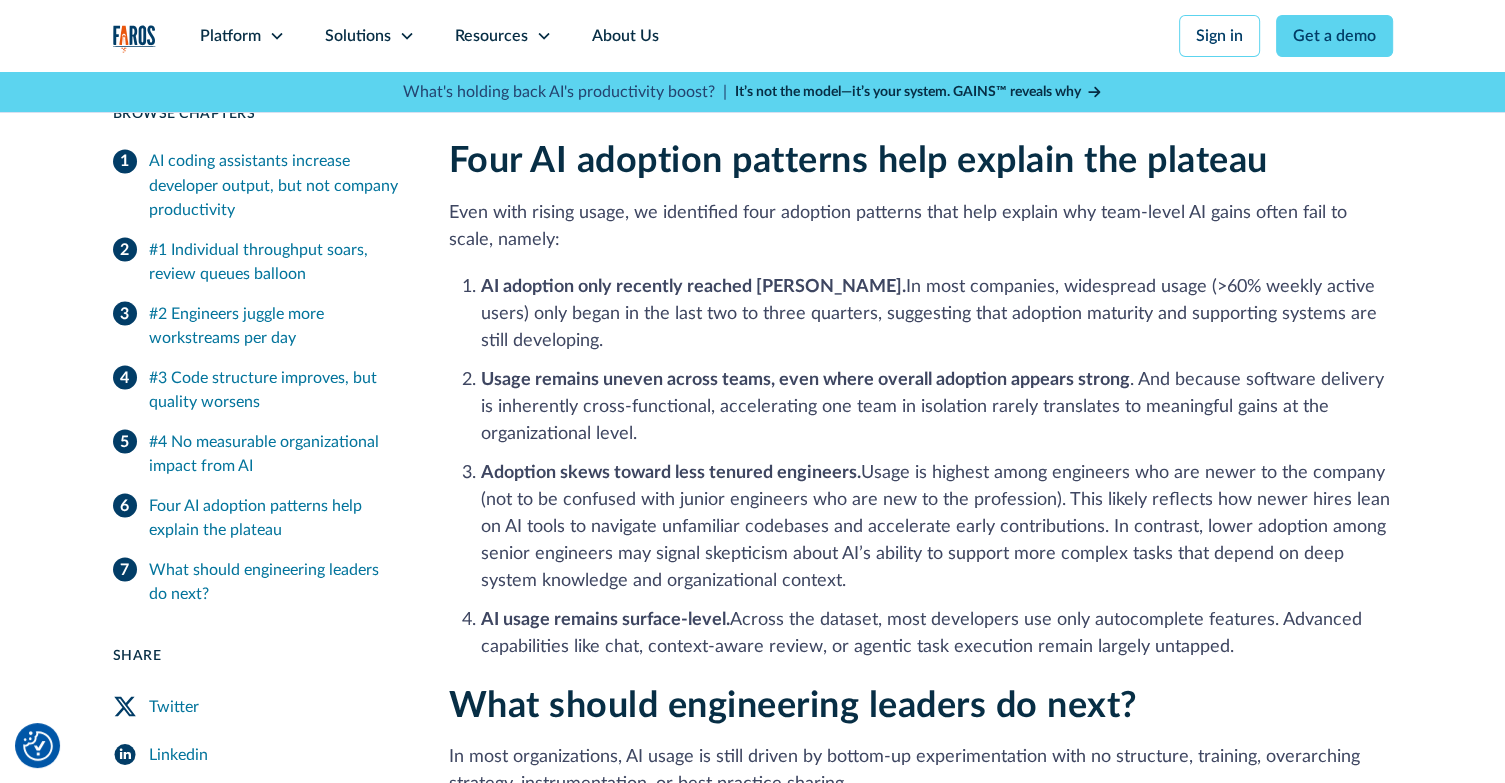 scroll, scrollTop: 3600, scrollLeft: 0, axis: vertical 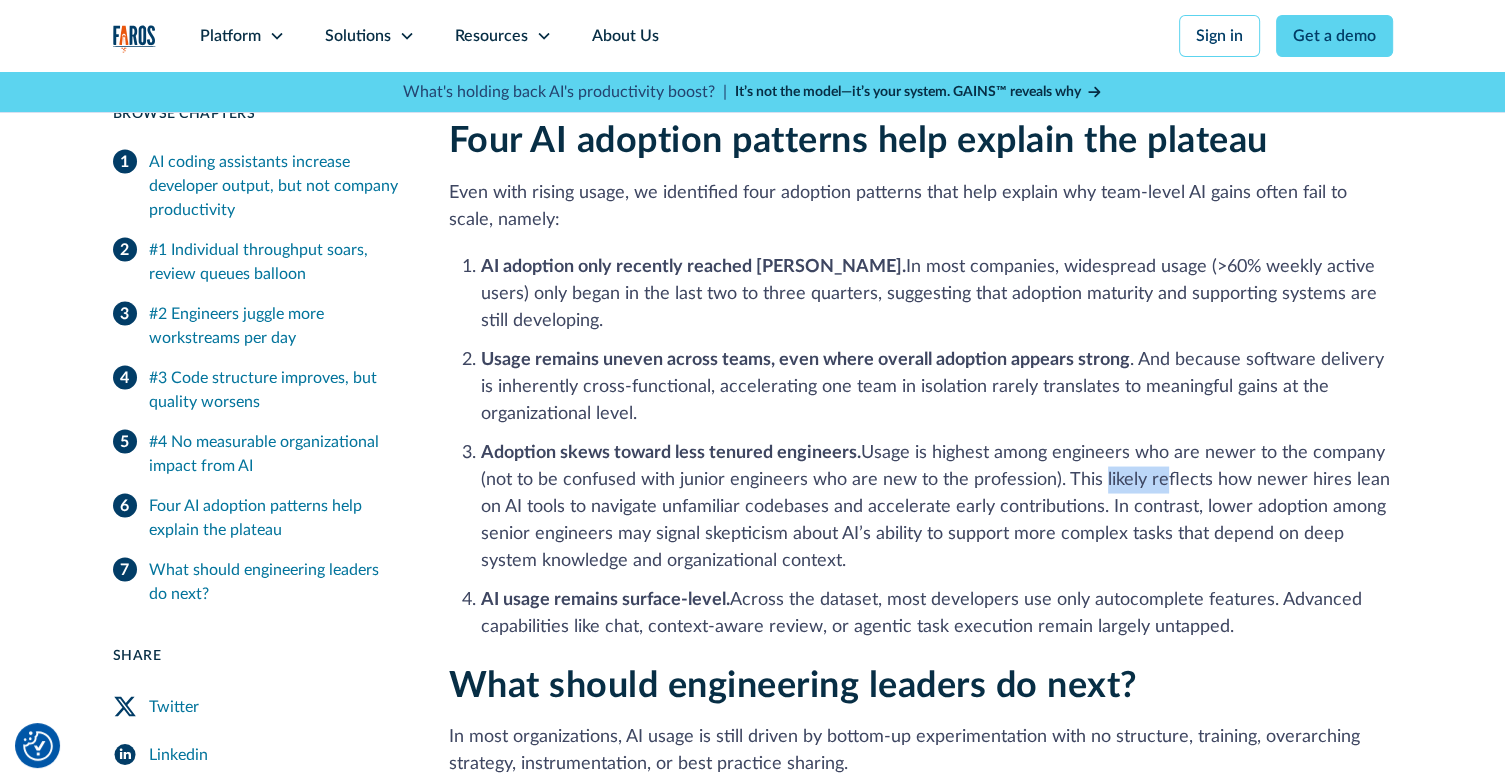 drag, startPoint x: 1093, startPoint y: 452, endPoint x: 1148, endPoint y: 455, distance: 55.081757 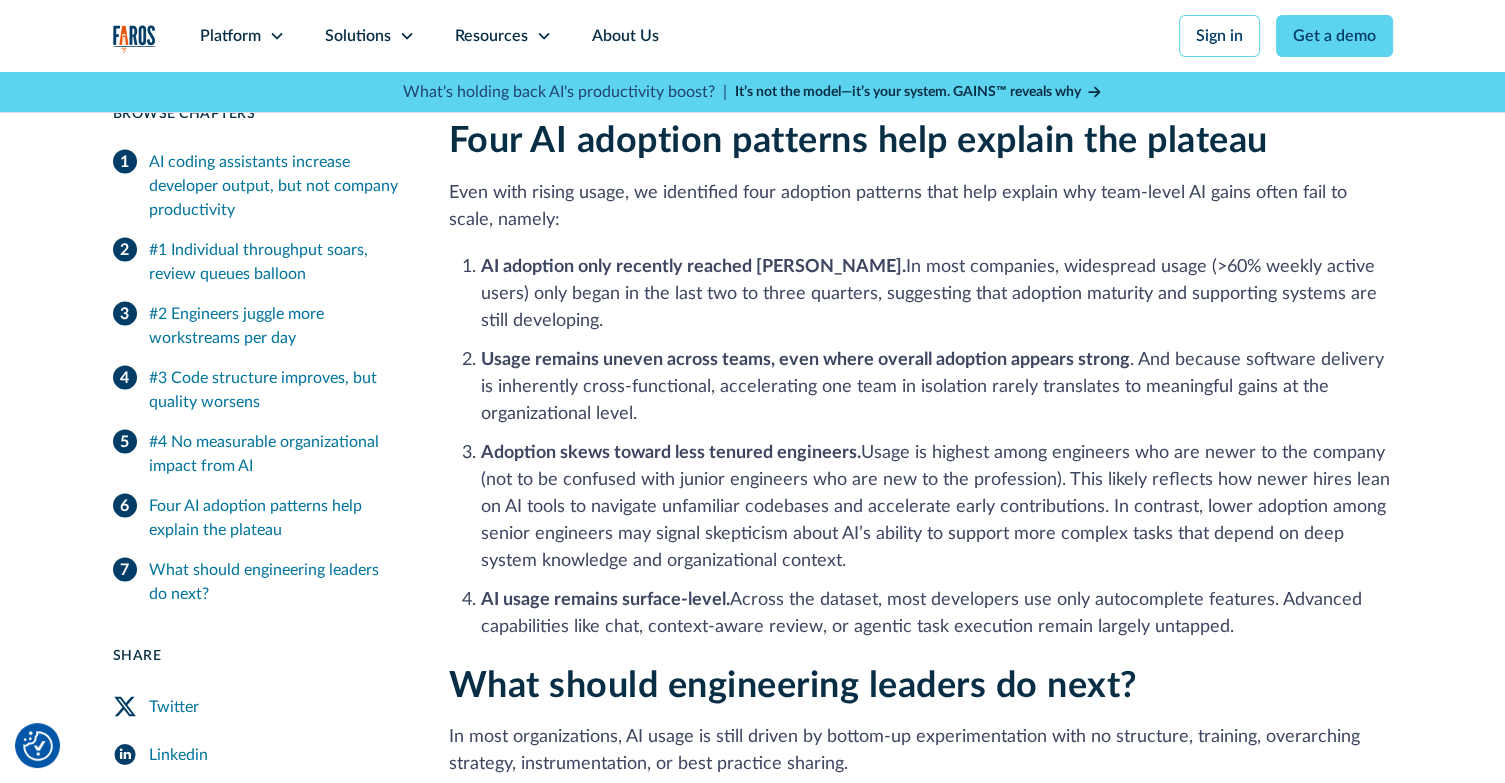 click on "Adoption skews toward less tenured engineers.  Usage is highest among engineers who are newer to the company (not to be confused with junior engineers who are new to the profession). This likely reflects how newer hires lean on AI tools to navigate unfamiliar codebases and accelerate early contributions. In contrast, lower adoption among senior engineers may signal skepticism about AI’s ability to support more complex tasks that depend on deep system knowledge and organizational context." at bounding box center (937, 506) 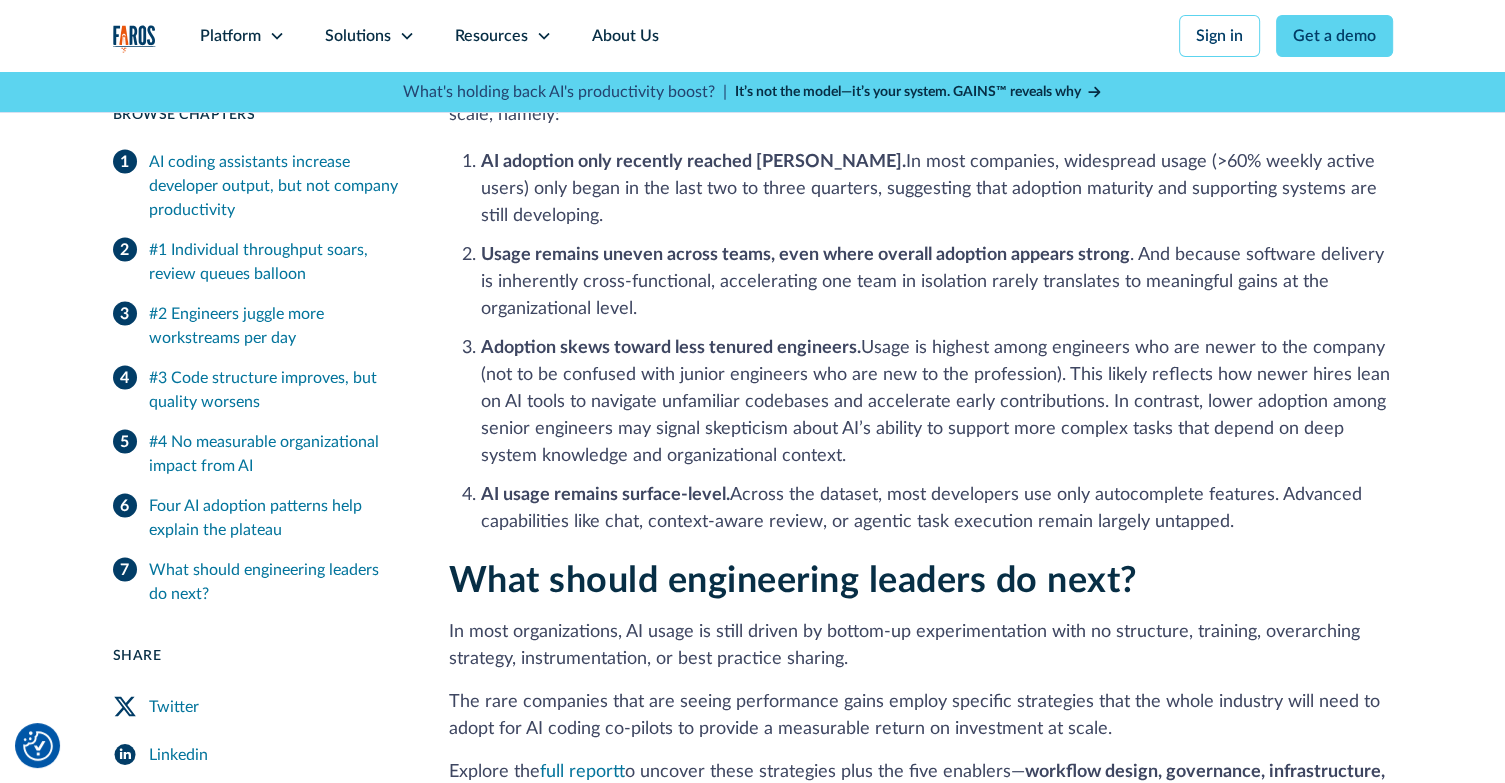 scroll, scrollTop: 3800, scrollLeft: 0, axis: vertical 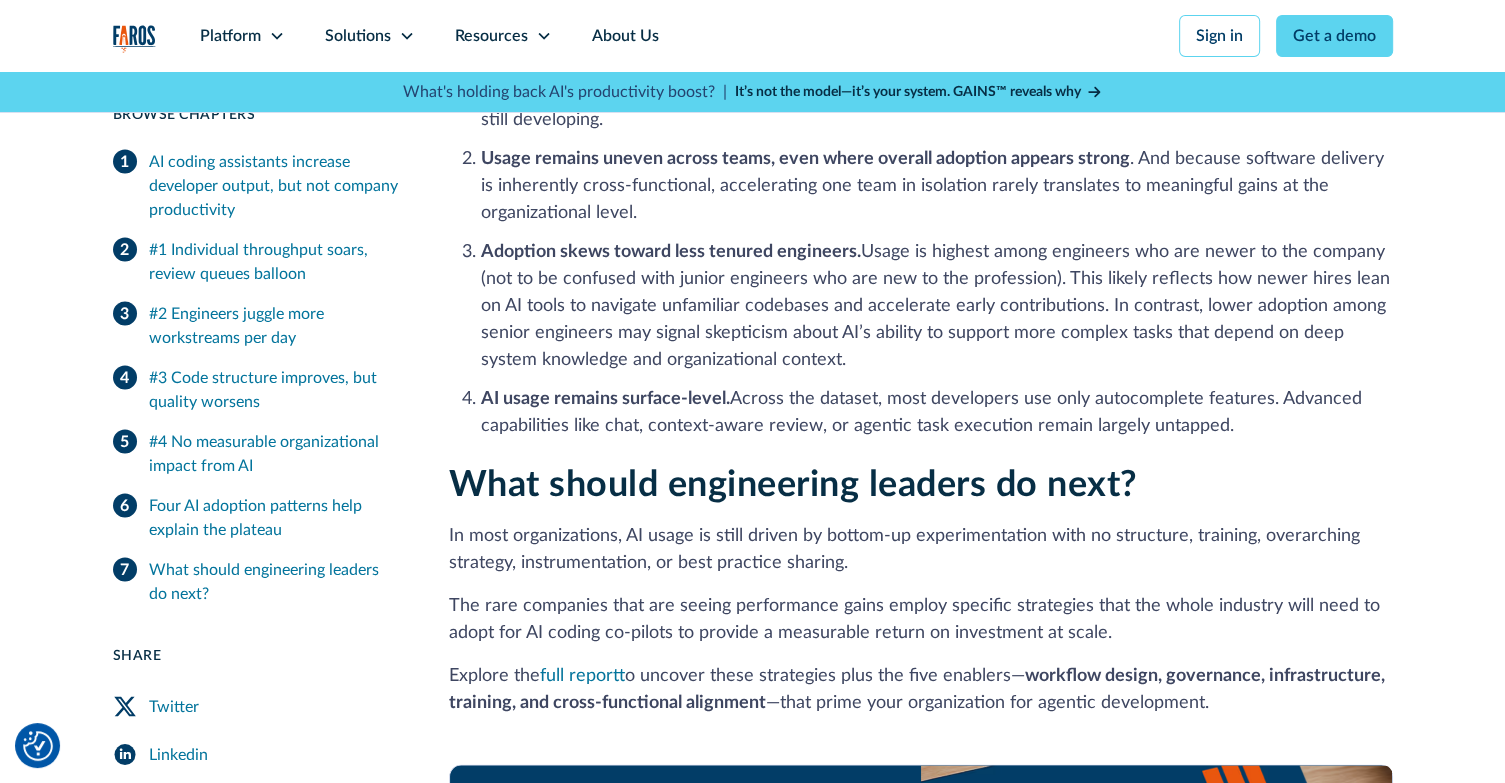 click on "What should engineering leaders do next?" at bounding box center [921, 485] 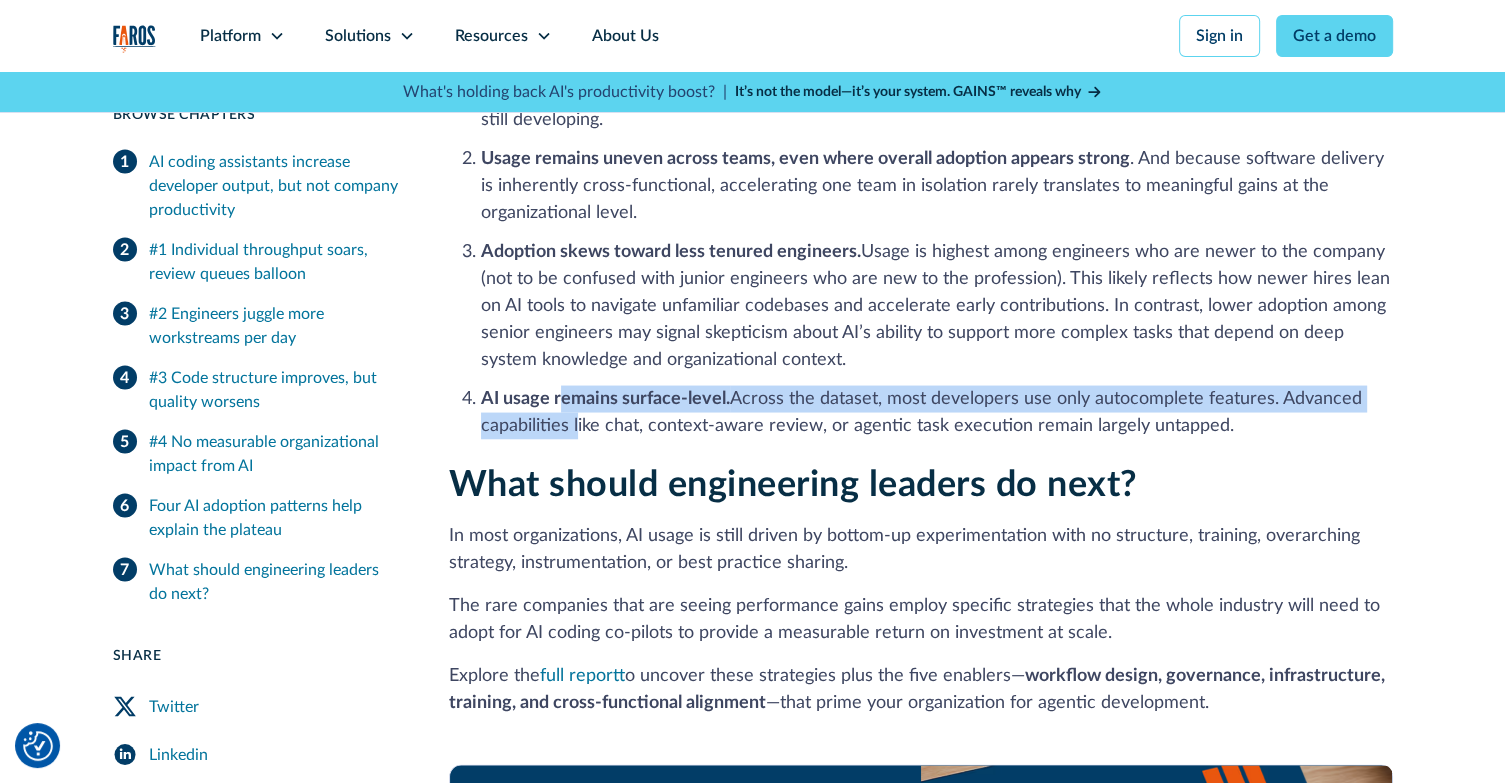 drag, startPoint x: 559, startPoint y: 375, endPoint x: 575, endPoint y: 403, distance: 32.24903 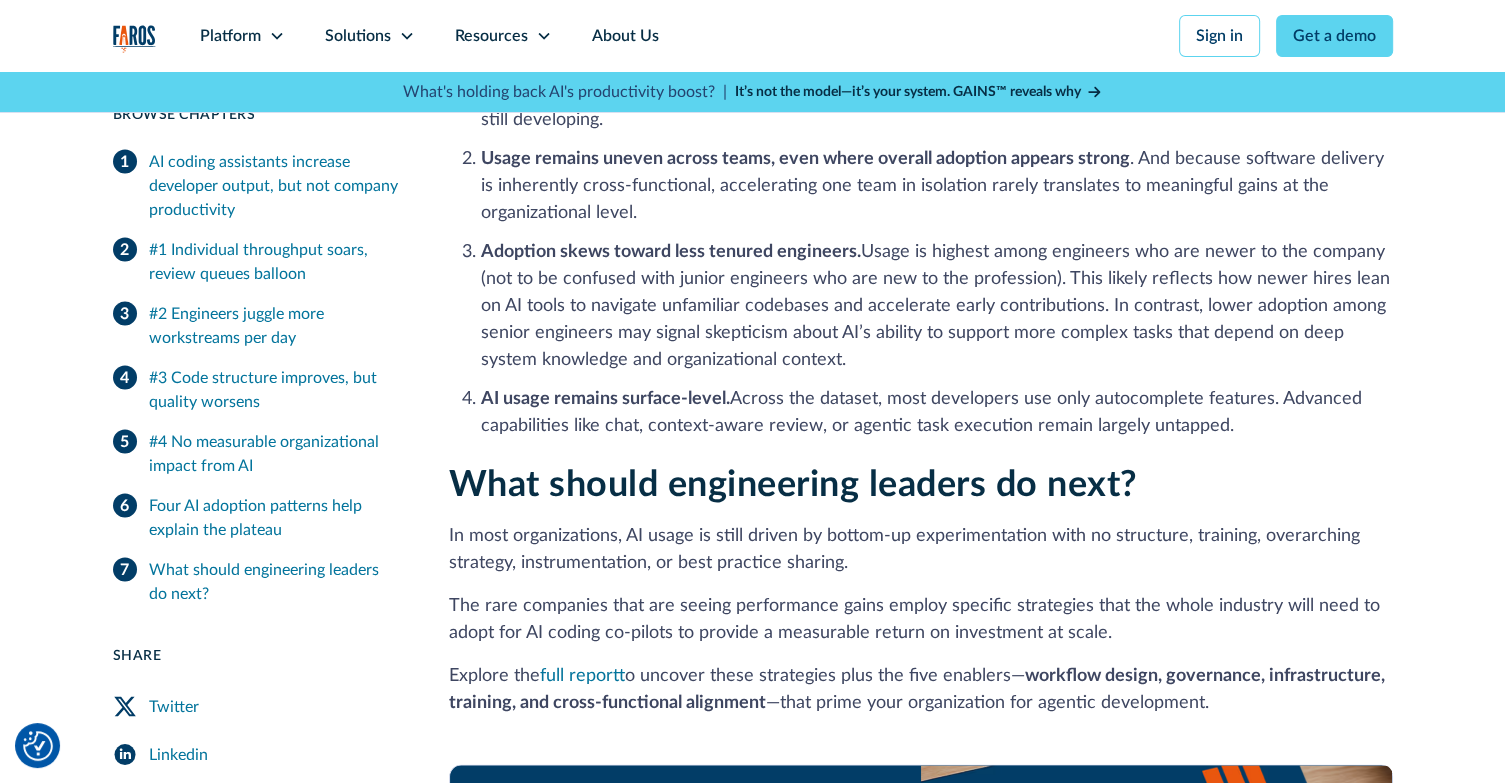 click on "AI coding assistants increase developer output, but not company productivity Generative AI is rewriting the rules of software development—but not always in the way leaders expect. While over  75%  of developers are now using AI coding assistants, many organizations report a disconnect: developers say they’re working faster, but companies are not seeing measurable improvement in delivery velocity or business outcomes. Drawing on telemetry from over 10,000 developers across 1,255 teams, Faros AI’s recent landmark  research report  confirms:  Developers using AI are writing more code and completing more tasks Developers using AI are parallelizing more workstreams AI-augmented code is getting bigger and buggier, and shifting the bottleneck to review Any correlation between AI adoption and key performance metrics evaporates at the  company level This phenomenon, which we term the “ AI productivity paradox Our key findings continue below.  #1 Individual throughput soars, review queues balloon , but  and" at bounding box center [921, -419] 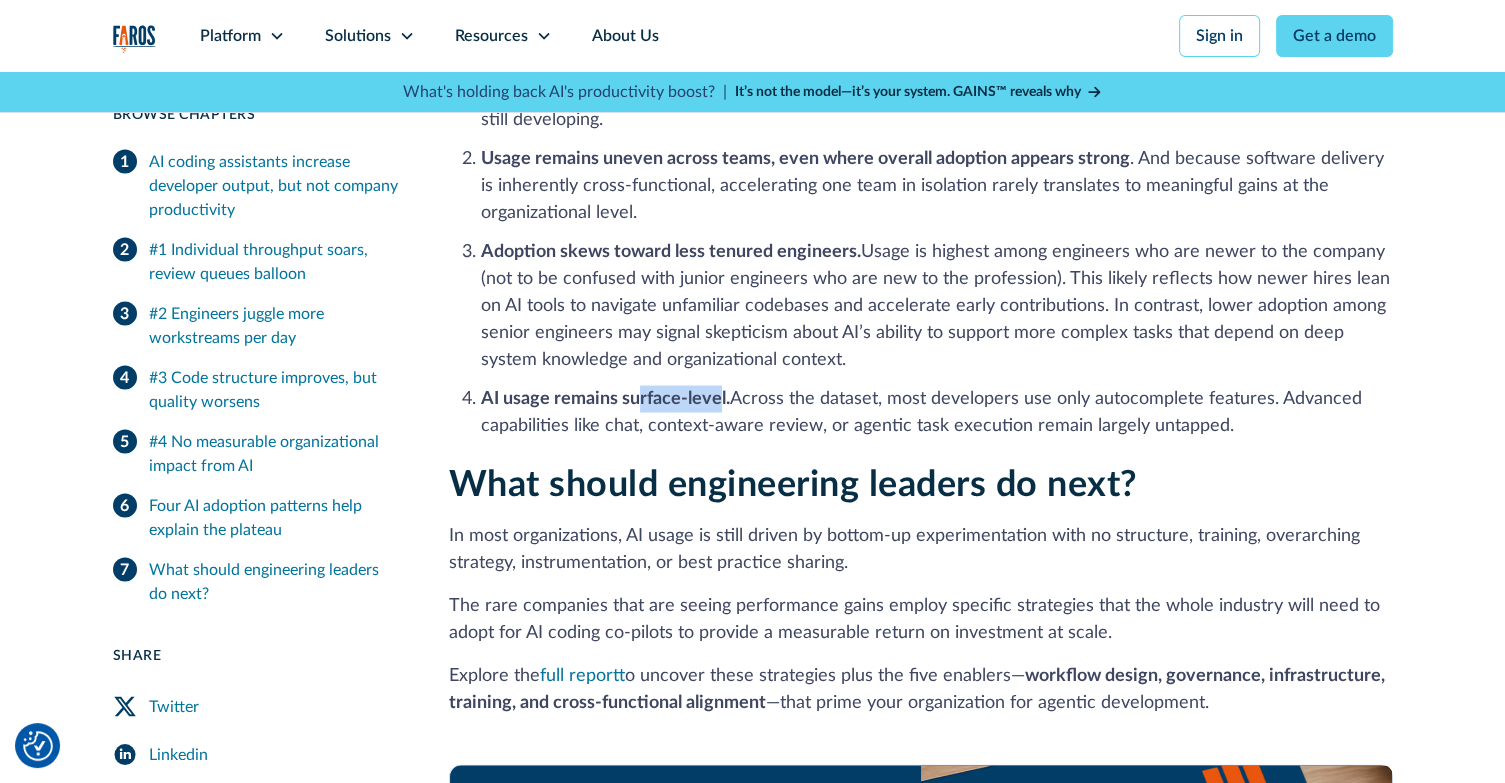 drag, startPoint x: 704, startPoint y: 379, endPoint x: 717, endPoint y: 379, distance: 13 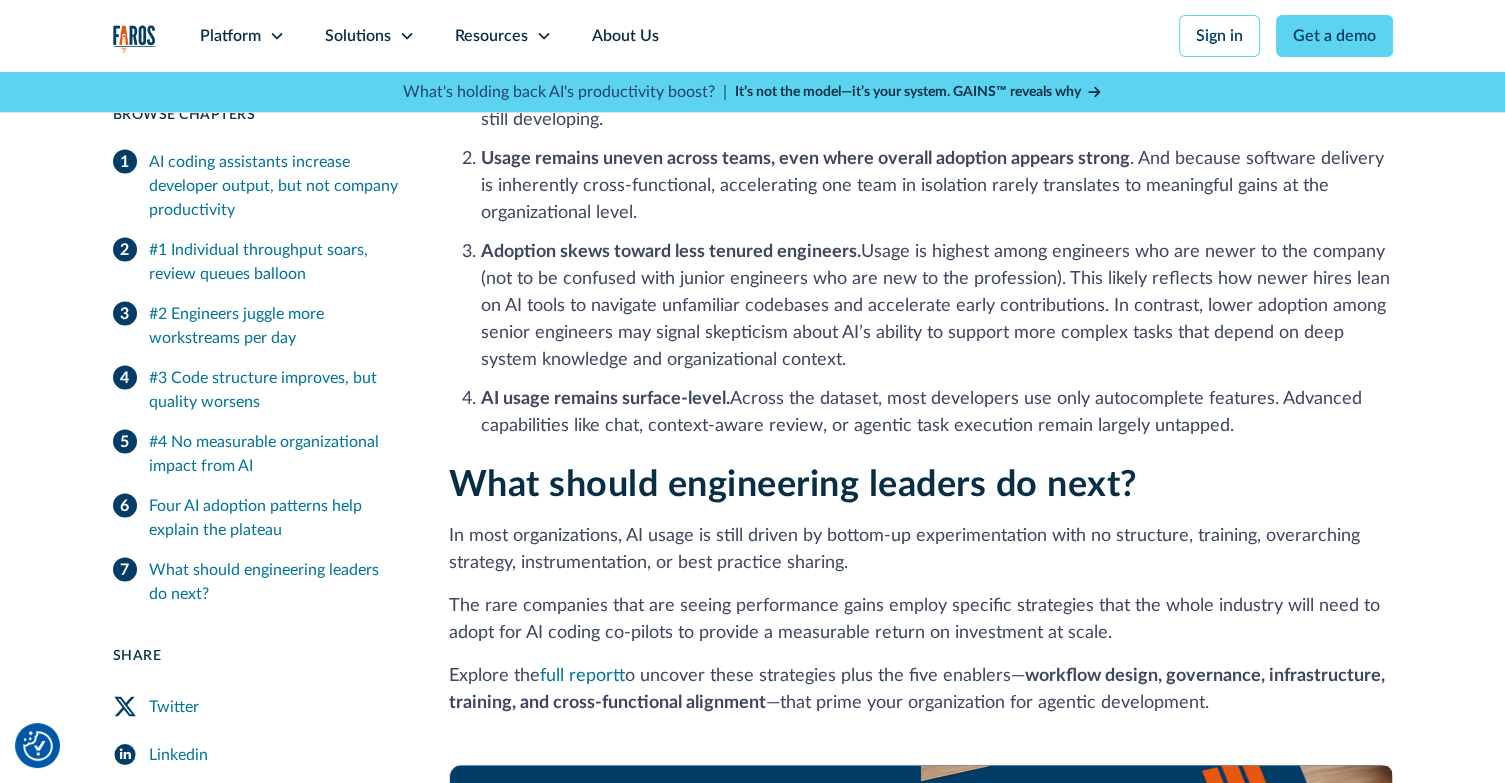click on "AI usage remains surface-level.  Across the dataset, most developers use only autocomplete features. Advanced capabilities like chat, context-aware review, or agentic task execution remain largely untapped." at bounding box center (937, 413) 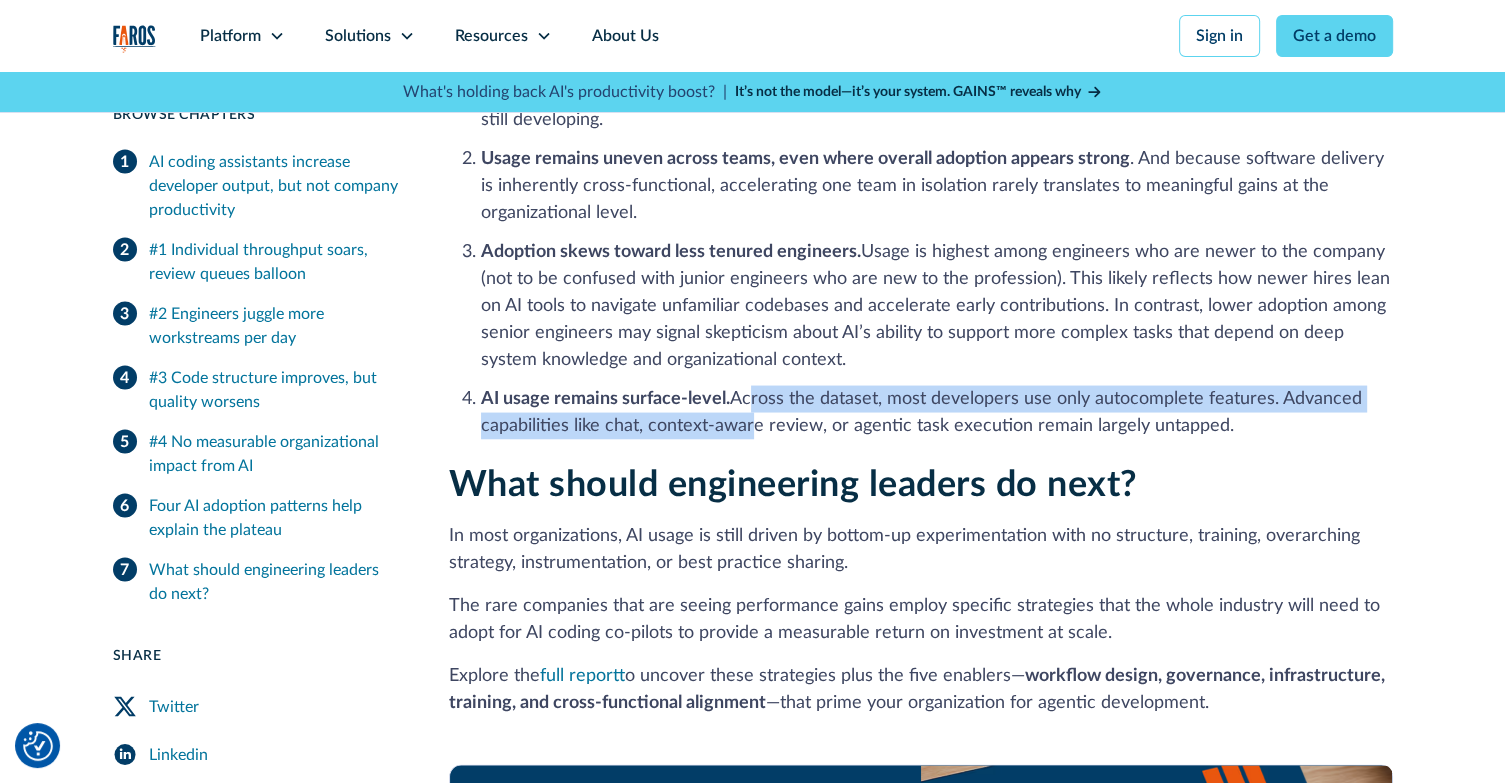 drag, startPoint x: 748, startPoint y: 368, endPoint x: 755, endPoint y: 387, distance: 20.248457 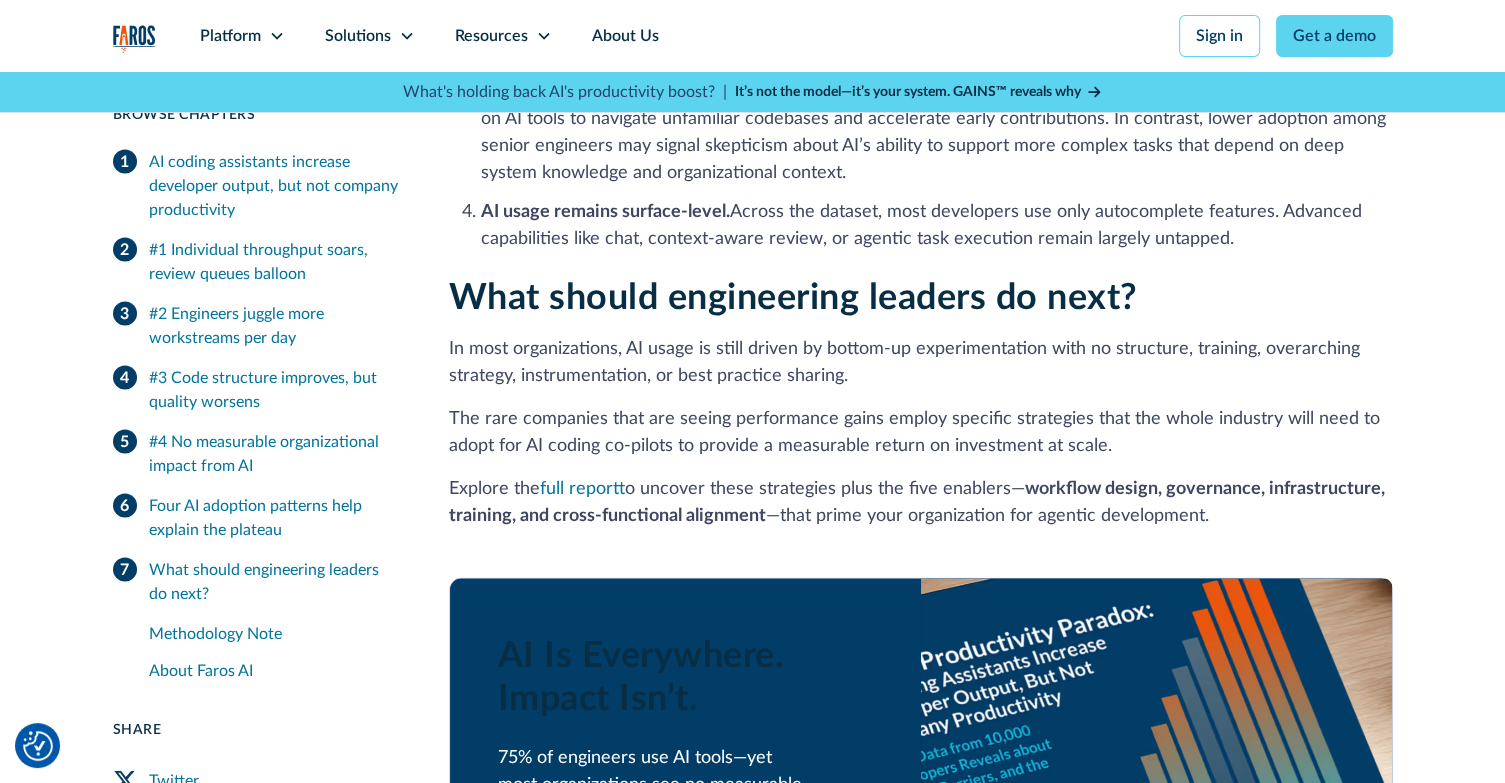 scroll, scrollTop: 4000, scrollLeft: 0, axis: vertical 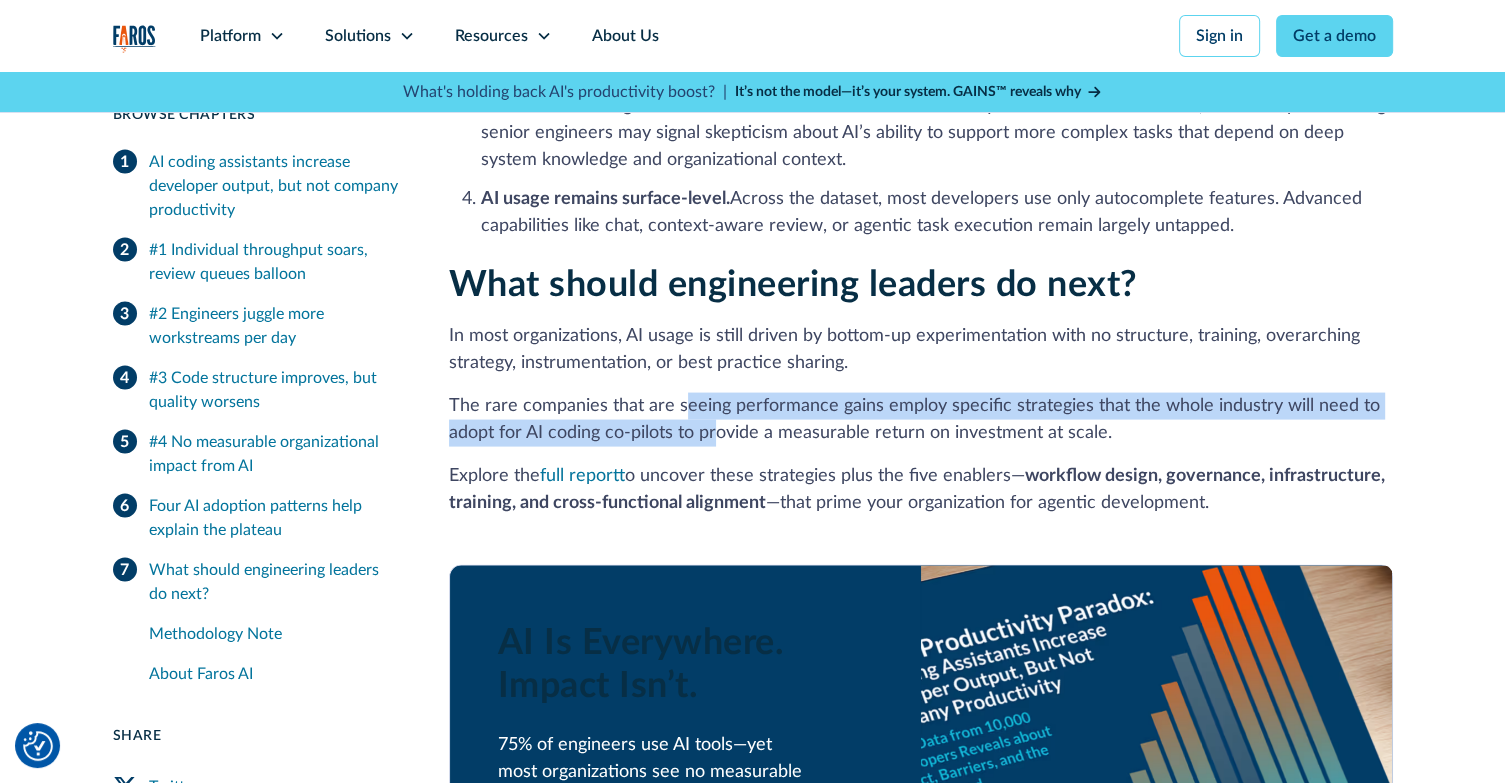 drag, startPoint x: 682, startPoint y: 381, endPoint x: 719, endPoint y: 394, distance: 39.217342 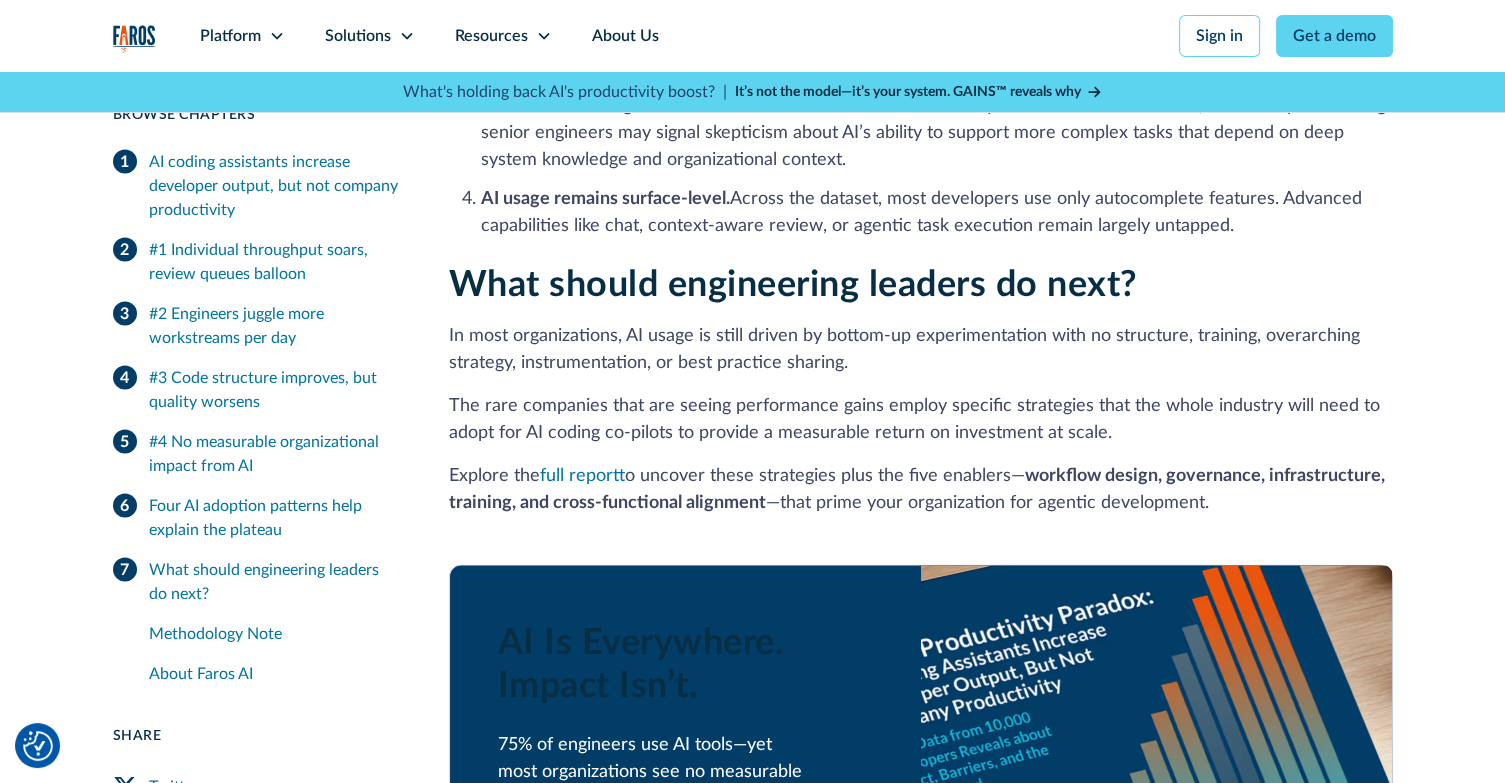 click on "The rare companies that are seeing performance gains employ specific strategies that the whole industry will need to adopt for AI coding co-pilots to provide a measurable return on investment at scale." at bounding box center (921, 420) 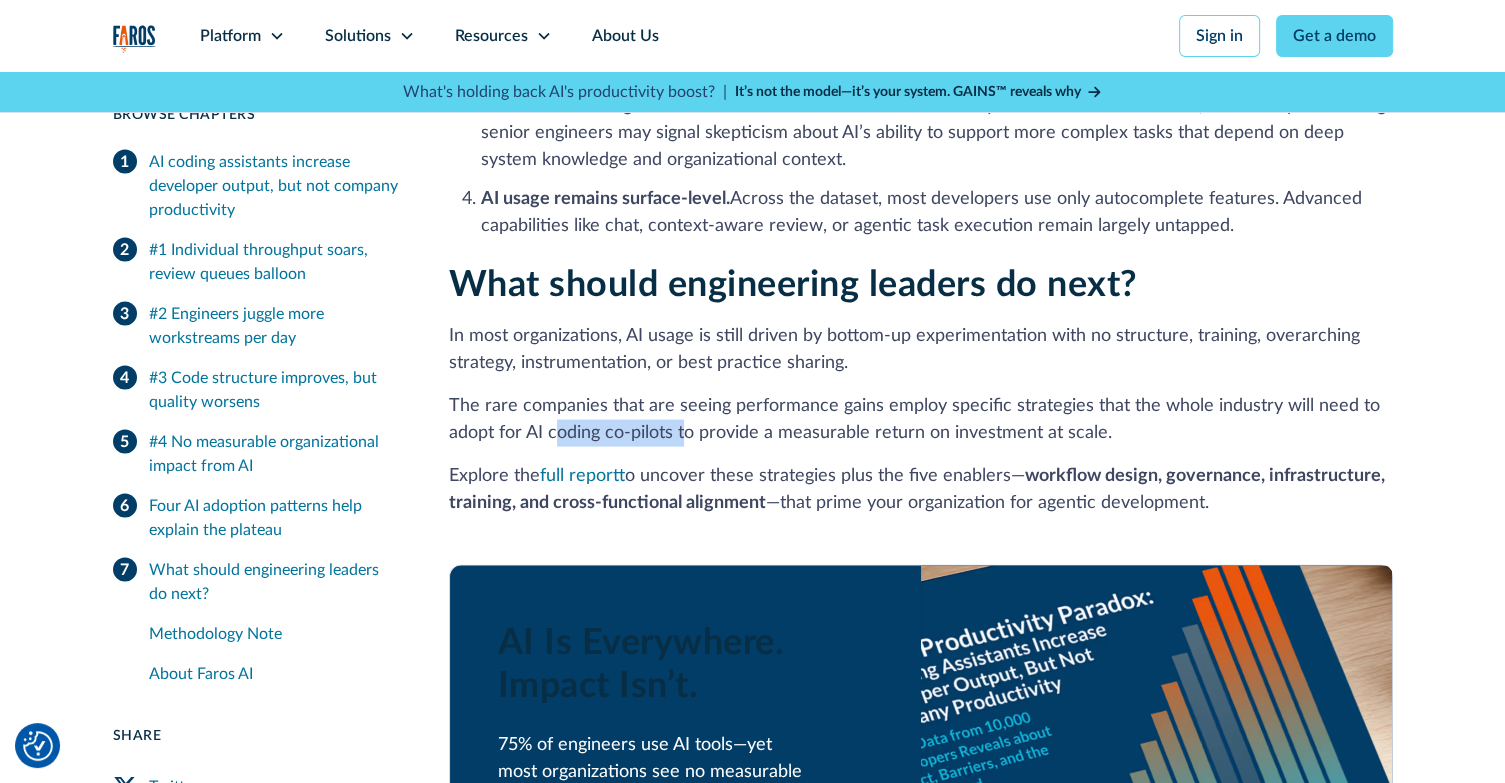 drag, startPoint x: 556, startPoint y: 399, endPoint x: 686, endPoint y: 413, distance: 130.75168 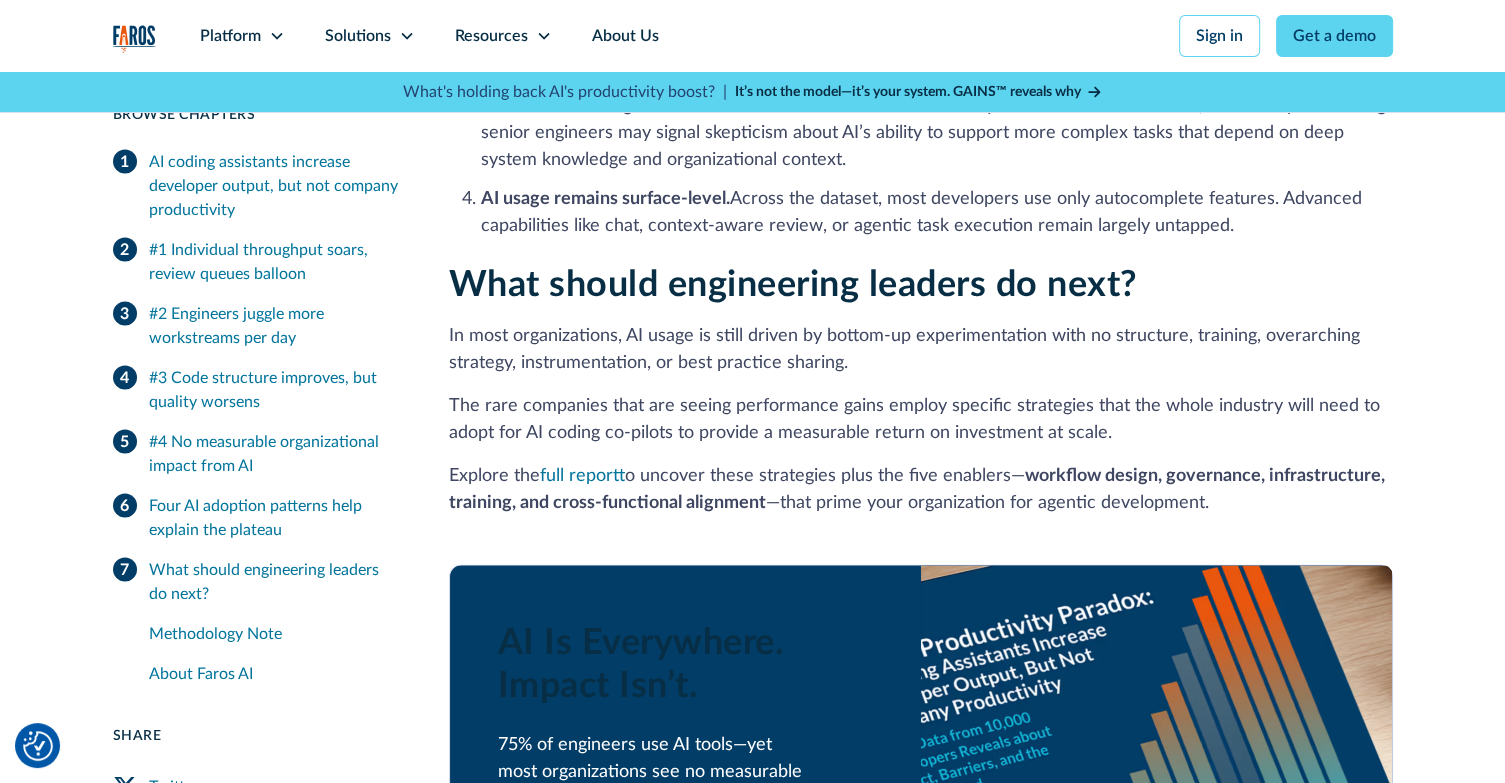 drag, startPoint x: 525, startPoint y: 367, endPoint x: 526, endPoint y: 381, distance: 14.035668 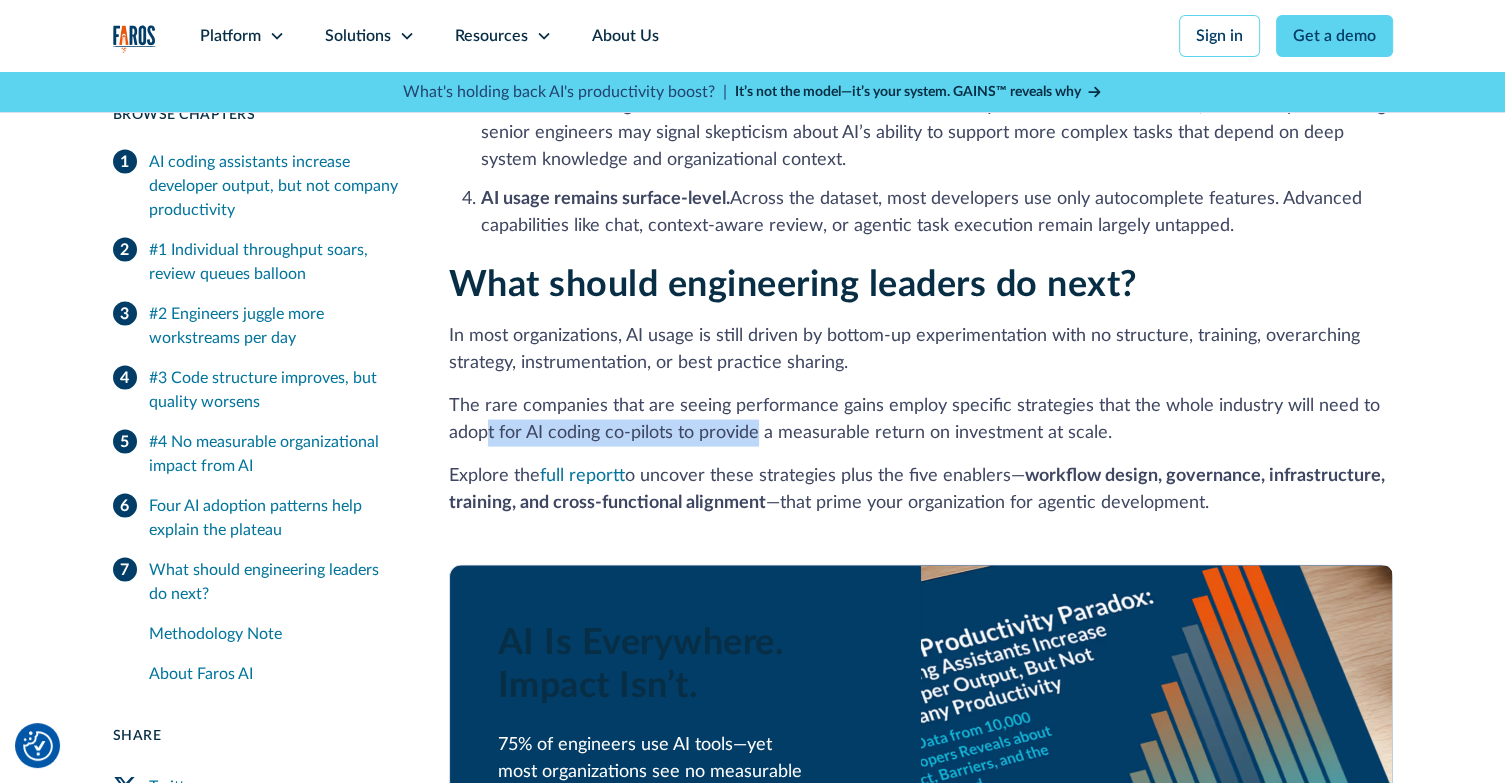 drag, startPoint x: 488, startPoint y: 406, endPoint x: 756, endPoint y: 407, distance: 268.00186 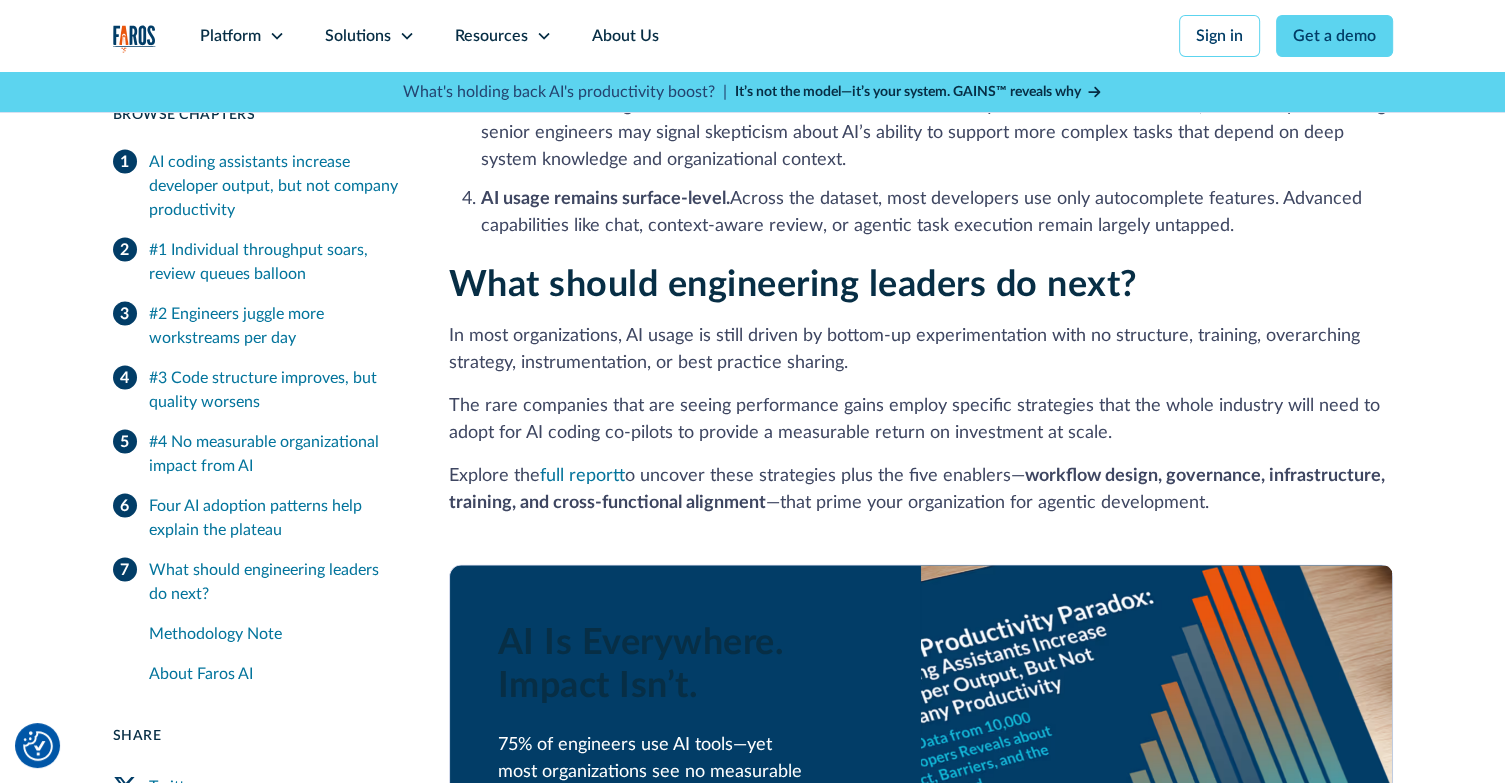 click on "The rare companies that are seeing performance gains employ specific strategies that the whole industry will need to adopt for AI coding co-pilots to provide a measurable return on investment at scale." at bounding box center [921, 420] 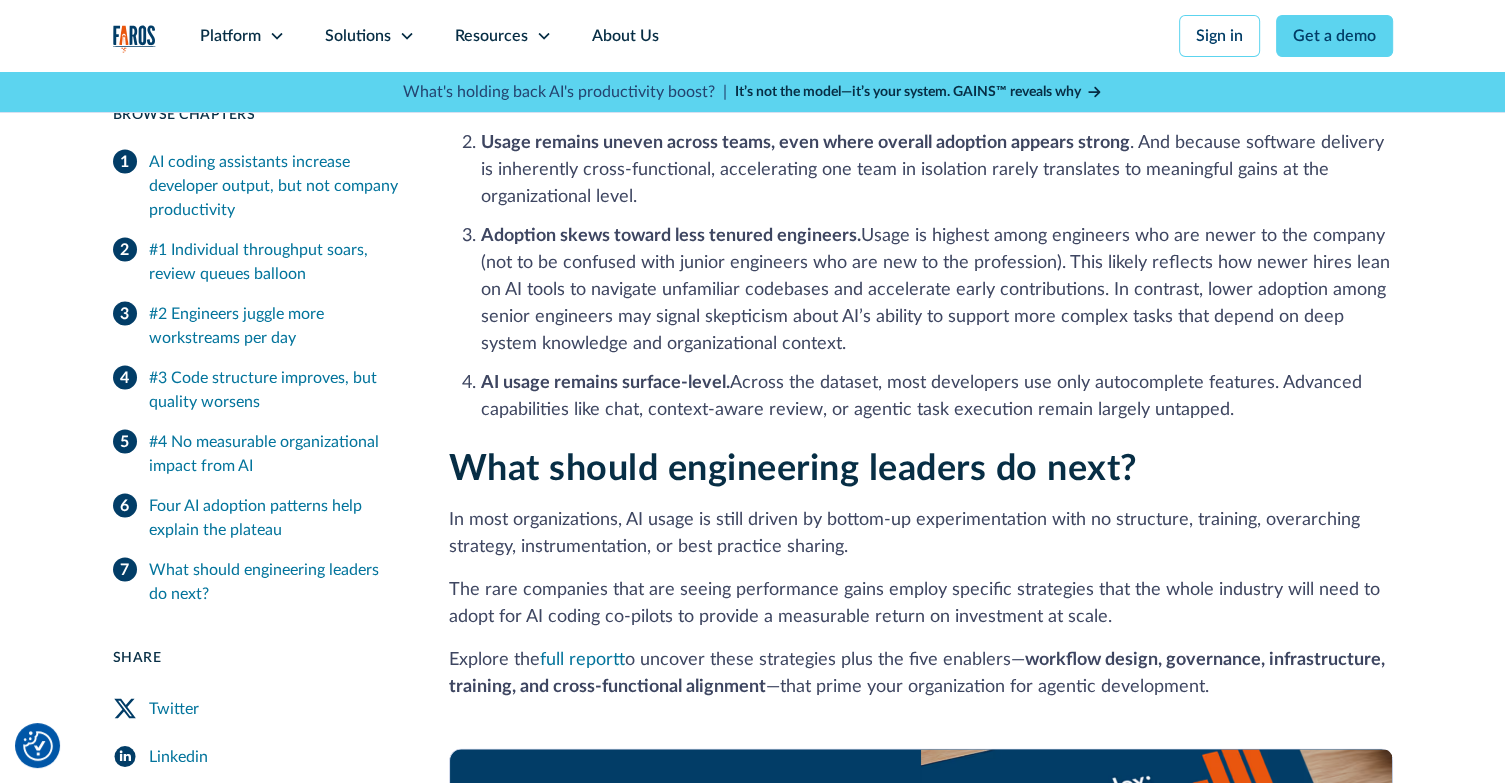 scroll, scrollTop: 3800, scrollLeft: 0, axis: vertical 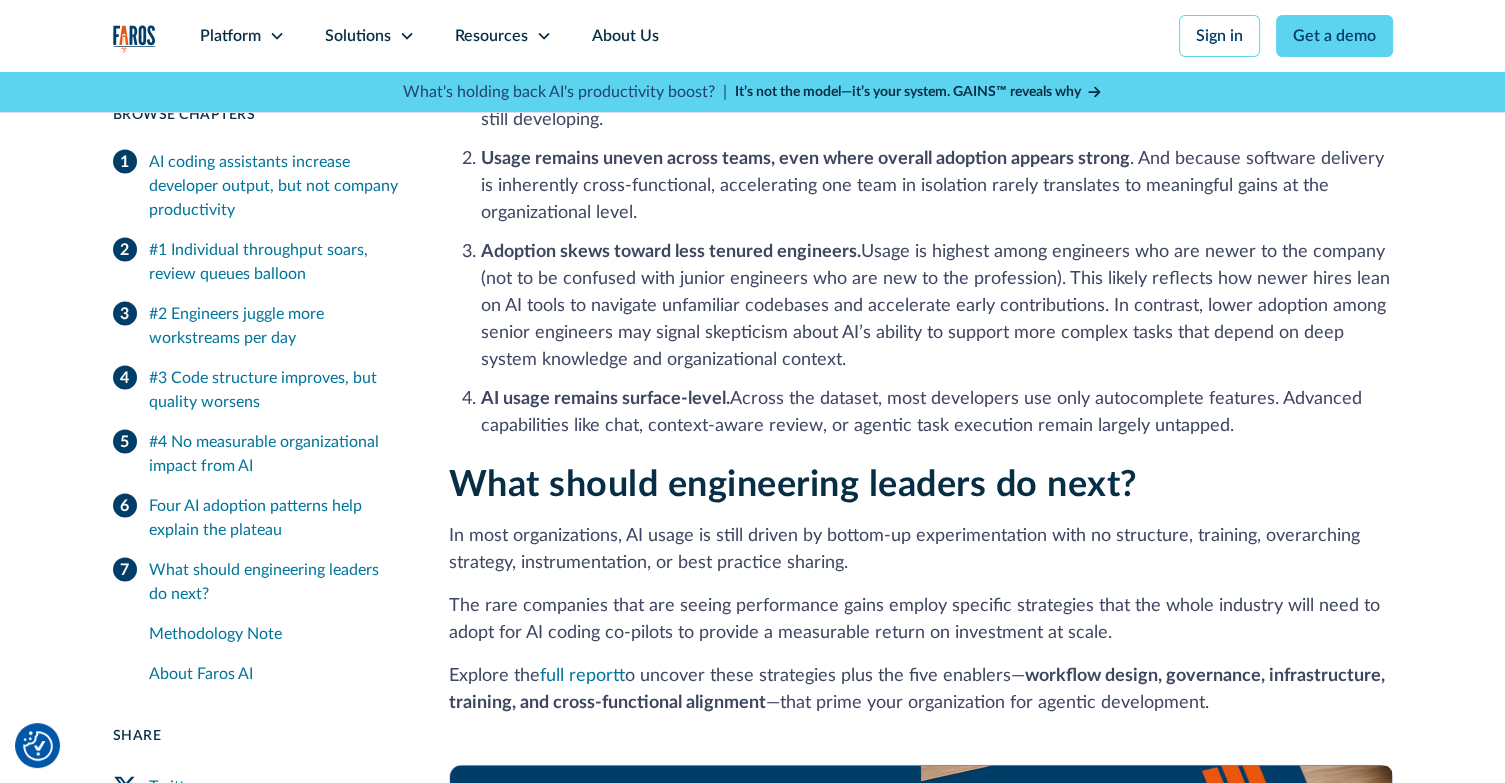 drag, startPoint x: 796, startPoint y: 450, endPoint x: 1191, endPoint y: 524, distance: 401.87186 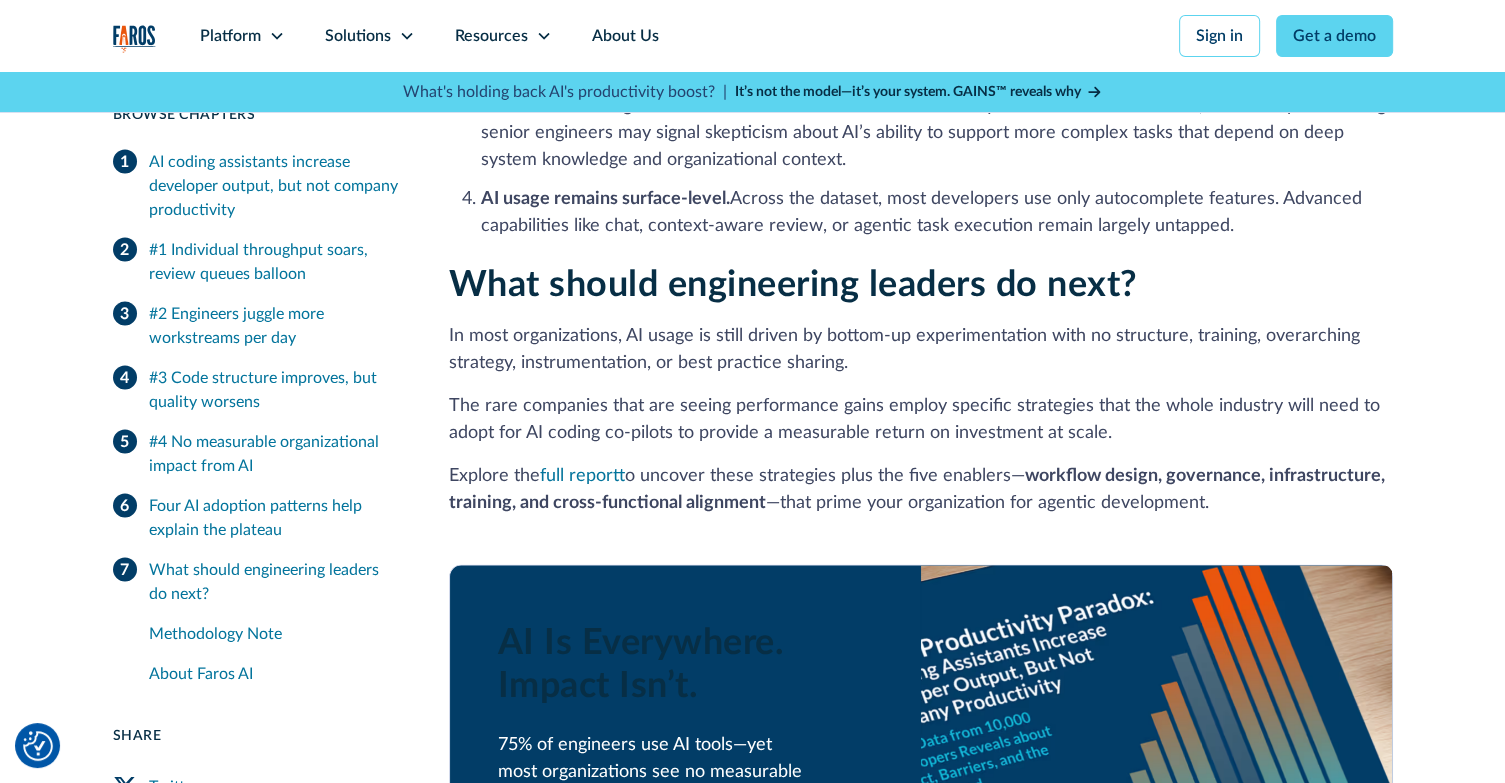 click on "What should engineering leaders do next? In most organizations, AI usage is still driven by bottom-up experimentation with no structure, training, overarching strategy, instrumentation, or best practice sharing.  The rare companies that are seeing performance gains employ specific strategies that the whole industry will need to adopt for AI coding co-pilots to provide a measurable return on investment at scale. Explore the  full report  to uncover these strategies plus the five enablers— workflow design, governance, infrastructure, training, and cross‑functional alignment —that prime your organization for agentic development. AI Is Everywhere. Impact Isn’t. 75% of engineers use AI tools—yet most organizations see no measurable performance gains. Read the report to uncover what’s holding teams back—and how to fix it fast. Read the report Methodology Note Background Definitions Approach  To isolate the relationship between AI adoption and engineering outcomes, we: About Faros AI Learn more at" at bounding box center [921, 1184] 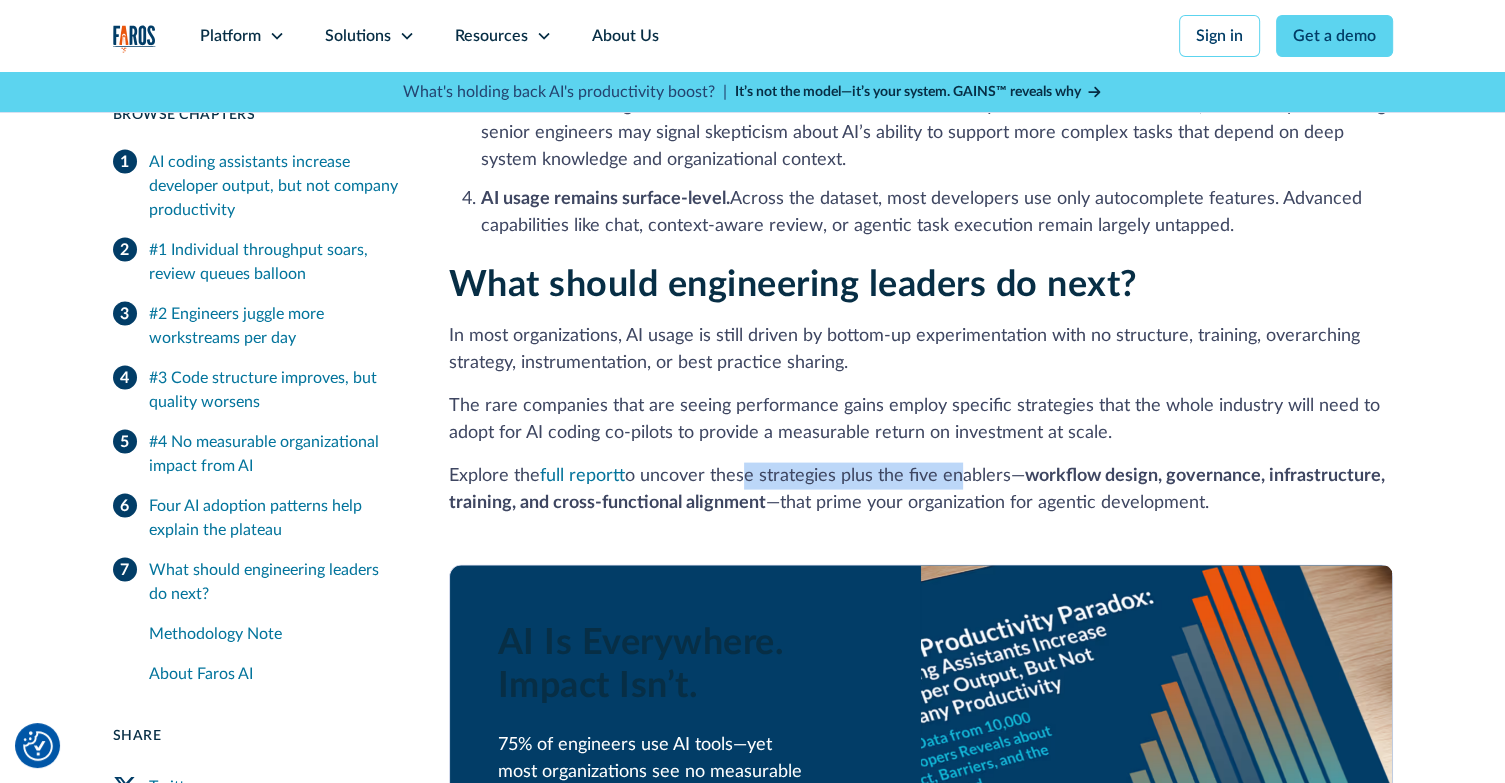 drag, startPoint x: 748, startPoint y: 455, endPoint x: 957, endPoint y: 454, distance: 209.0024 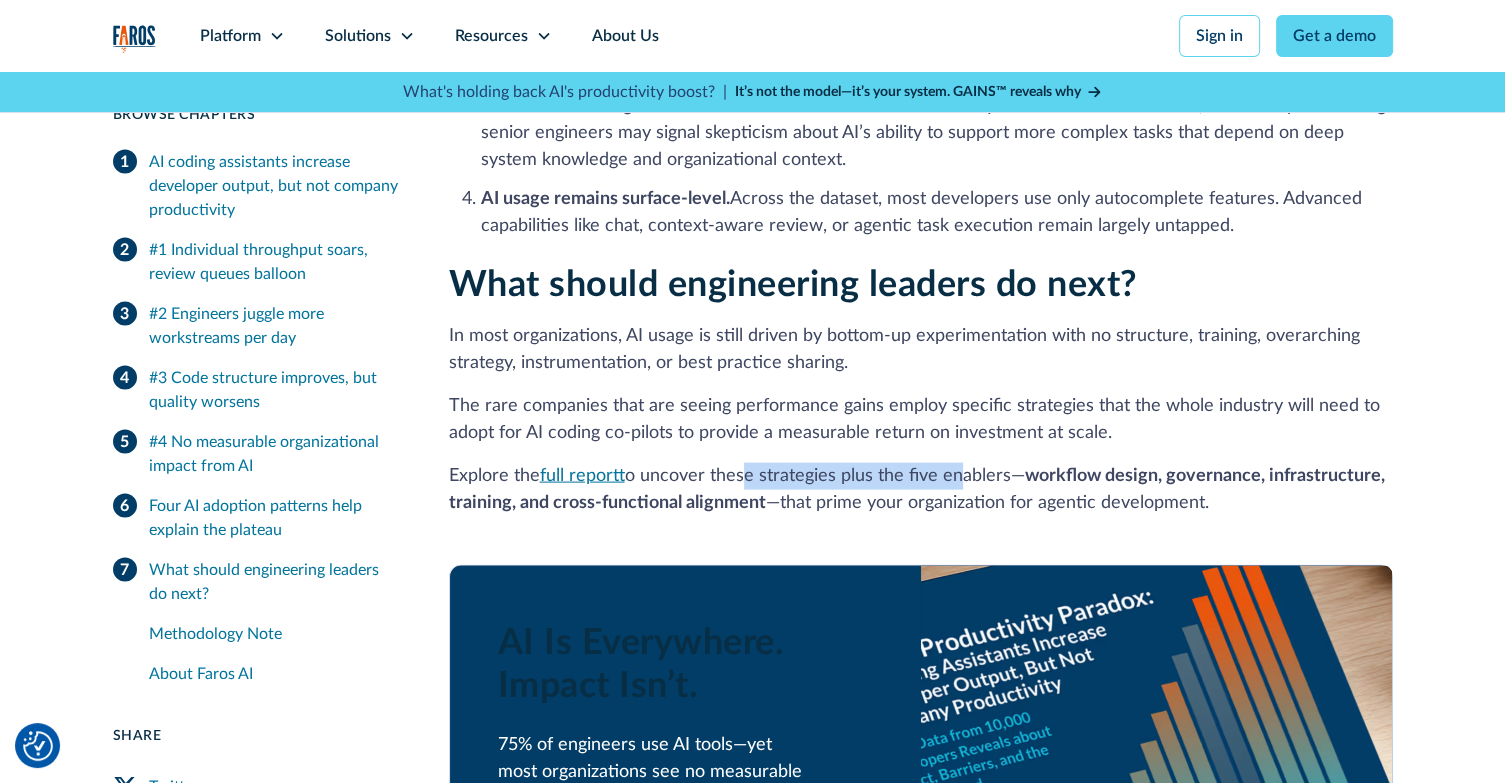 click on "full report" at bounding box center (582, 476) 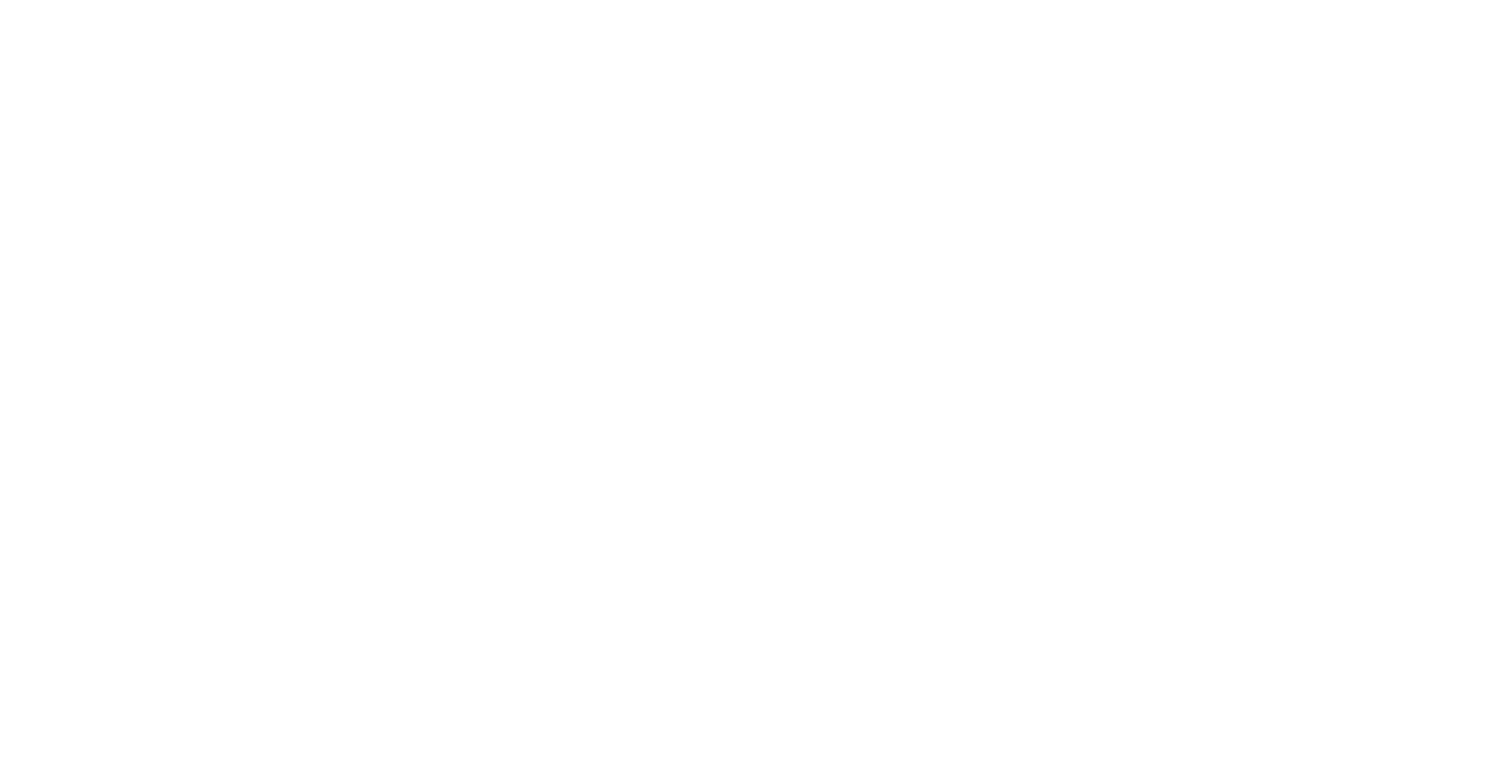 scroll, scrollTop: 0, scrollLeft: 0, axis: both 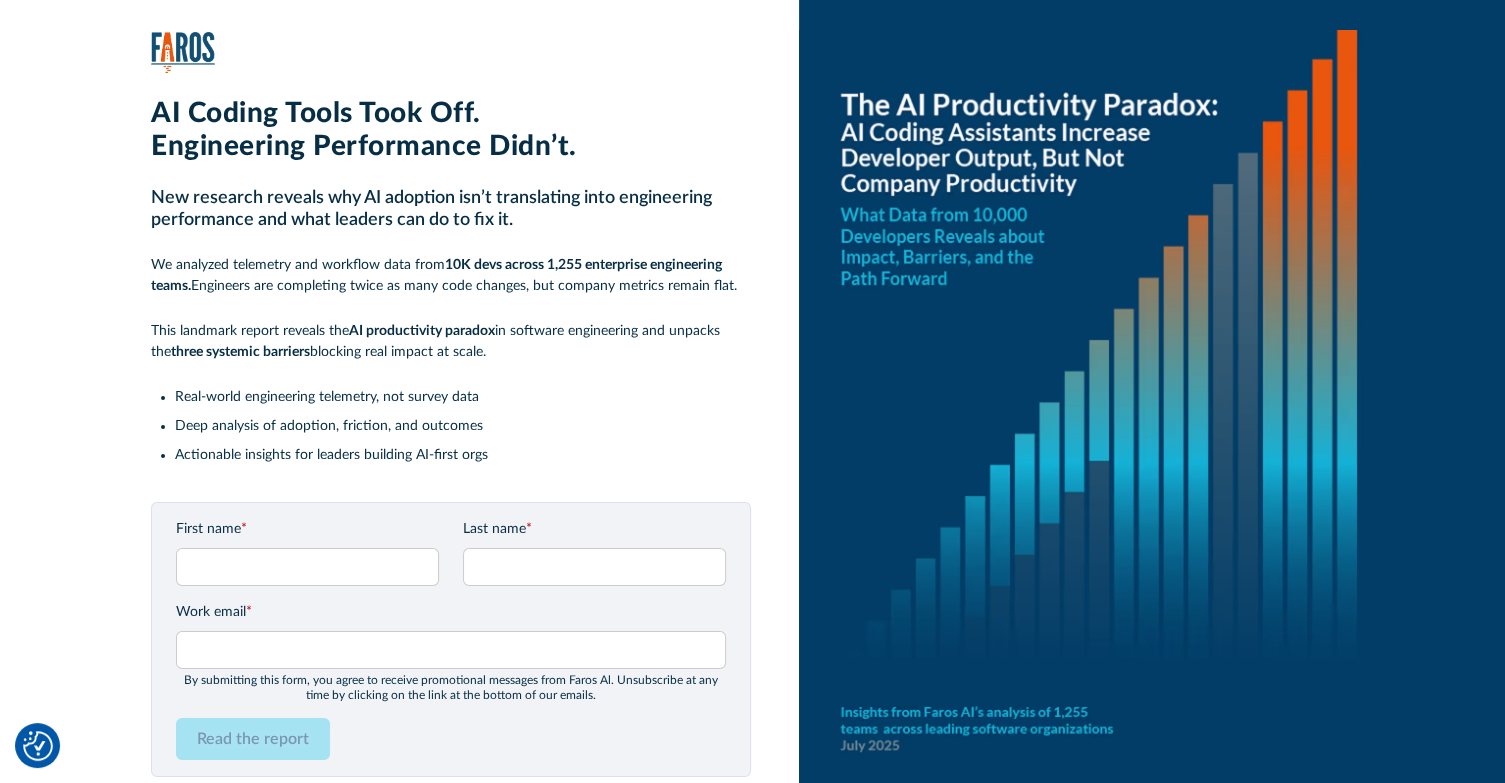 drag, startPoint x: 498, startPoint y: 195, endPoint x: 570, endPoint y: 91, distance: 126.491104 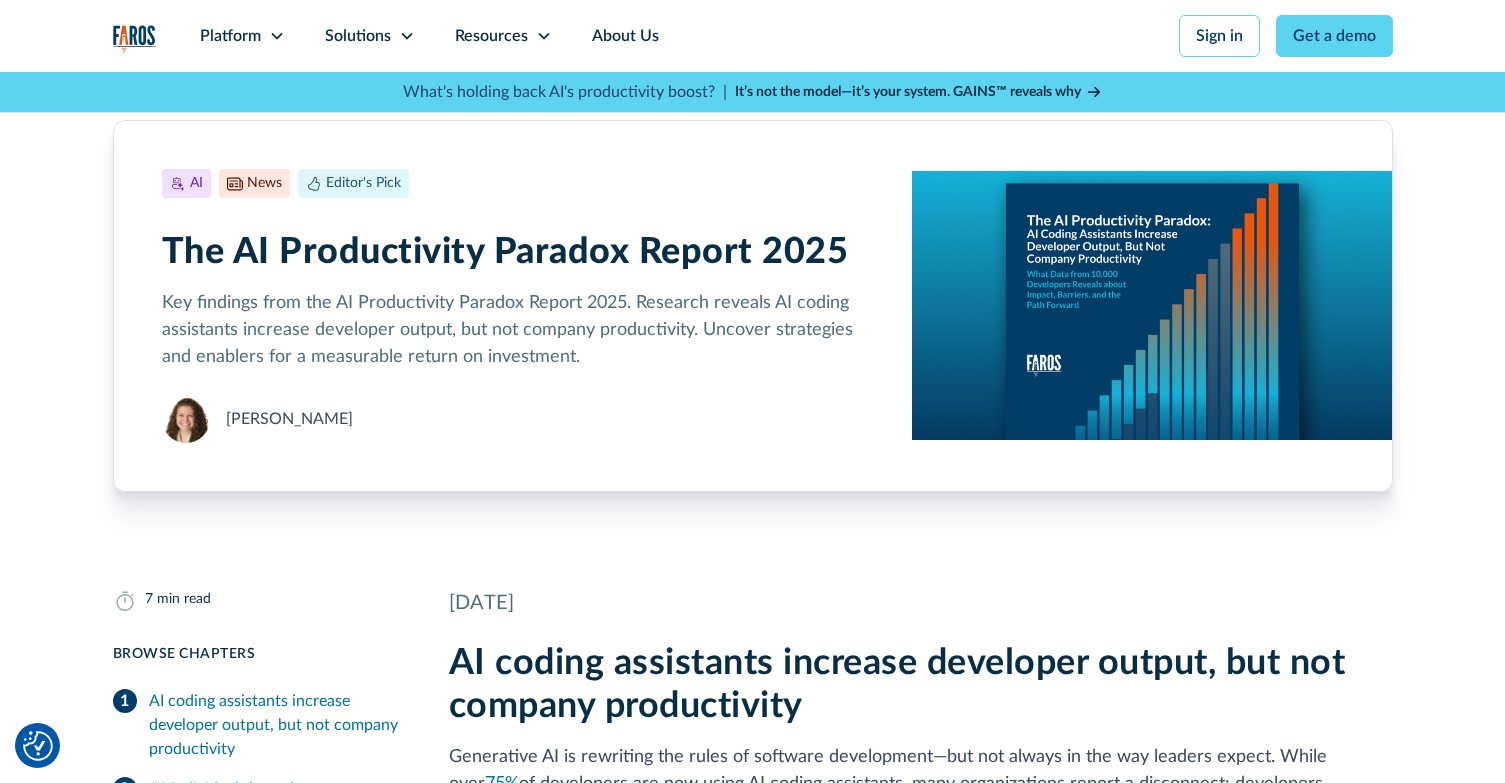 scroll, scrollTop: 3935, scrollLeft: 0, axis: vertical 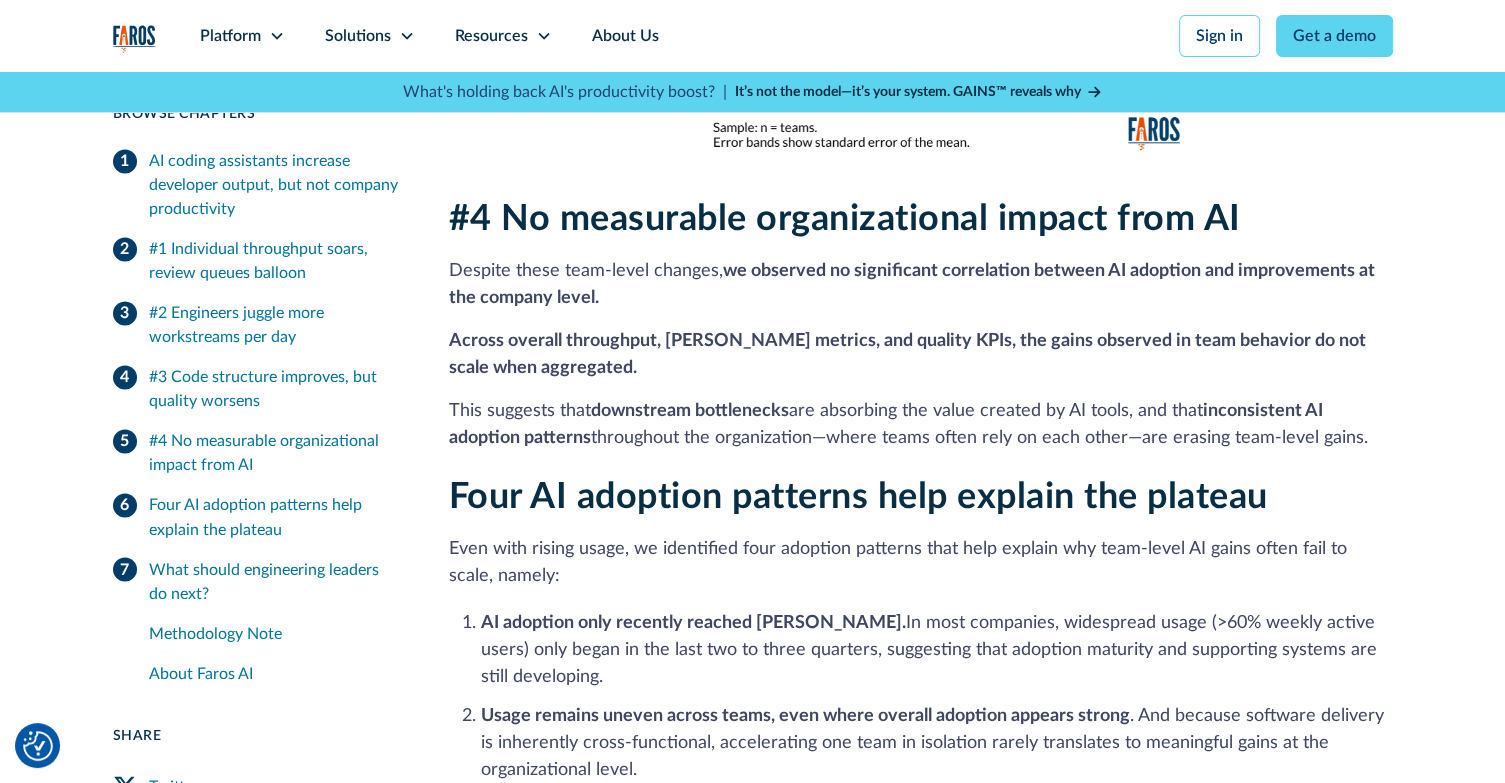click on "Explore the  full report  to uncover these strategies plus the five enablers— workflow design, governance, infrastructure, training, and cross‑functional alignment —that prime your organization for agentic development." at bounding box center [921, 1246] 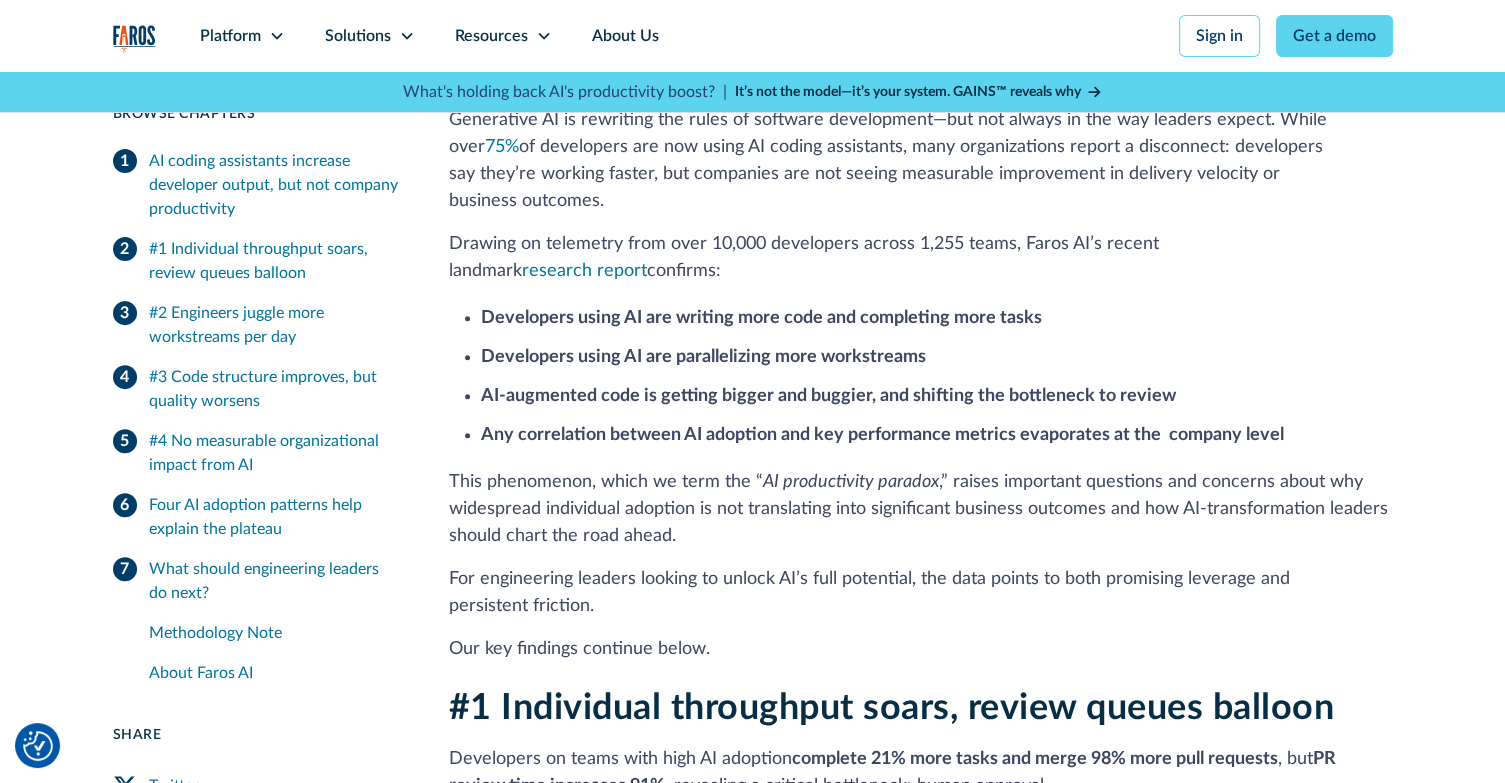 scroll, scrollTop: 542, scrollLeft: 0, axis: vertical 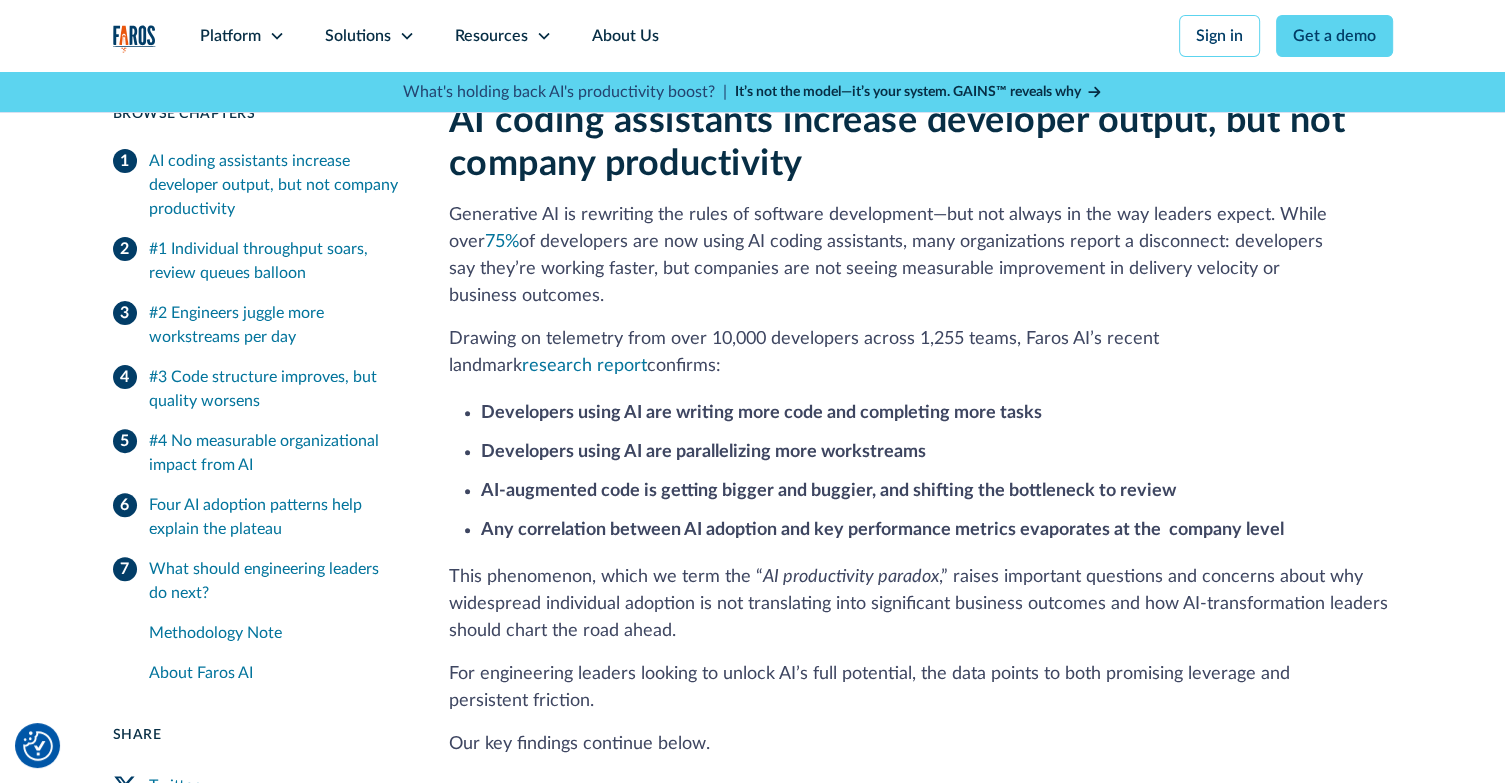 click on "Generative AI is rewriting the rules of software development—but not always in the way leaders expect. While over  75%  of developers are now using AI coding assistants, many organizations report a disconnect: developers say they’re working faster, but companies are not seeing measurable improvement in delivery velocity or business outcomes." at bounding box center (921, 256) 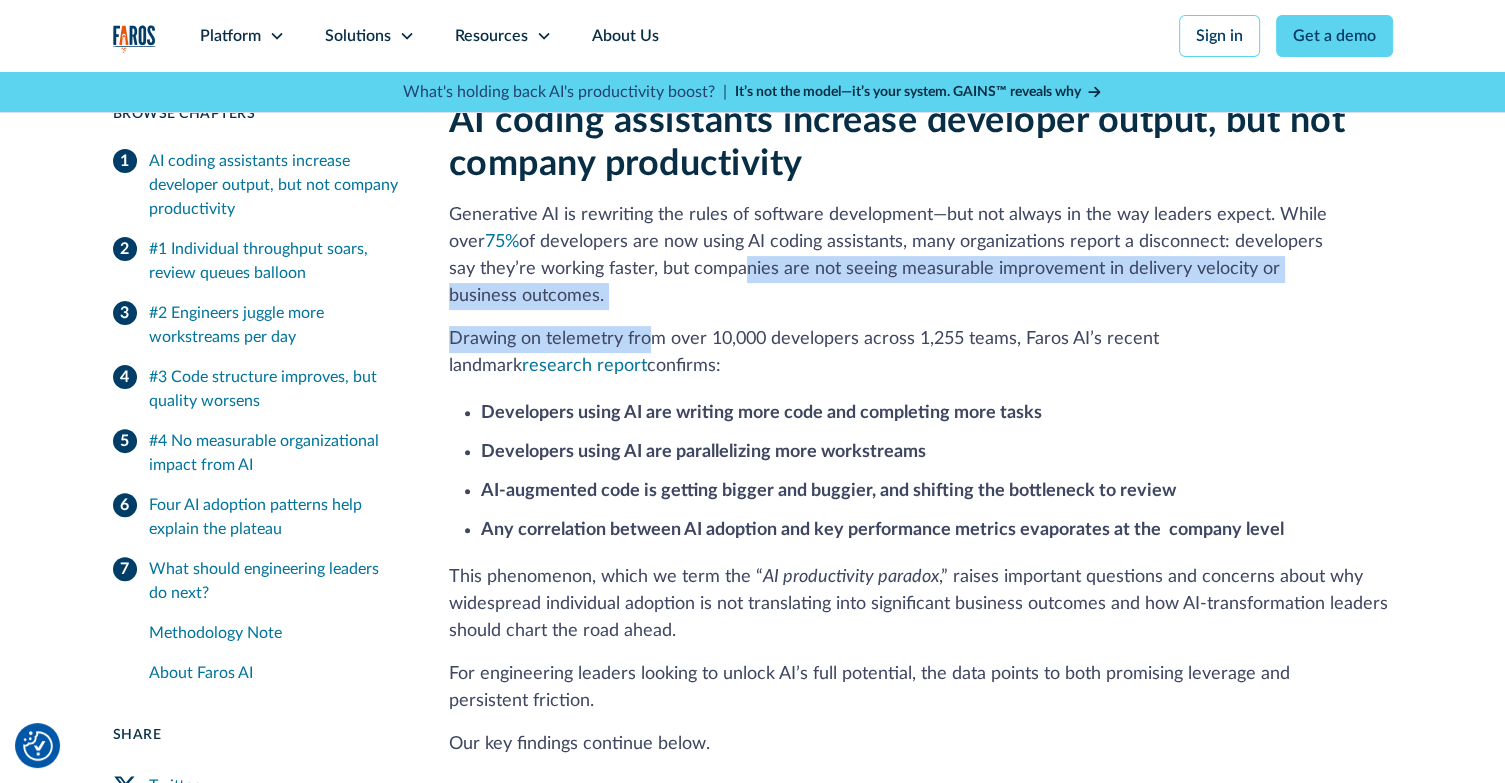 click on "AI coding assistants increase developer output, but not company productivity Generative AI is rewriting the rules of software development—but not always in the way leaders expect. While over  75%  of developers are now using AI coding assistants, many organizations report a disconnect: developers say they’re working faster, but companies are not seeing measurable improvement in delivery velocity or business outcomes. Drawing on telemetry from over 10,000 developers across 1,255 teams, Faros AI’s recent landmark  research report  confirms:  Developers using AI are writing more code and completing more tasks Developers using AI are parallelizing more workstreams AI-augmented code is getting bigger and buggier, and shifting the bottleneck to review Any correlation between AI adoption and key performance metrics evaporates at the  company level This phenomenon, which we term the “ AI productivity paradox Our key findings continue below." at bounding box center [921, 429] 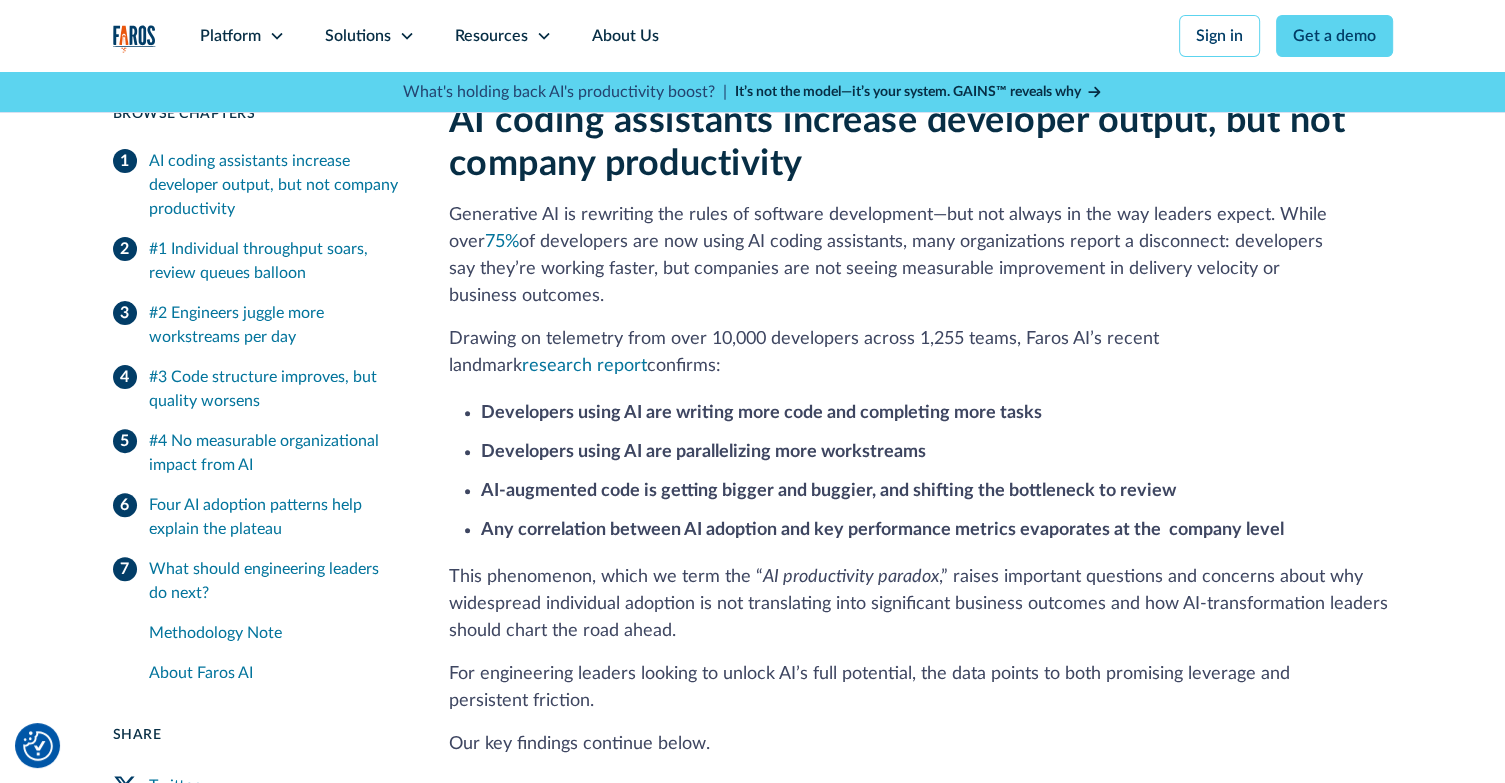 click on "Drawing on telemetry from over 10,000 developers across 1,255 teams, Faros AI’s recent landmark  research report  confirms:" at bounding box center (921, 353) 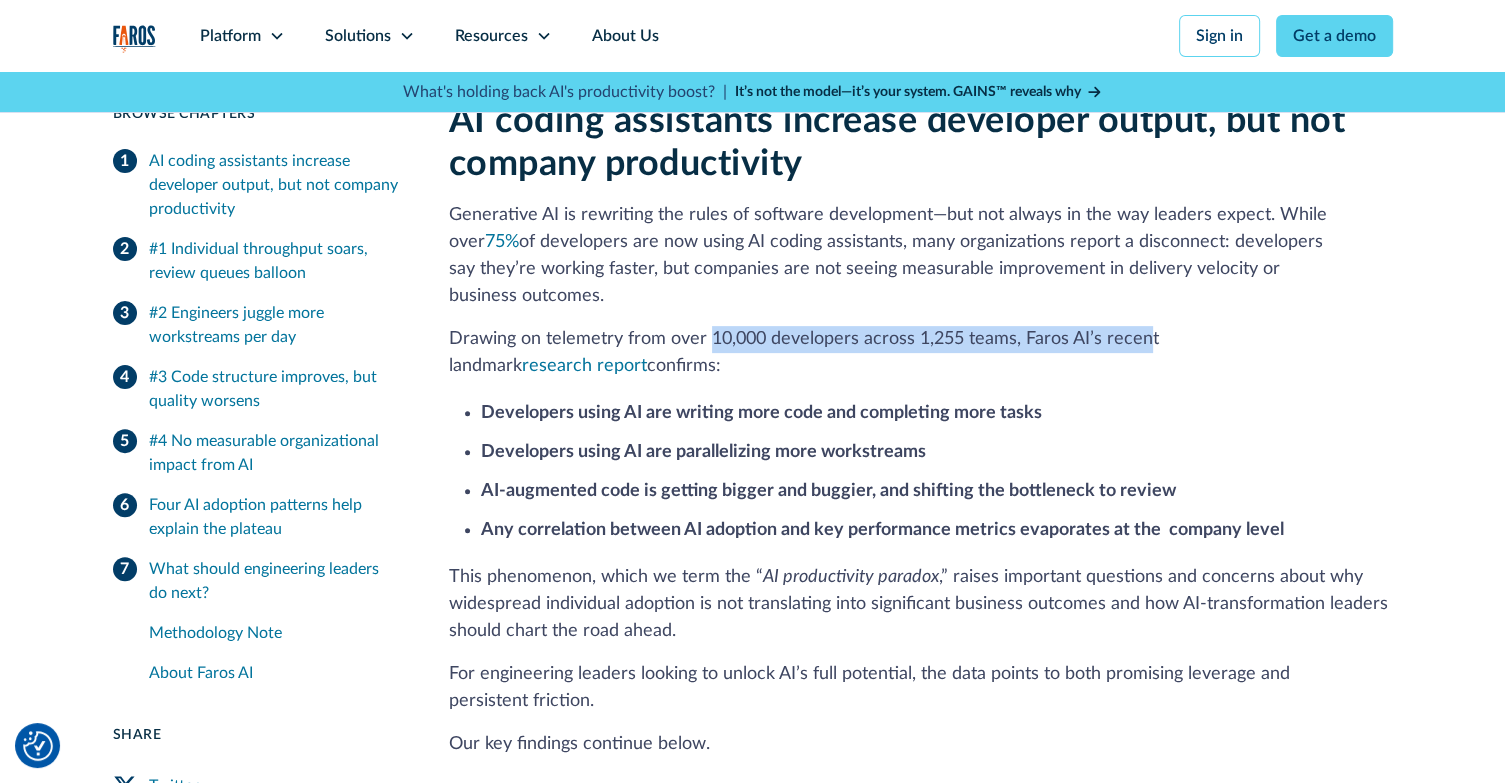 drag, startPoint x: 732, startPoint y: 299, endPoint x: 1144, endPoint y: 307, distance: 412.07767 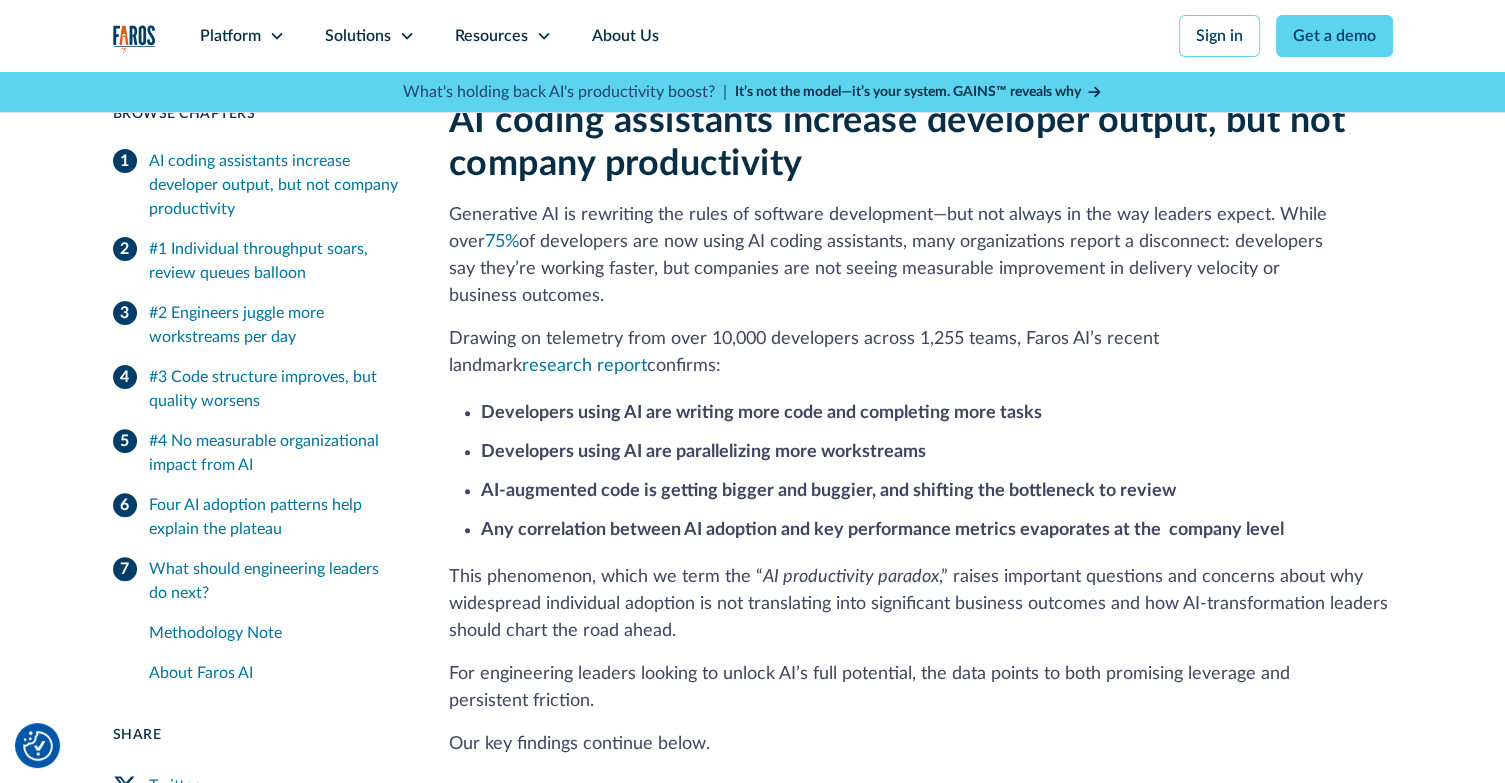 drag, startPoint x: 1144, startPoint y: 360, endPoint x: 1132, endPoint y: 337, distance: 25.942244 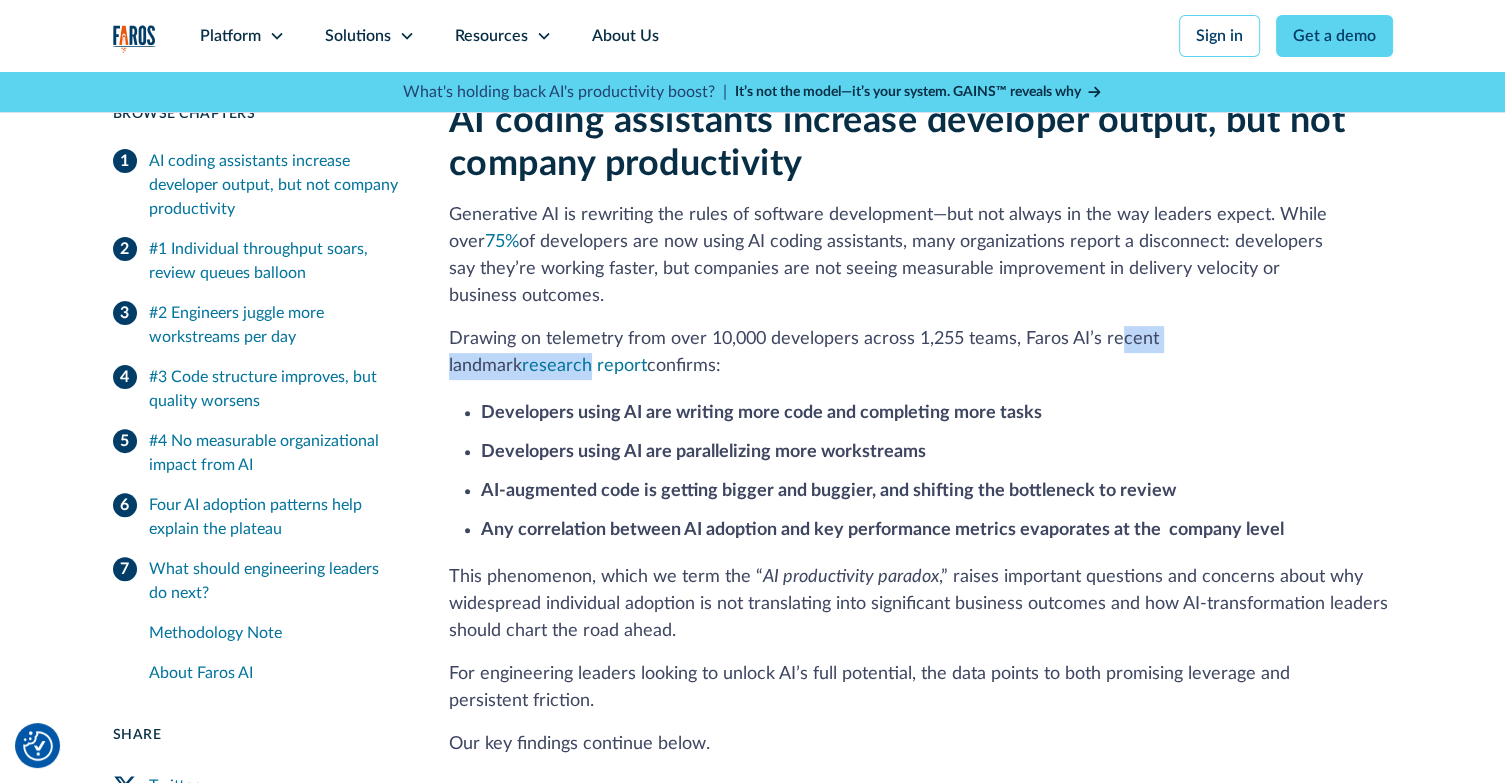 drag, startPoint x: 1116, startPoint y: 299, endPoint x: 1318, endPoint y: 304, distance: 202.06187 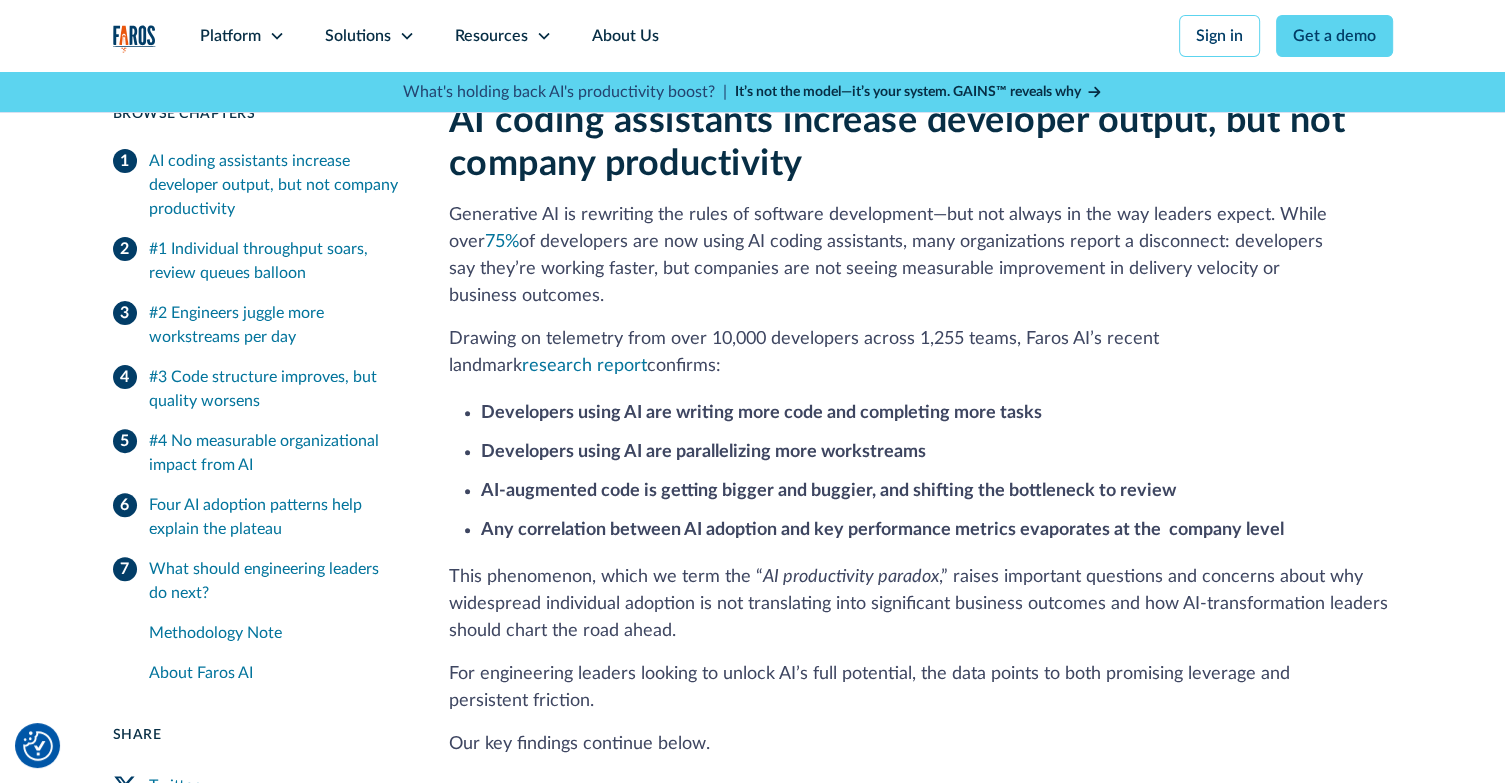 click on "Drawing on telemetry from over 10,000 developers across 1,255 teams, Faros AI’s recent landmark  research report  confirms:" at bounding box center (921, 353) 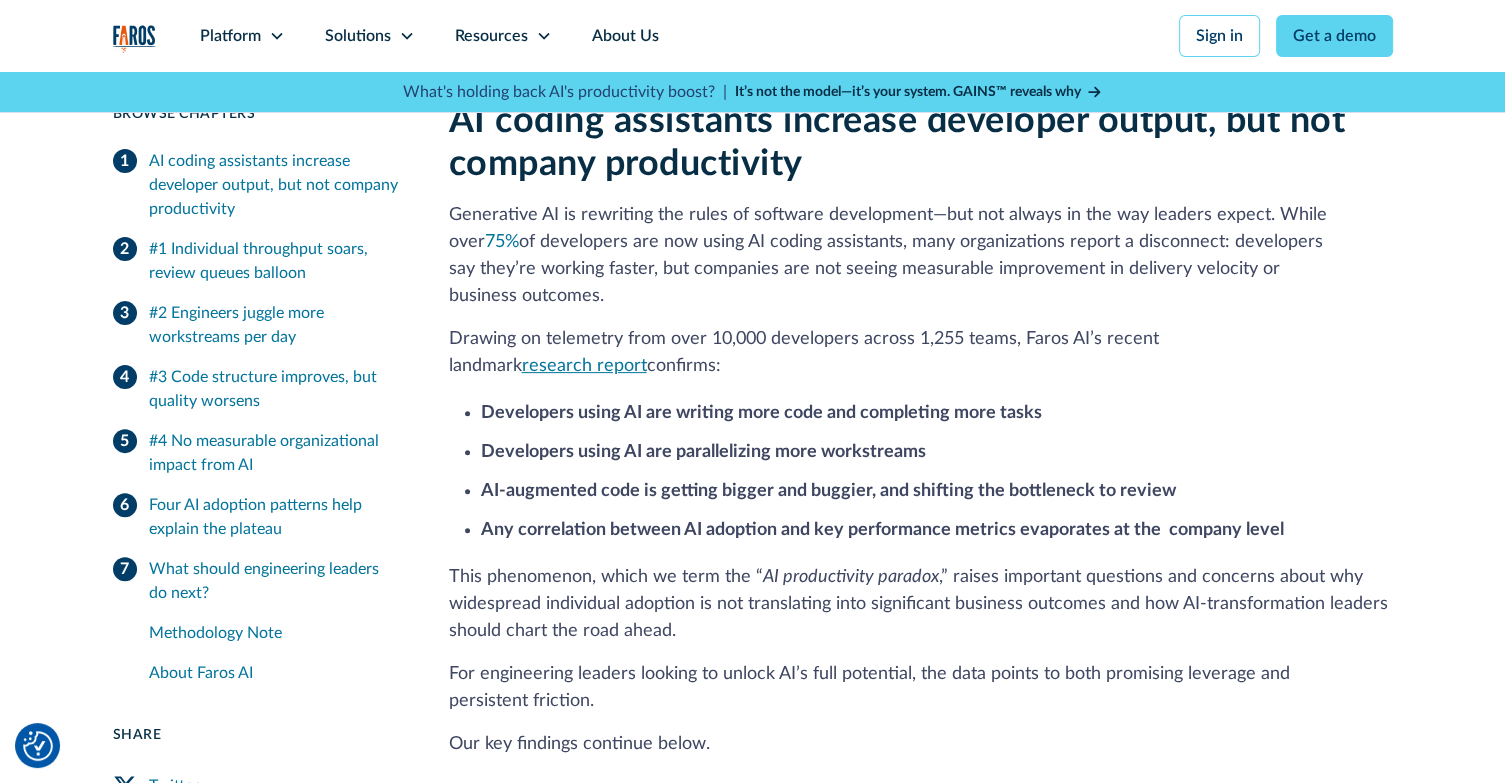 click on "research report" at bounding box center (584, 366) 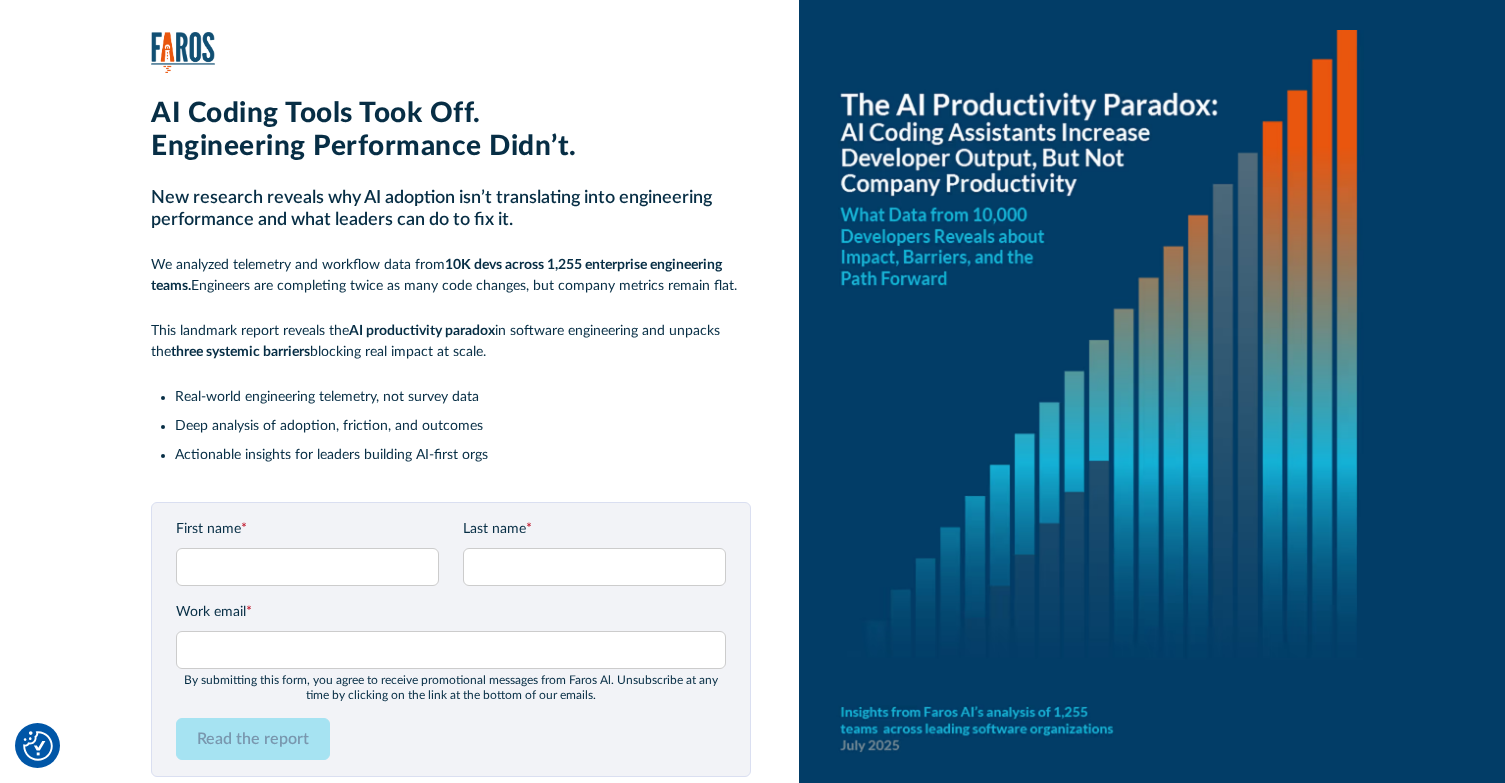scroll, scrollTop: 0, scrollLeft: 0, axis: both 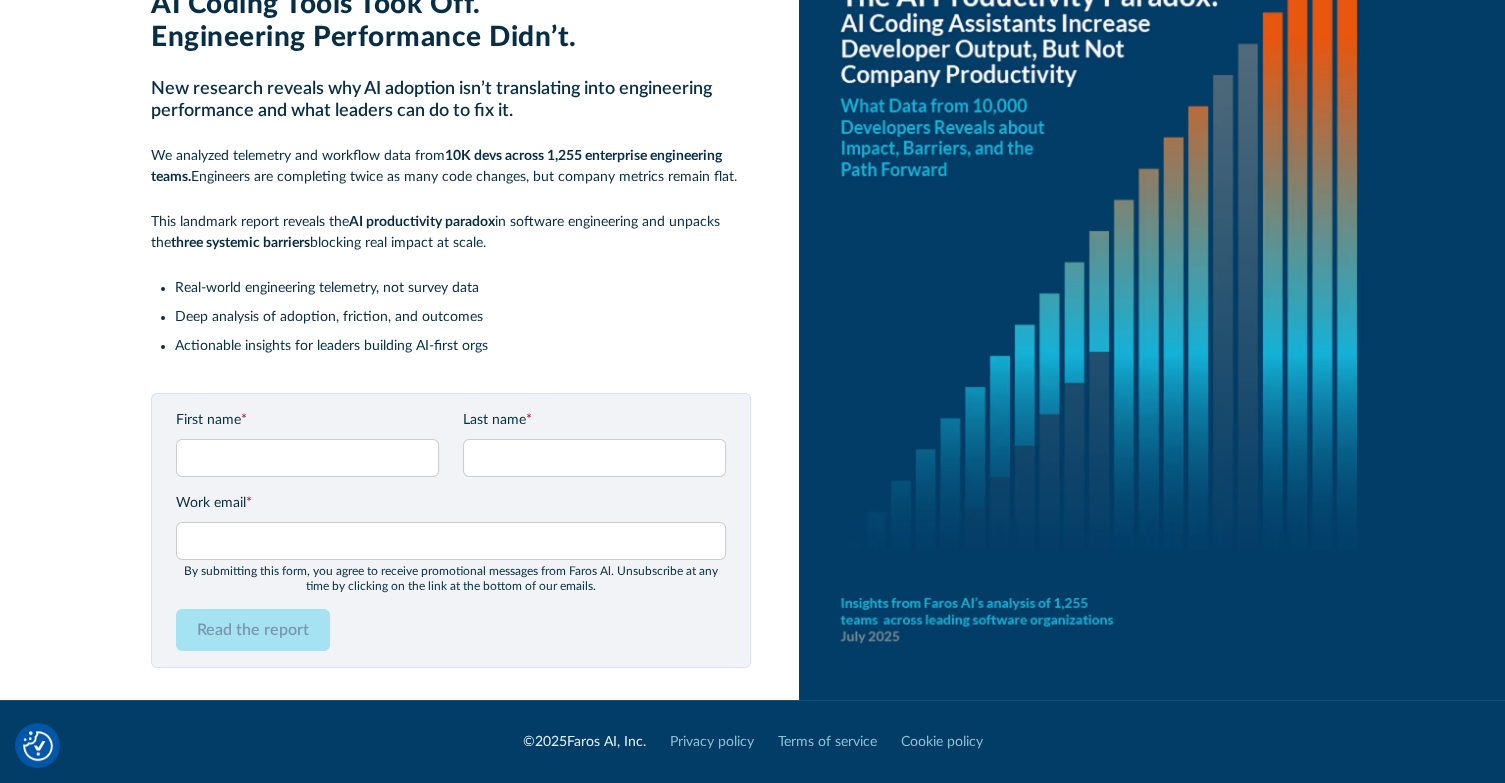 drag, startPoint x: 300, startPoint y: 222, endPoint x: 563, endPoint y: 235, distance: 263.3211 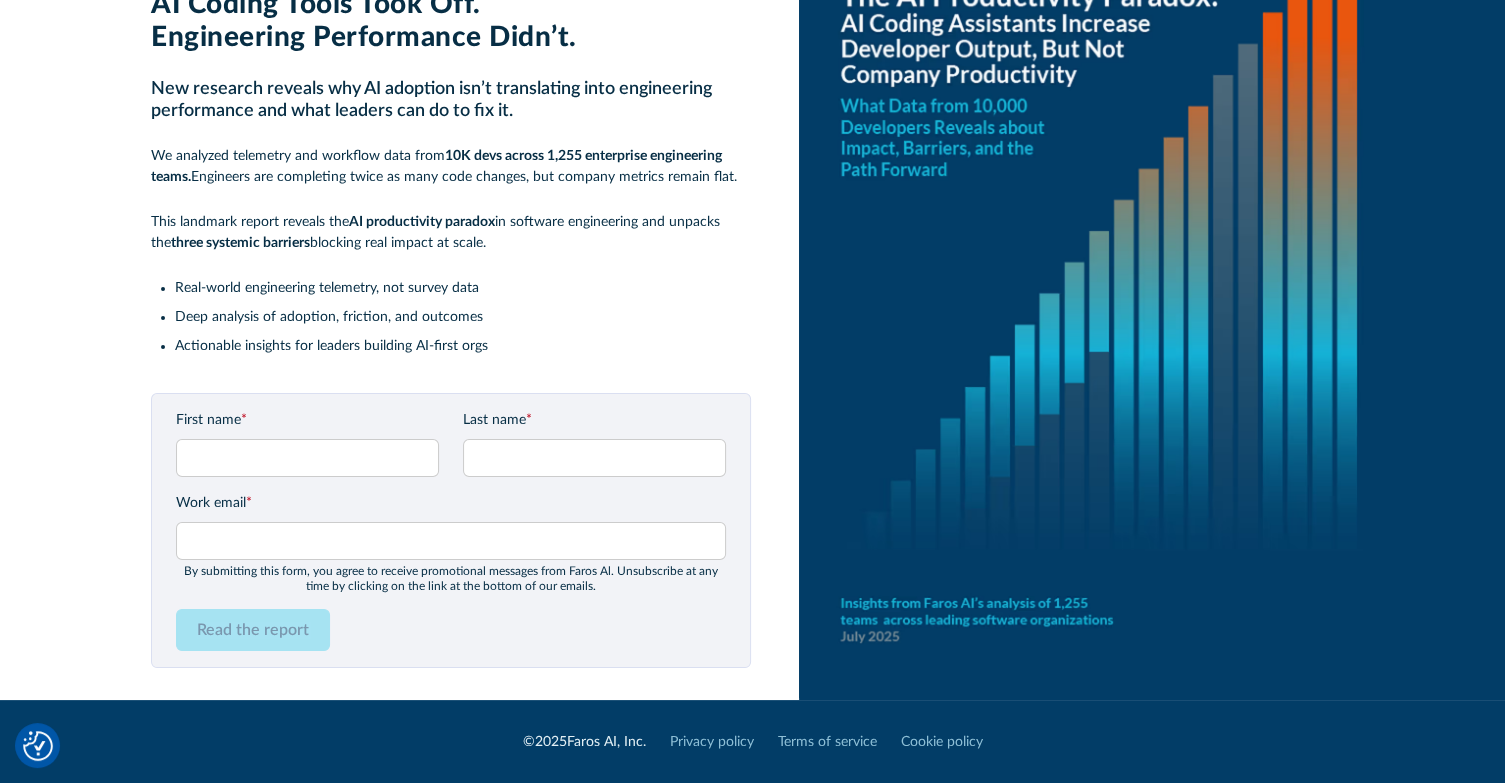 click on "This landmark report reveals the  AI productivity paradox  in software engineering and unpacks the  three systemic barriers  blocking real impact at scale." at bounding box center [451, 233] 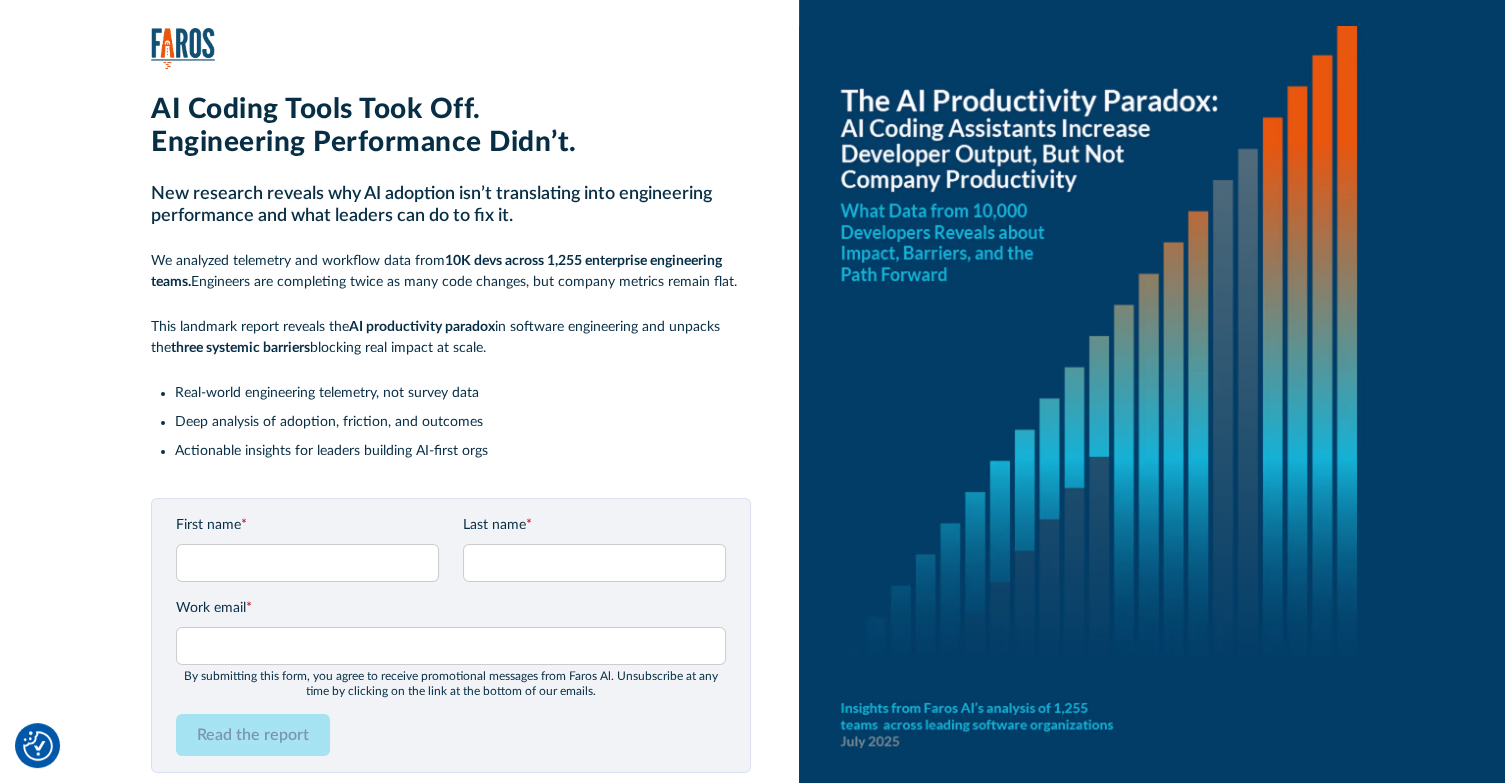 scroll, scrollTop: 0, scrollLeft: 0, axis: both 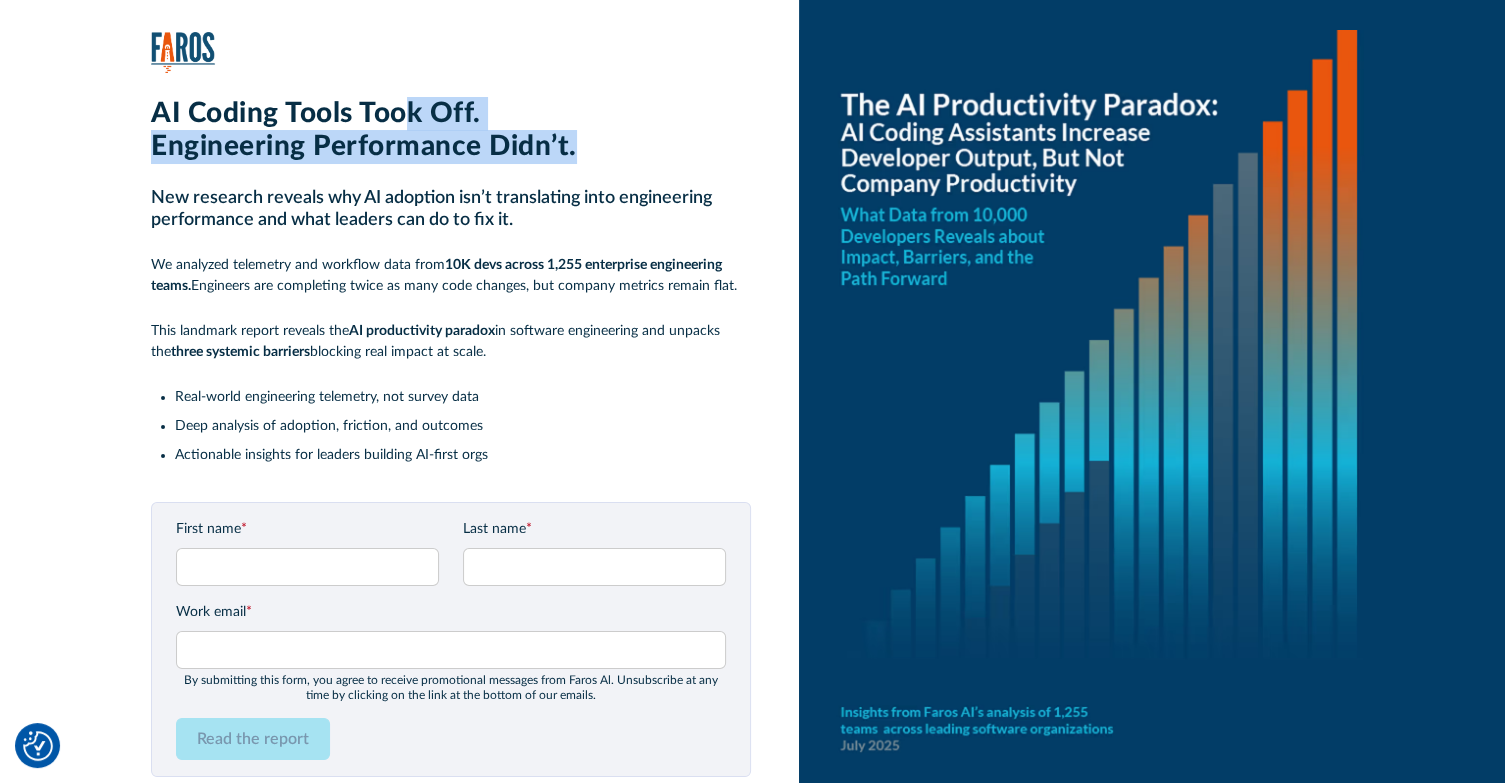 drag, startPoint x: 409, startPoint y: 104, endPoint x: 626, endPoint y: 152, distance: 222.24536 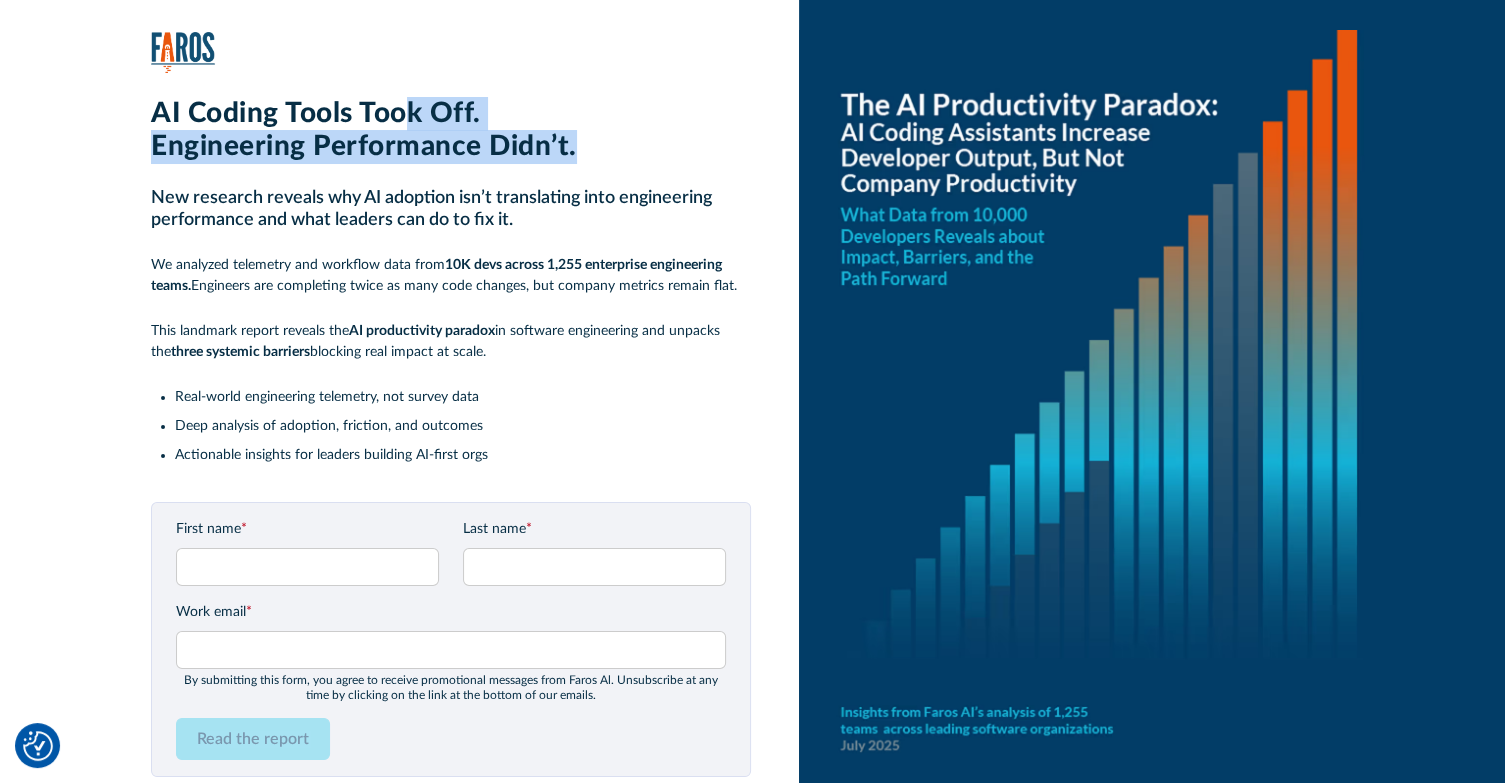 click on "AI Coding Tools Took Off.  Engineering Performance Didn’t. New research reveals why AI adoption isn’t translating into engineering performance and what leaders can do to fix it. We analyzed telemetry and workflow data from  10K devs across 1,255 enterprise engineering teams.  Engineers are completing twice as many code changes, but company metrics remain flat. This landmark report reveals the  AI productivity paradox  in software engineering and unpacks the  three systemic barriers  blocking real impact at scale. Real-world engineering telemetry, not survey data Deep analysis of adoption, friction, and outcomes Actionable insights for leaders building AI-first orgs" at bounding box center [451, 291] 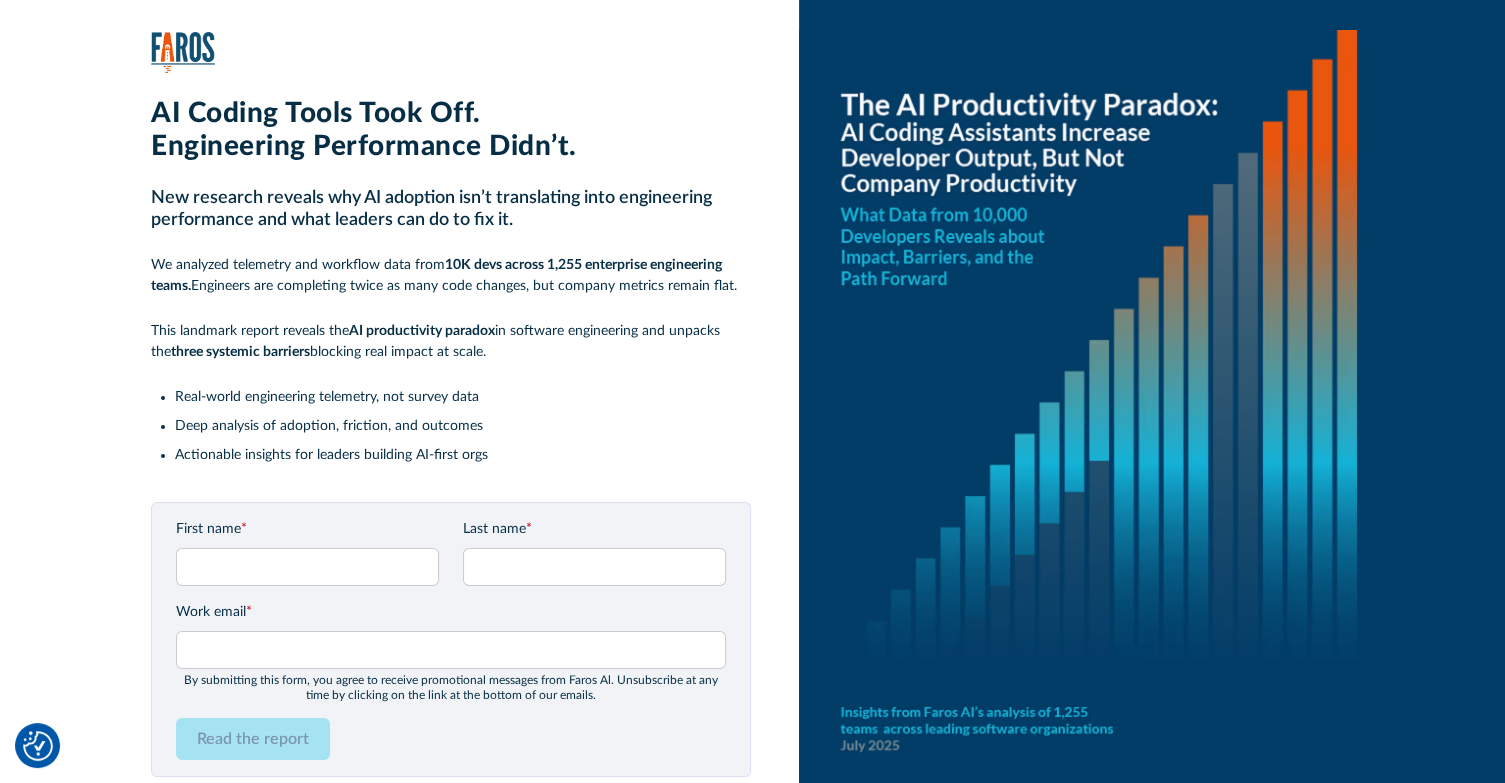 click on "We analyzed telemetry and workflow data from  10K devs across 1,255 enterprise engineering teams.  Engineers are completing twice as many code changes, but company metrics remain flat." at bounding box center [451, 276] 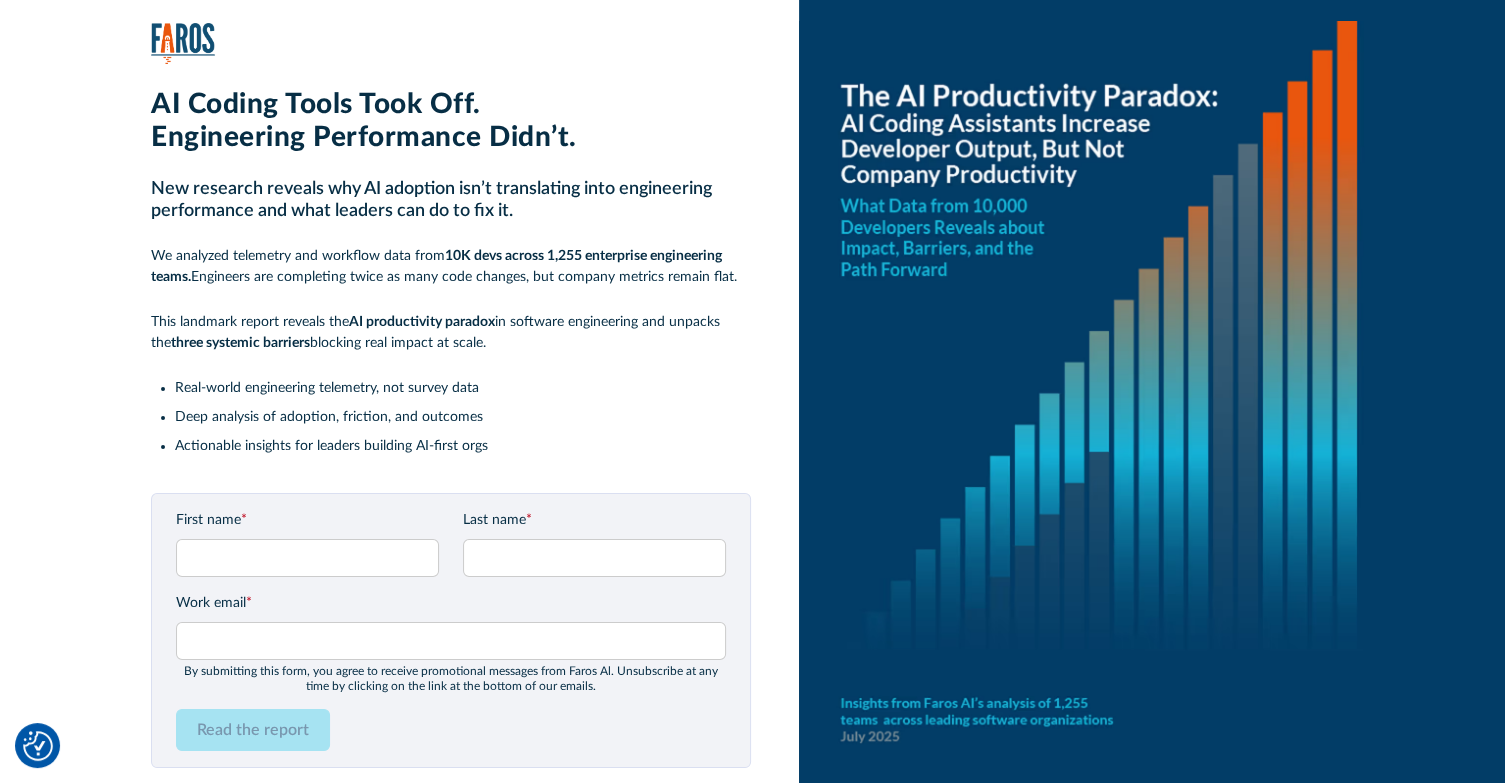 scroll, scrollTop: 0, scrollLeft: 0, axis: both 